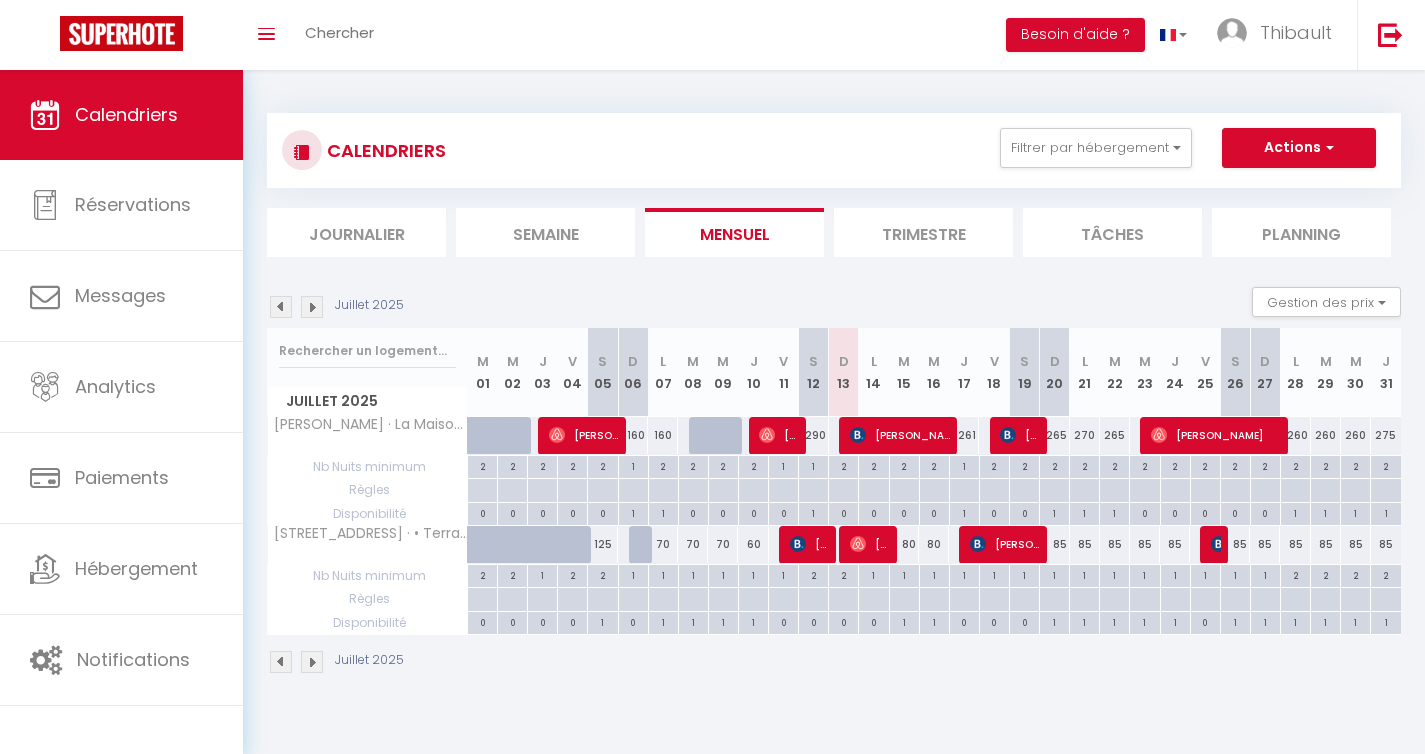 scroll, scrollTop: 70, scrollLeft: 0, axis: vertical 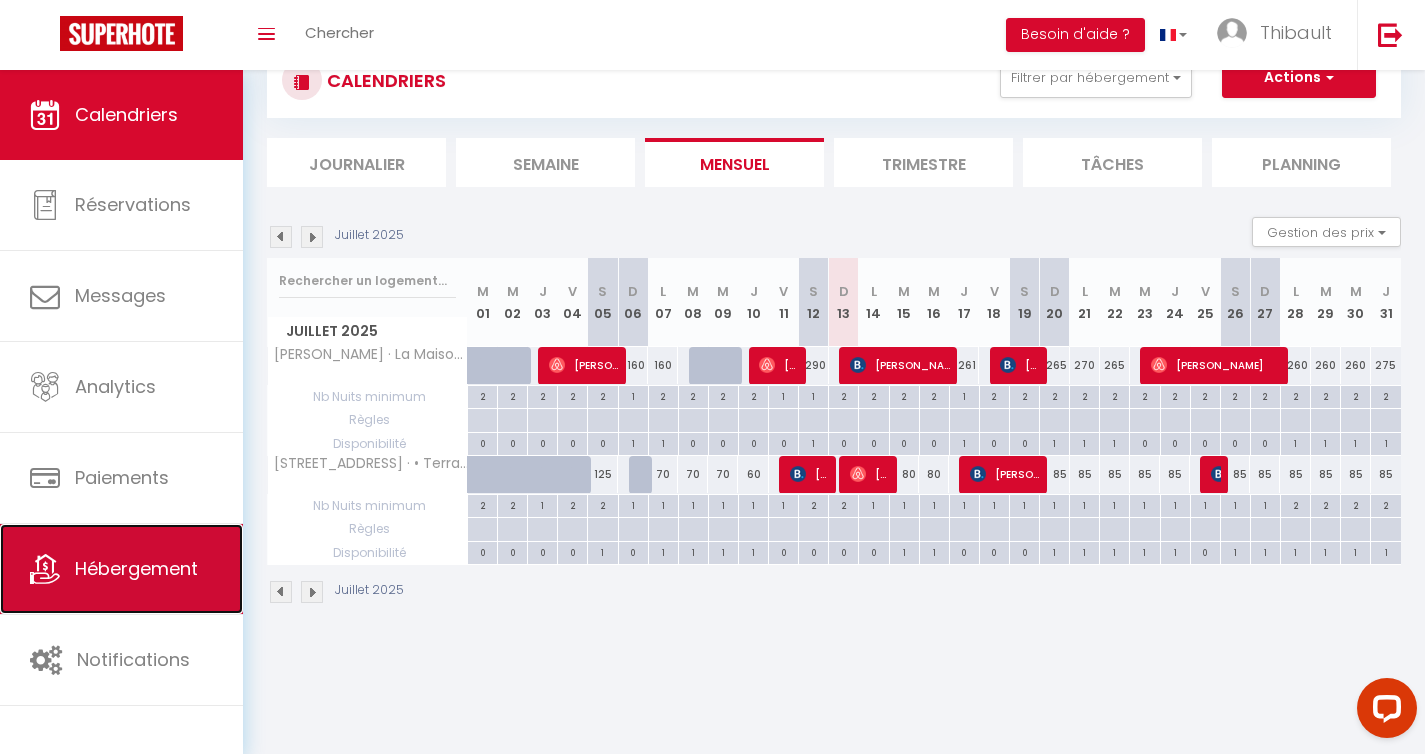 click on "Hébergement" at bounding box center (136, 568) 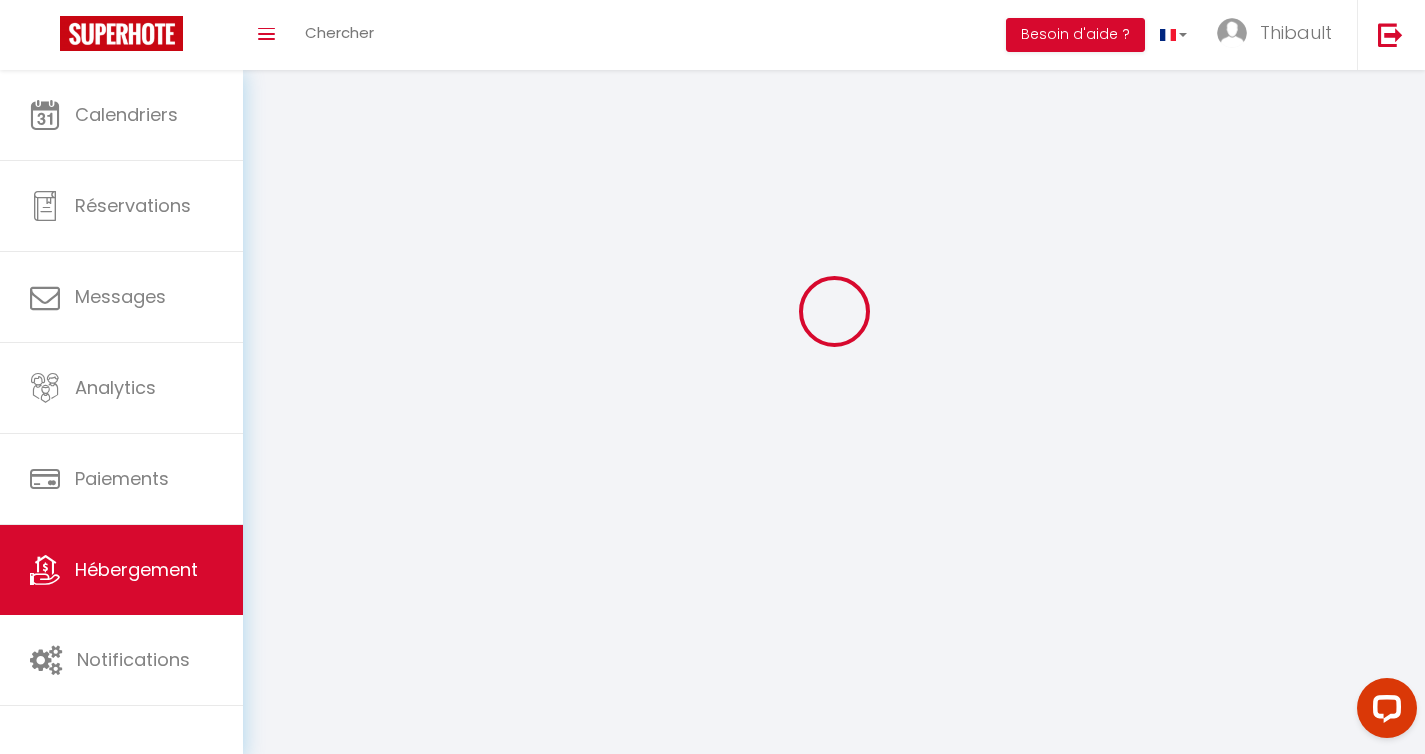 scroll, scrollTop: 0, scrollLeft: 0, axis: both 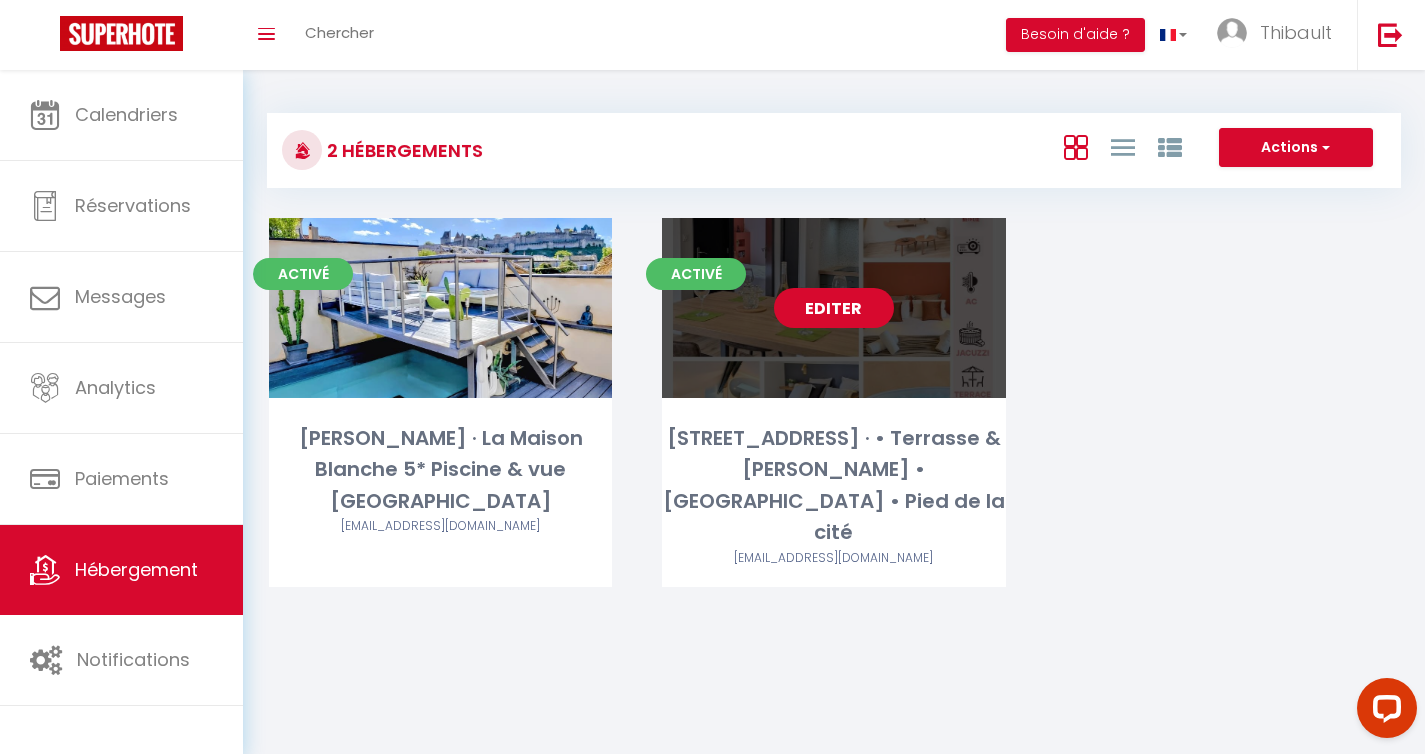 click on "Editer" at bounding box center [834, 308] 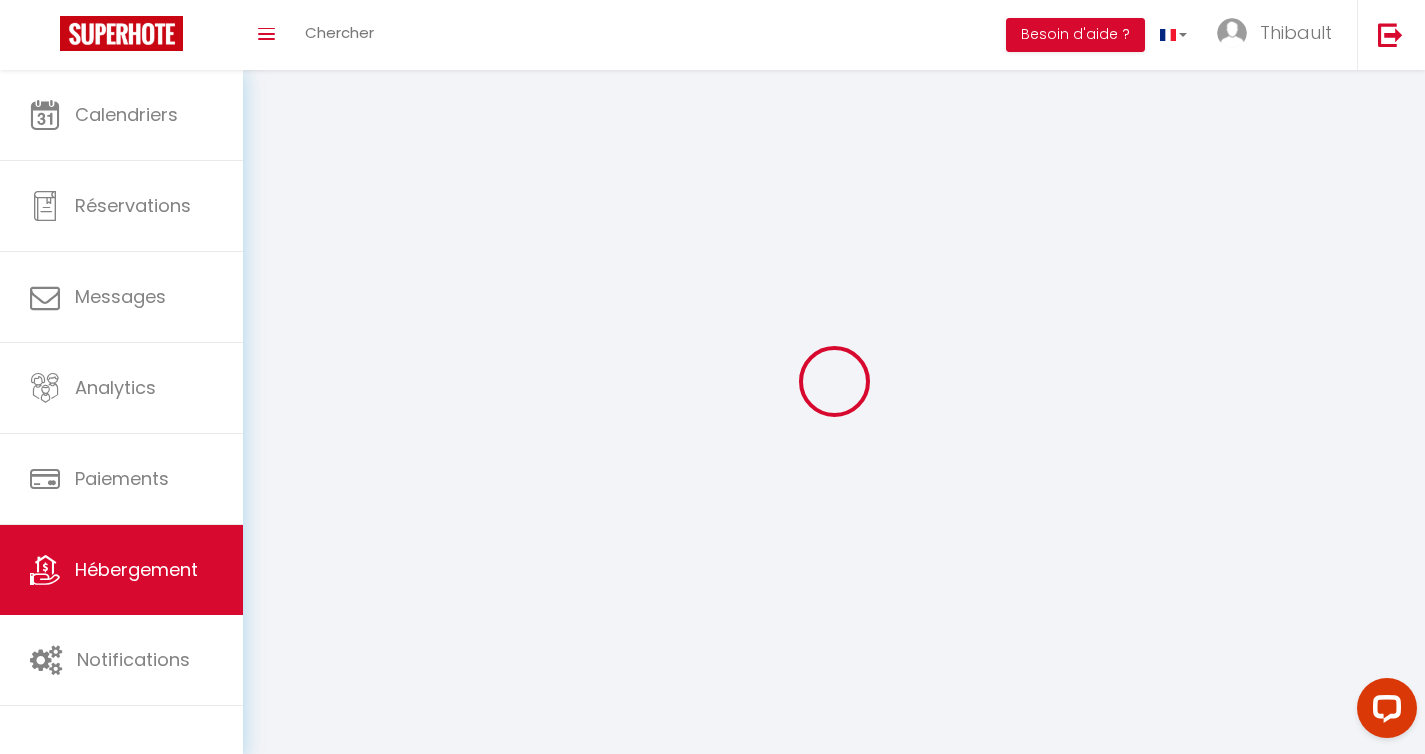 select 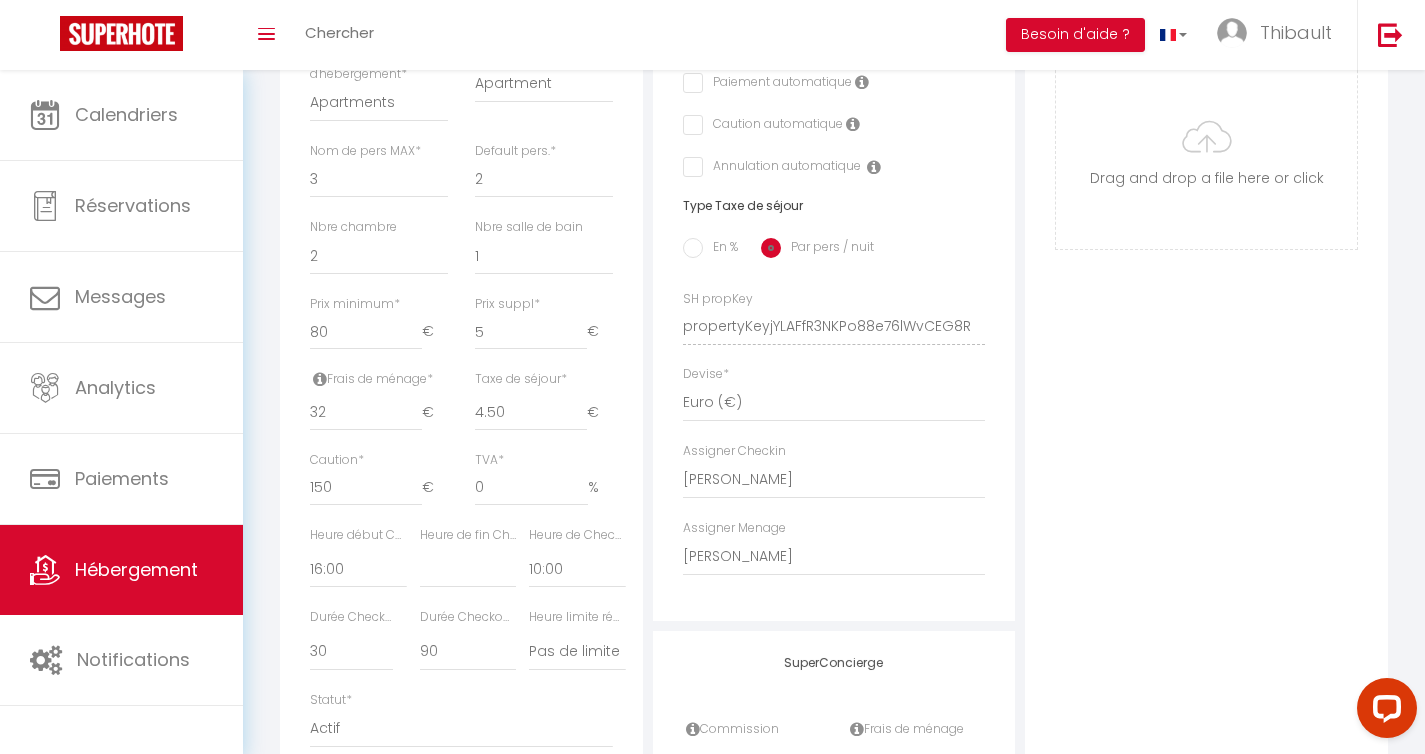 scroll, scrollTop: 688, scrollLeft: 0, axis: vertical 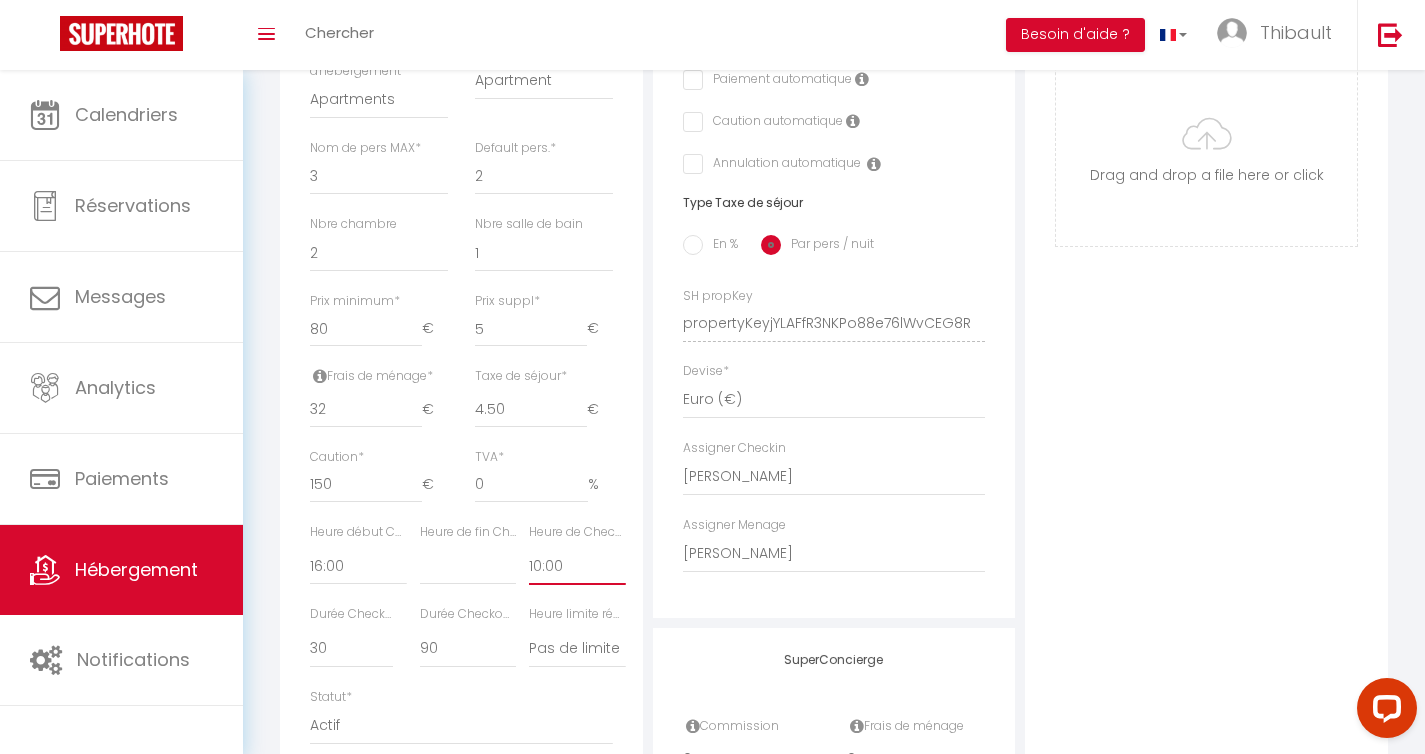 click on "00:00
00:15
00:30
00:45
01:00
01:15
01:30
01:45
02:00
02:15
02:30
02:45
03:00" at bounding box center (577, 566) 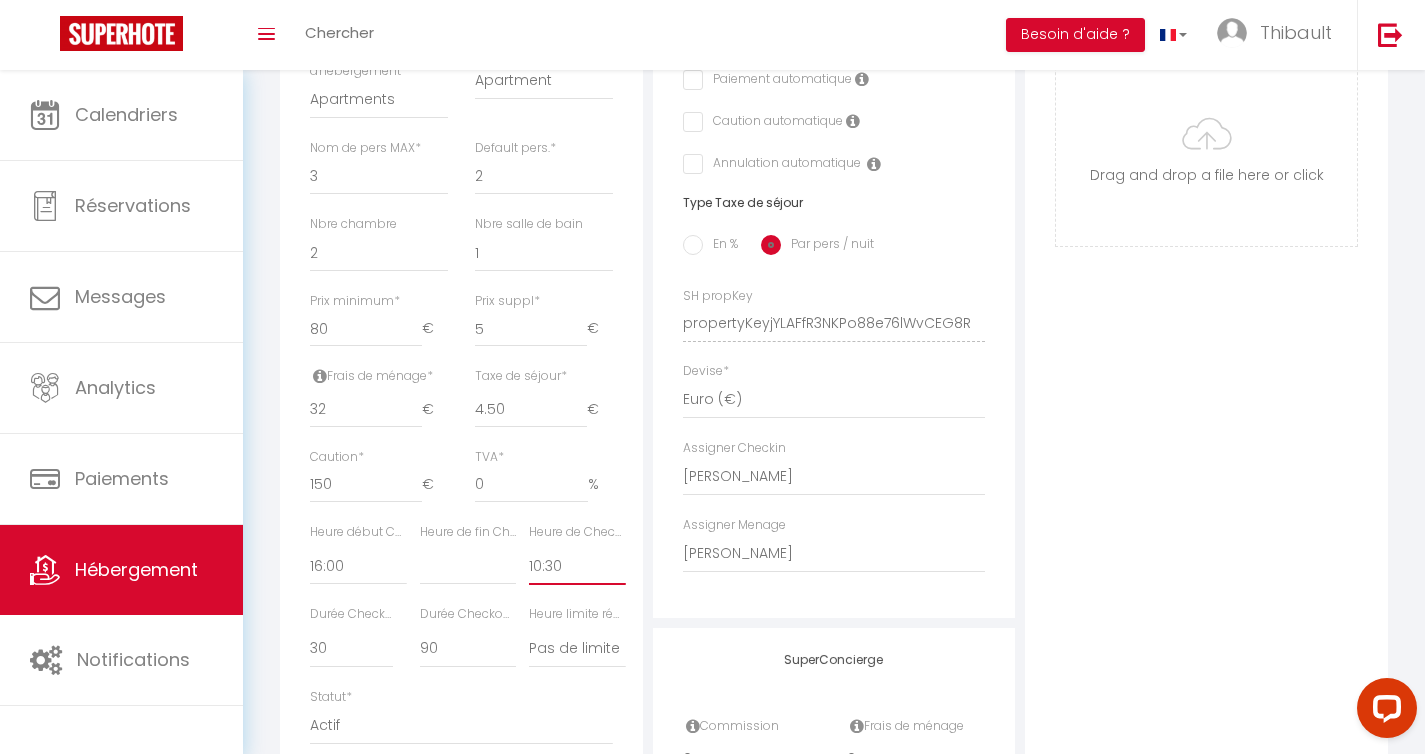 select 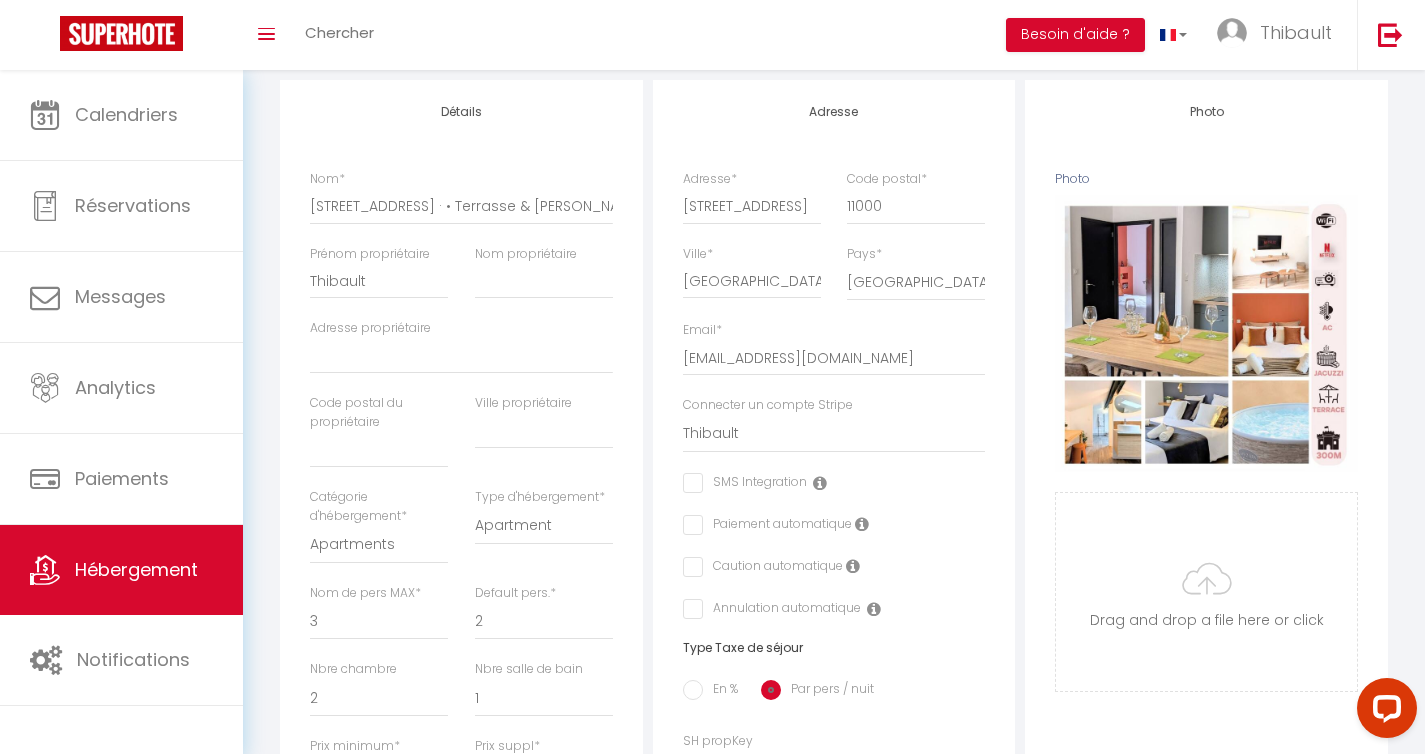 scroll, scrollTop: 83, scrollLeft: 0, axis: vertical 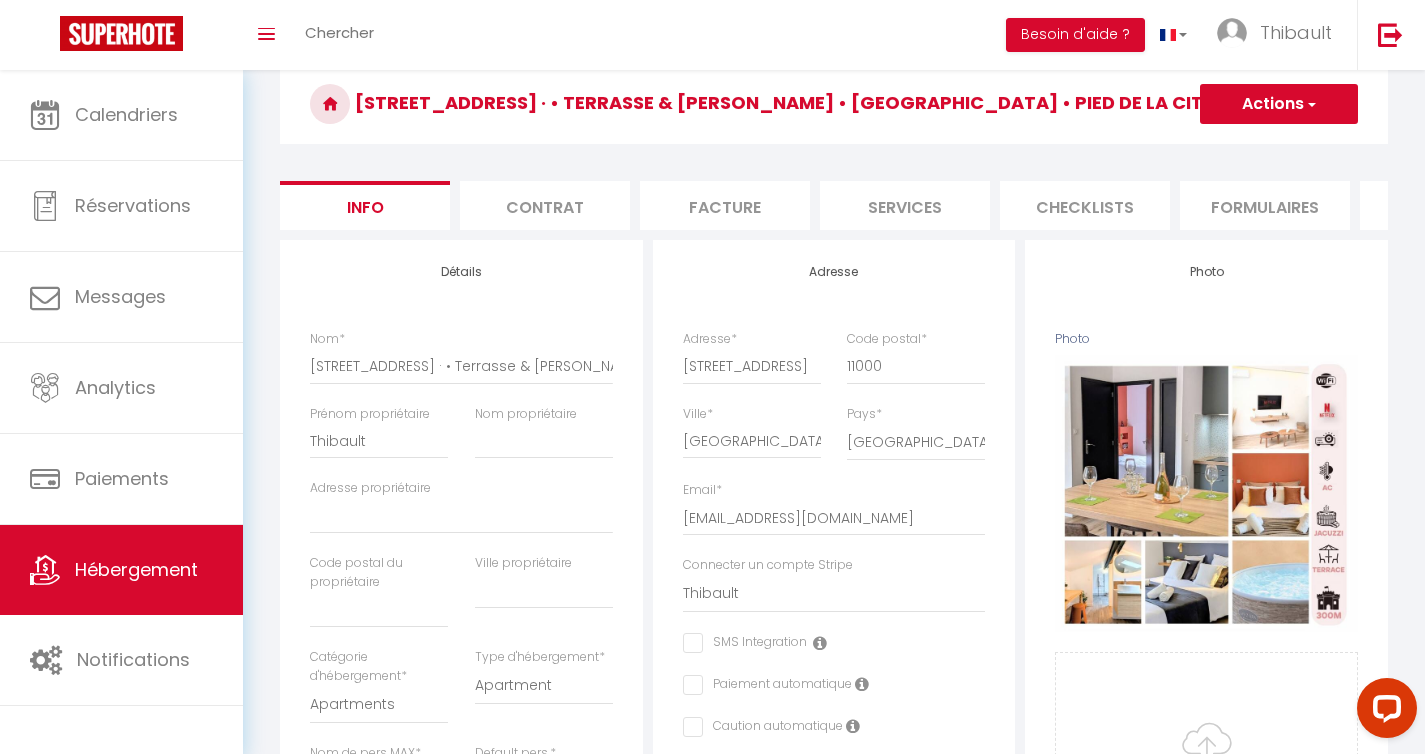 click on "Actions" at bounding box center [1279, 104] 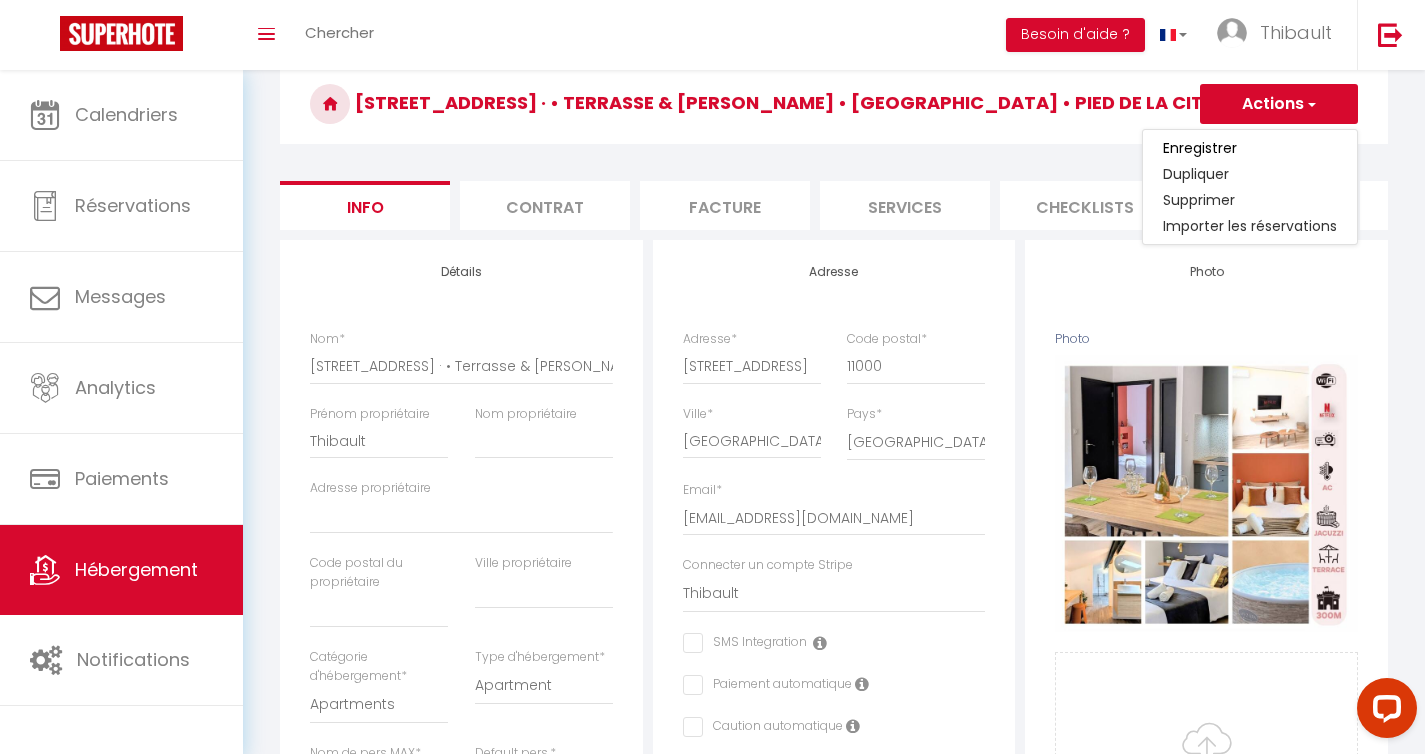 click on "Enregistrer" at bounding box center (1250, 148) 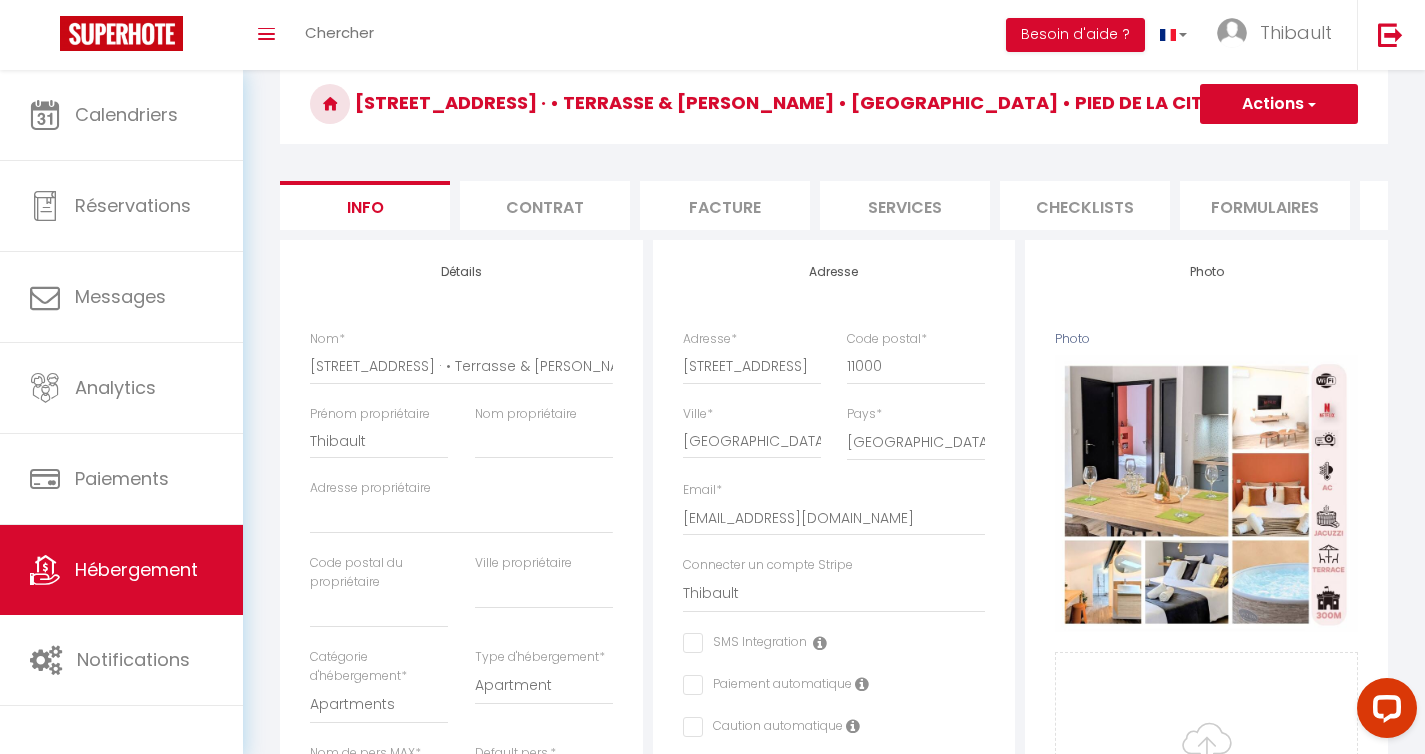 click on "Actions" at bounding box center (1279, 104) 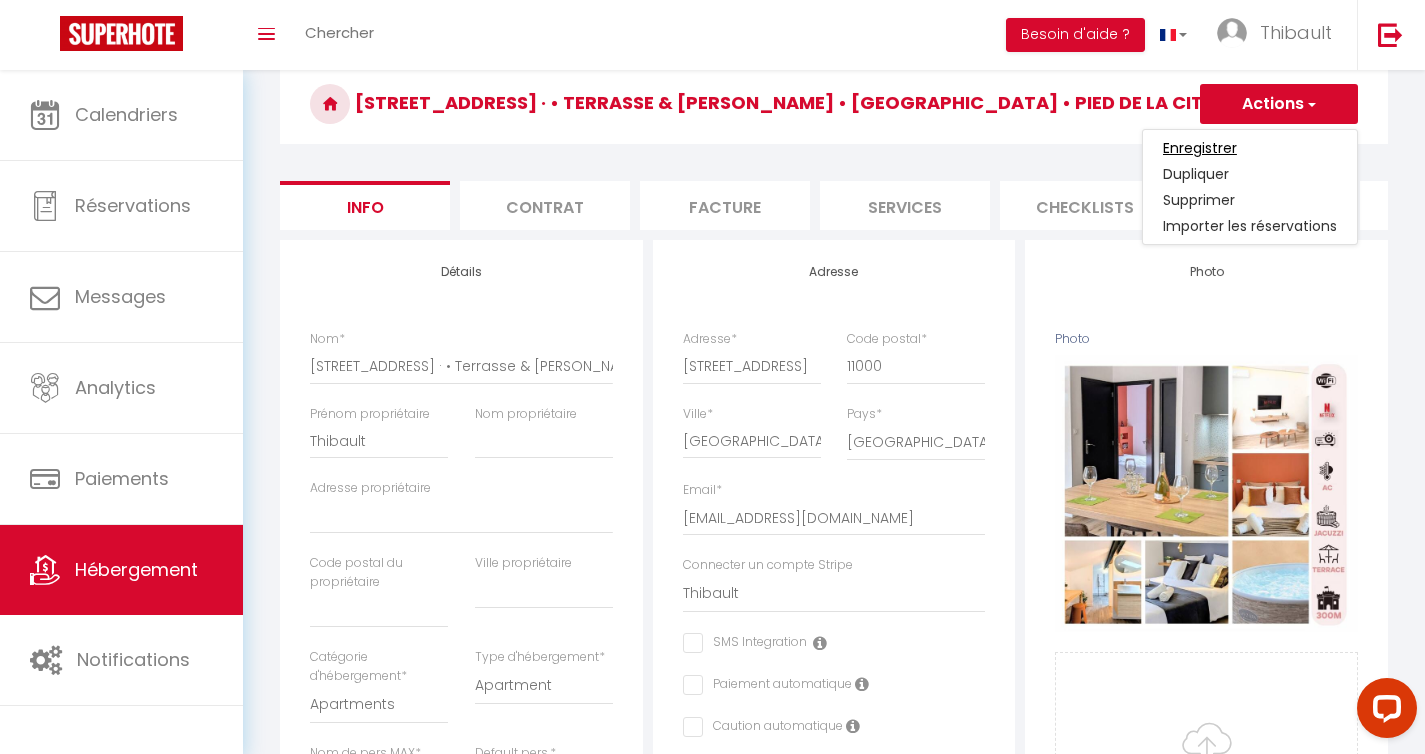 click on "Enregistrer" at bounding box center [1200, 148] 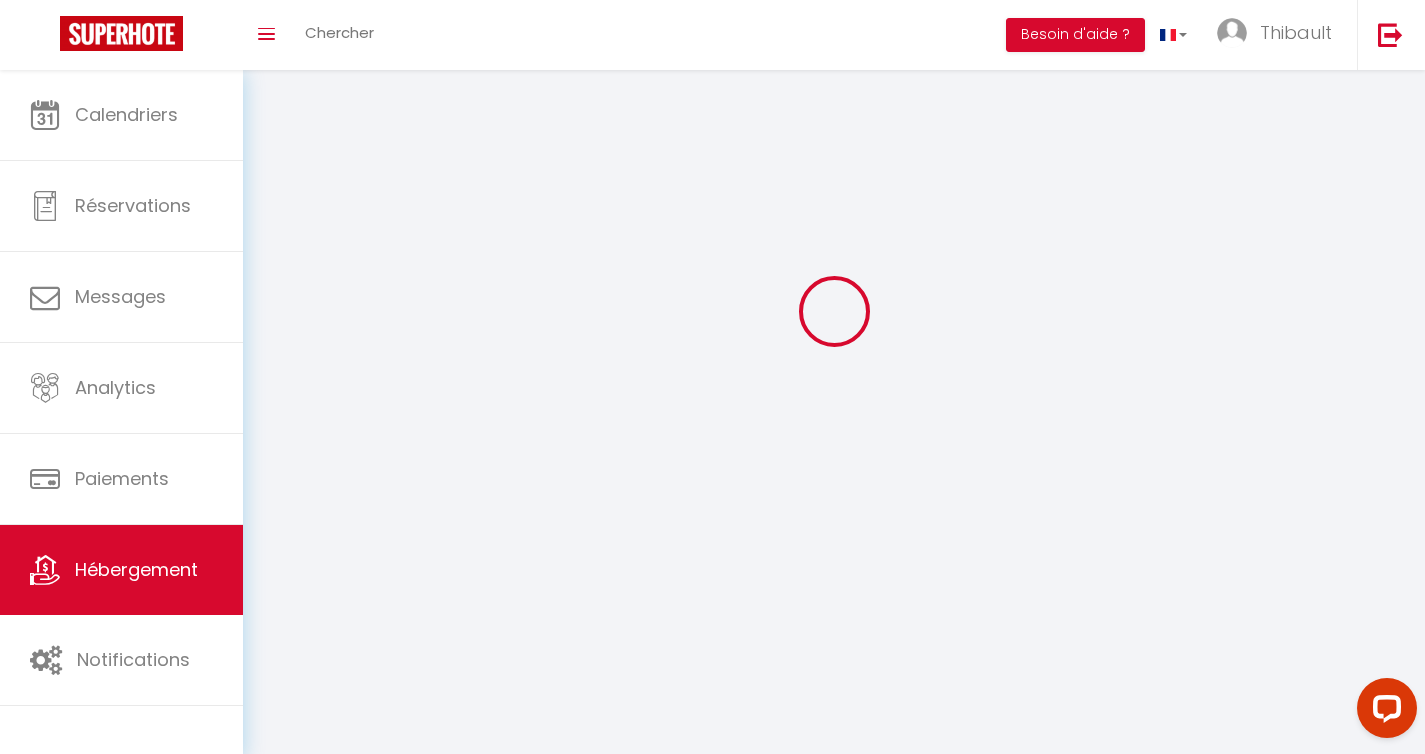 scroll, scrollTop: 70, scrollLeft: 0, axis: vertical 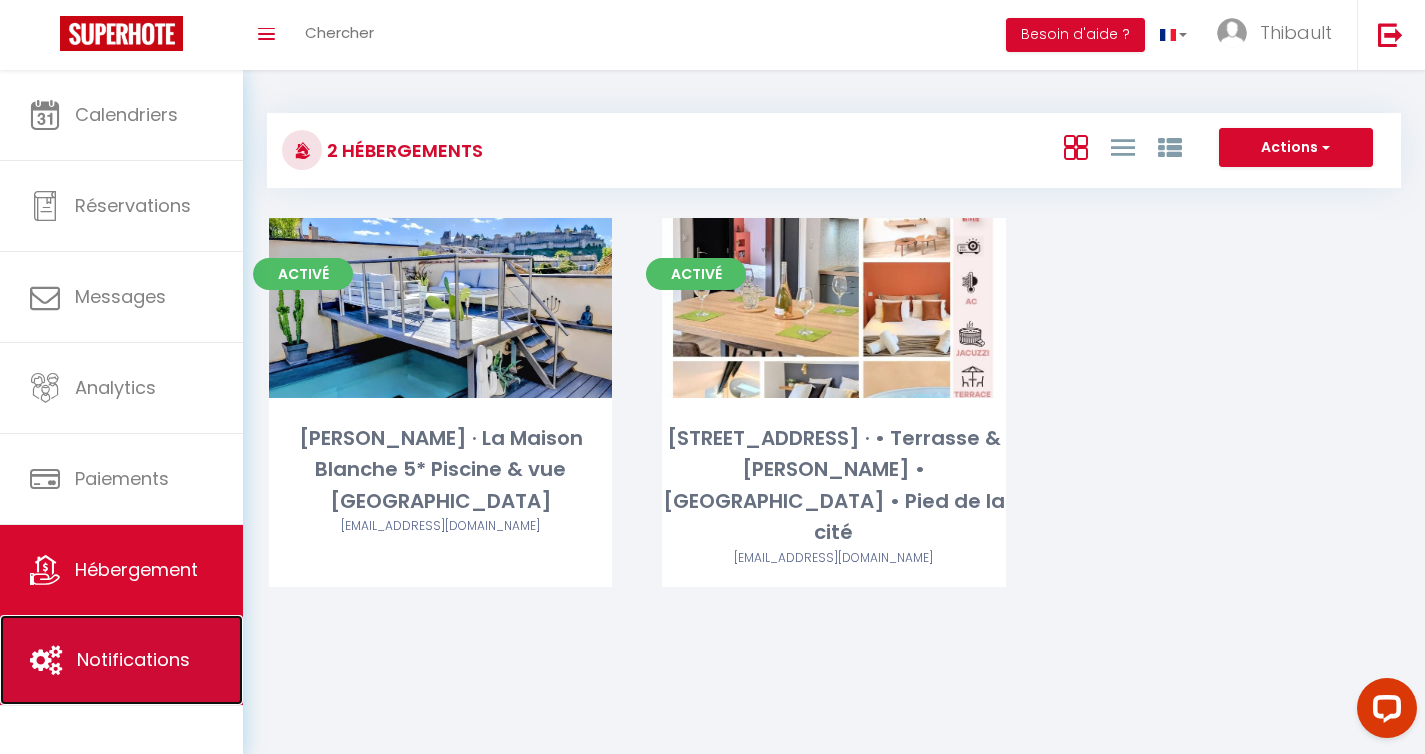 click on "Notifications" at bounding box center [121, 660] 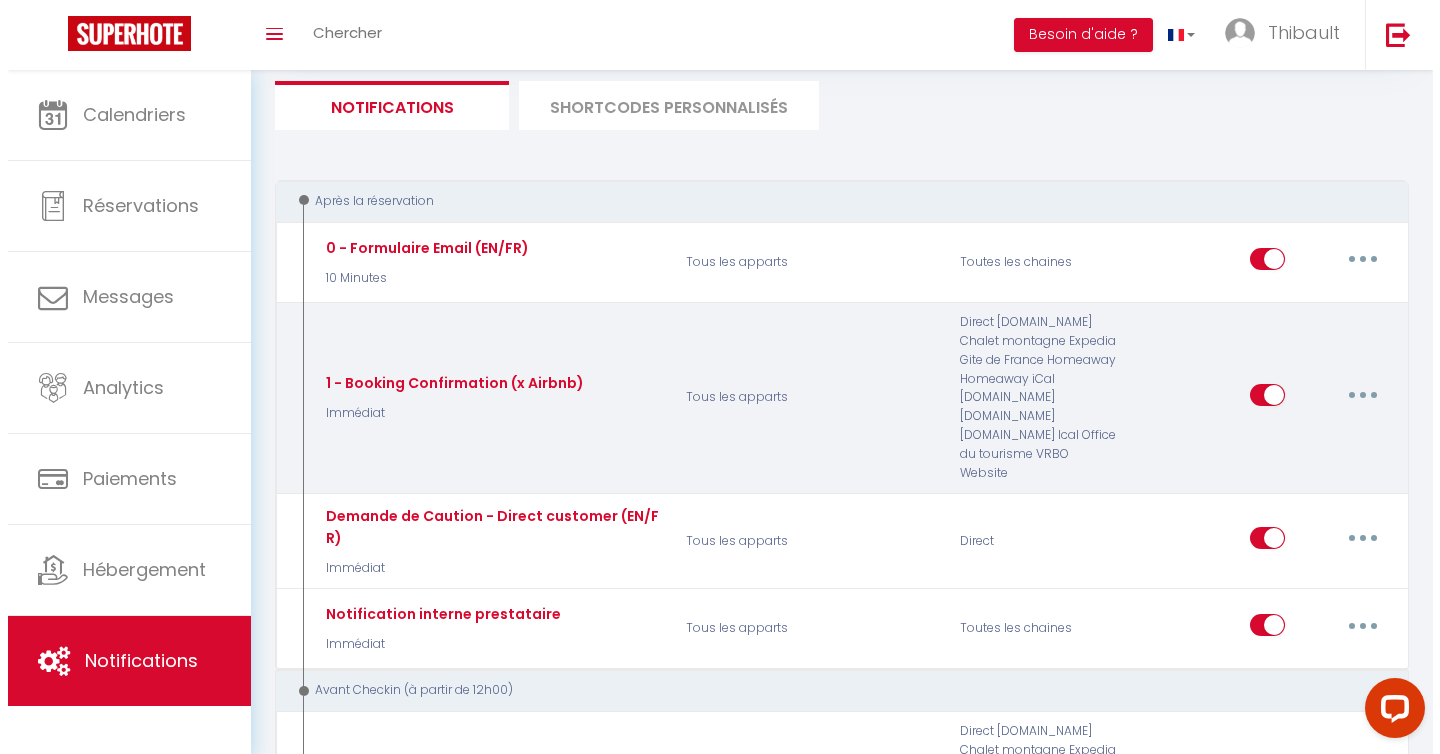 scroll, scrollTop: 132, scrollLeft: 0, axis: vertical 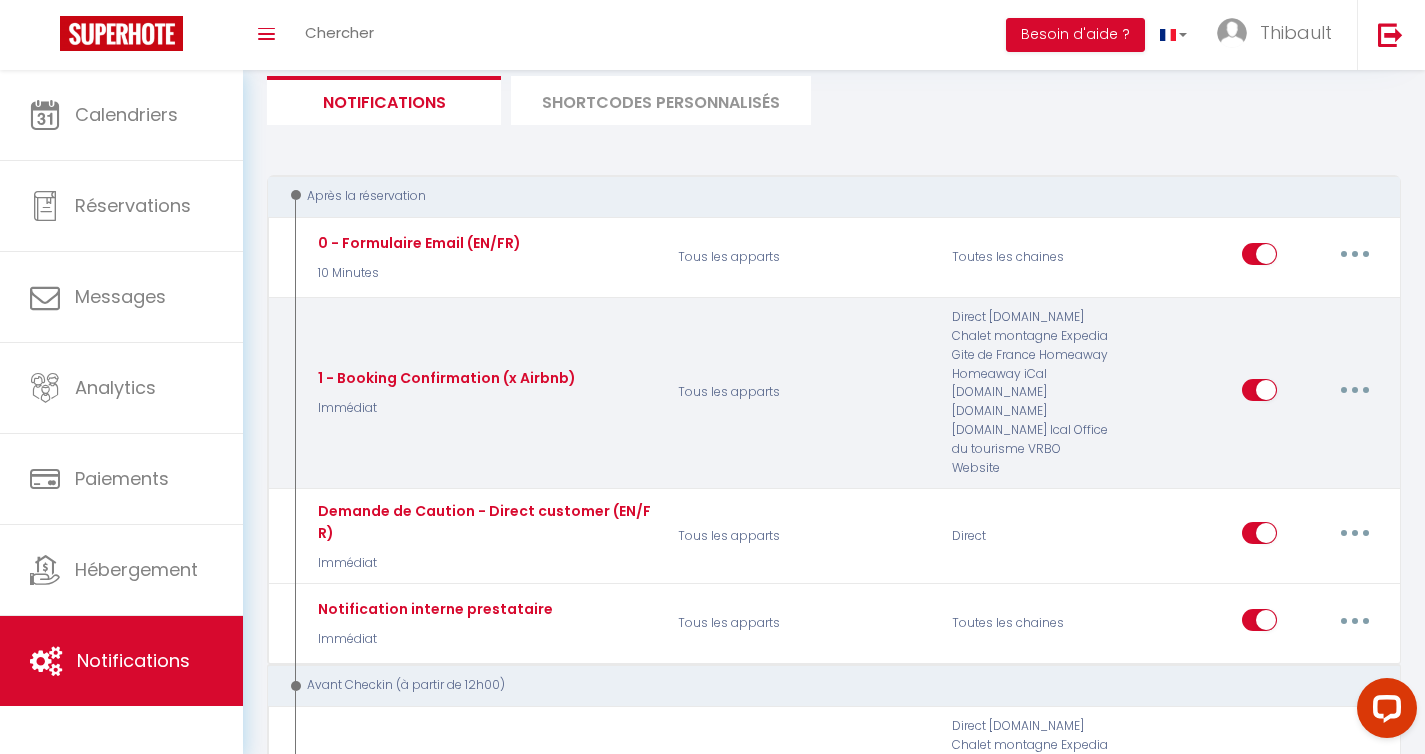click at bounding box center (1355, 390) 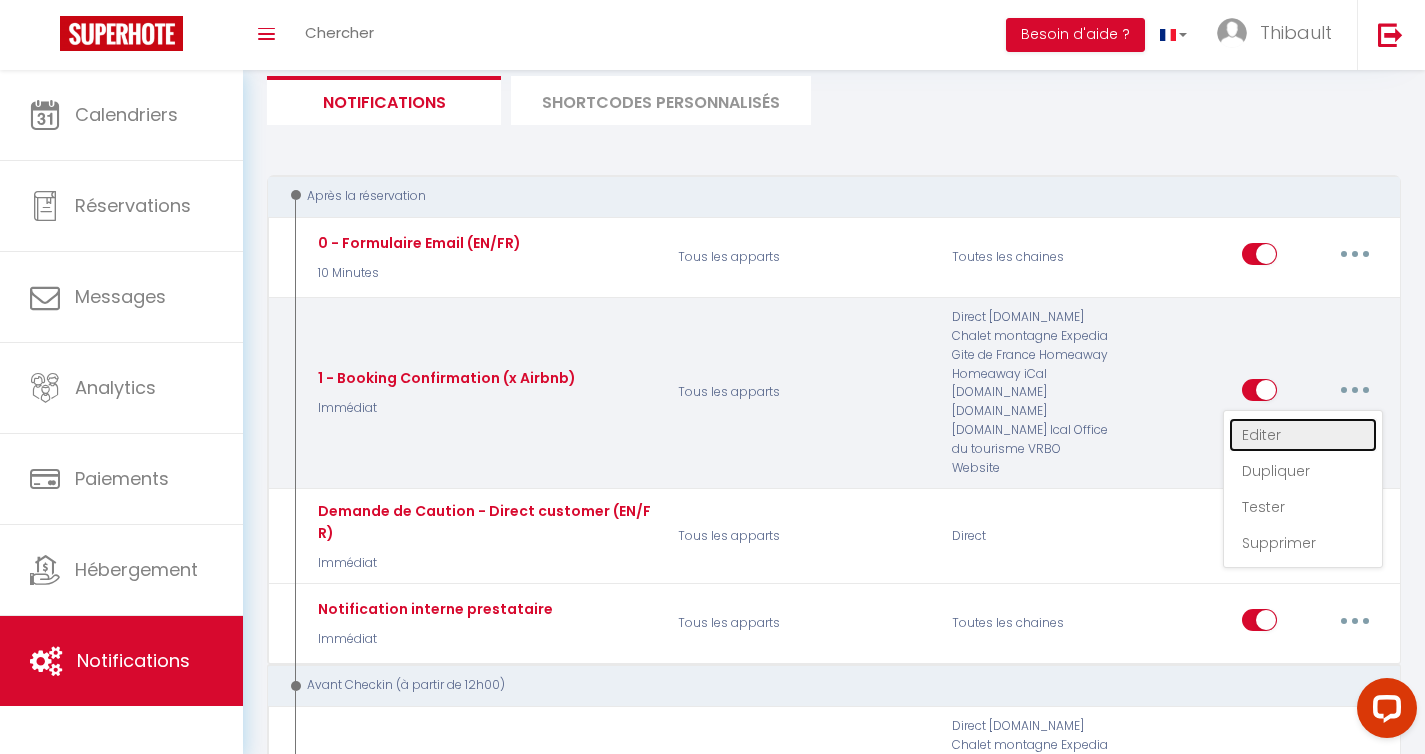 click on "Editer" at bounding box center (1303, 435) 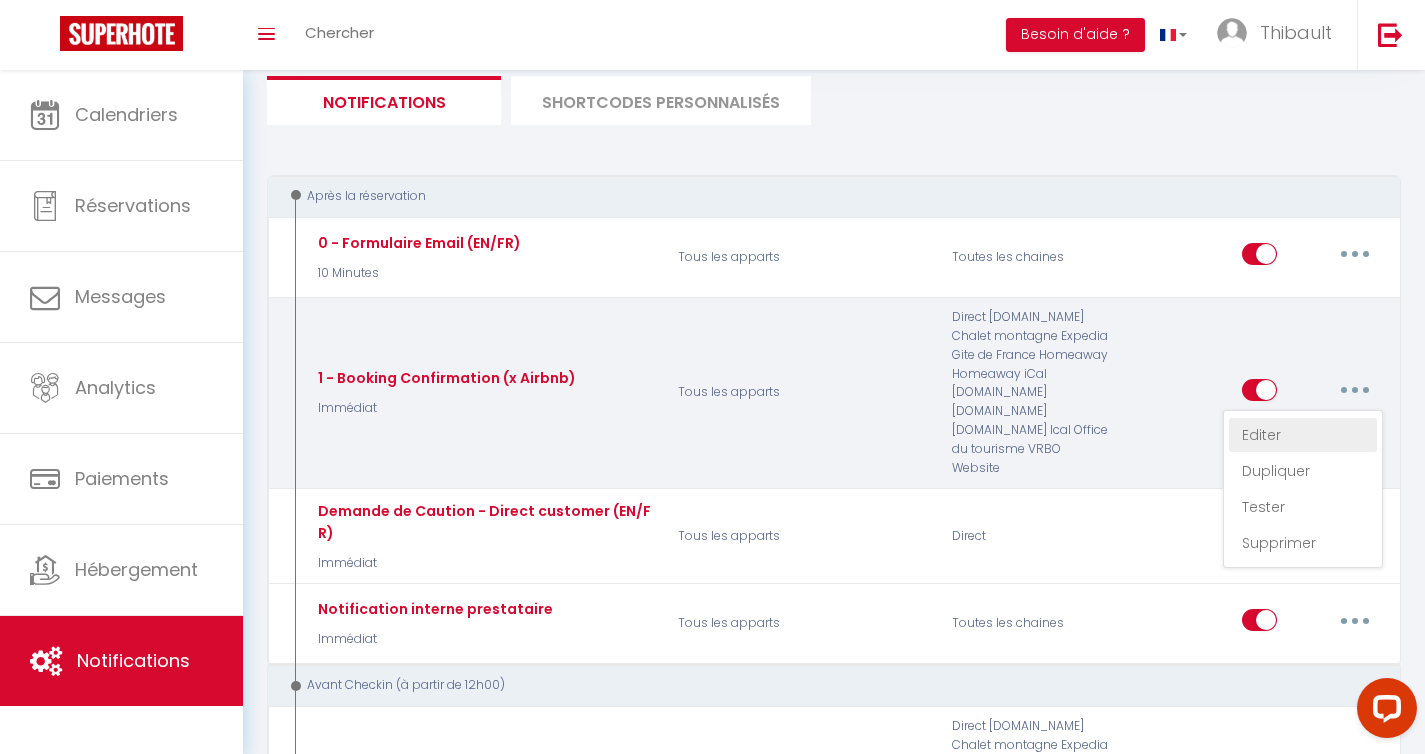 type on "1 - Booking Confirmation (x Airbnb)" 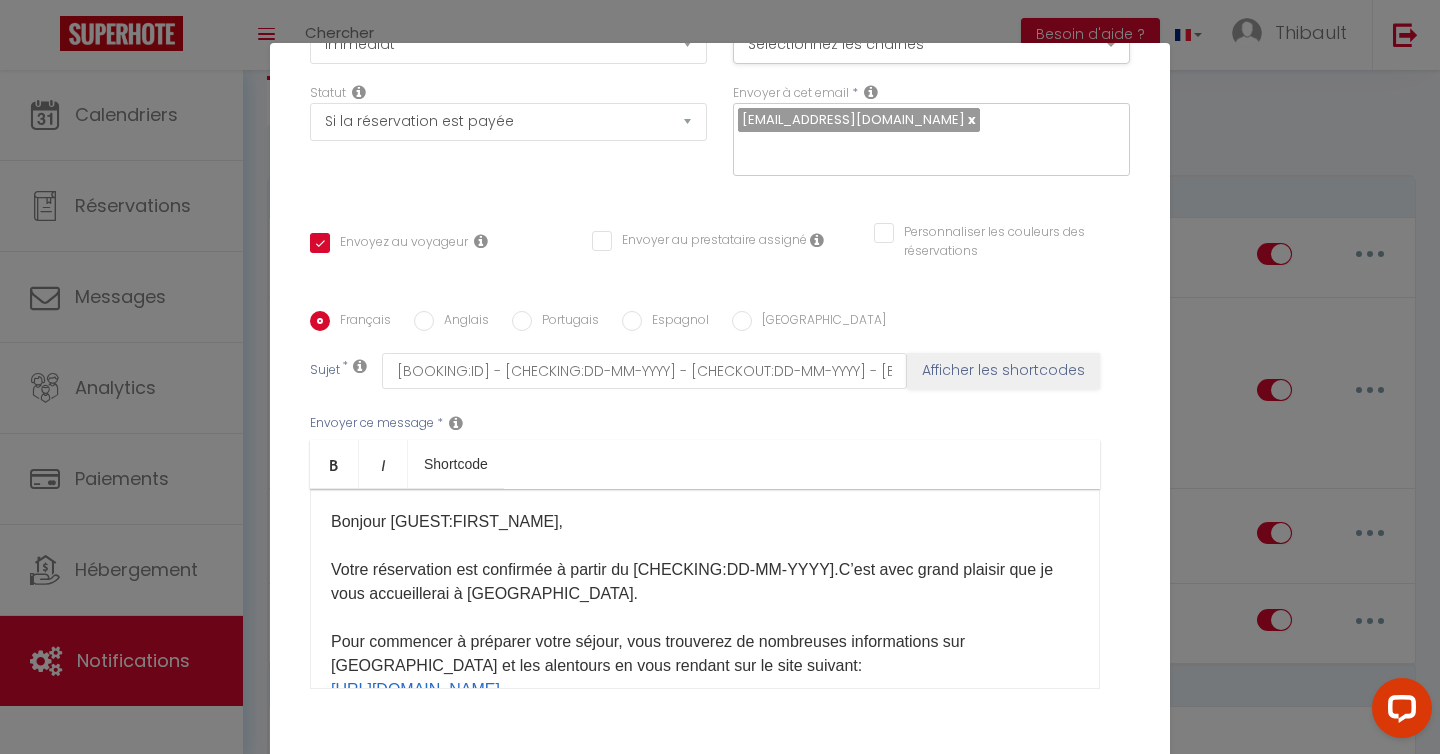 scroll, scrollTop: 310, scrollLeft: 0, axis: vertical 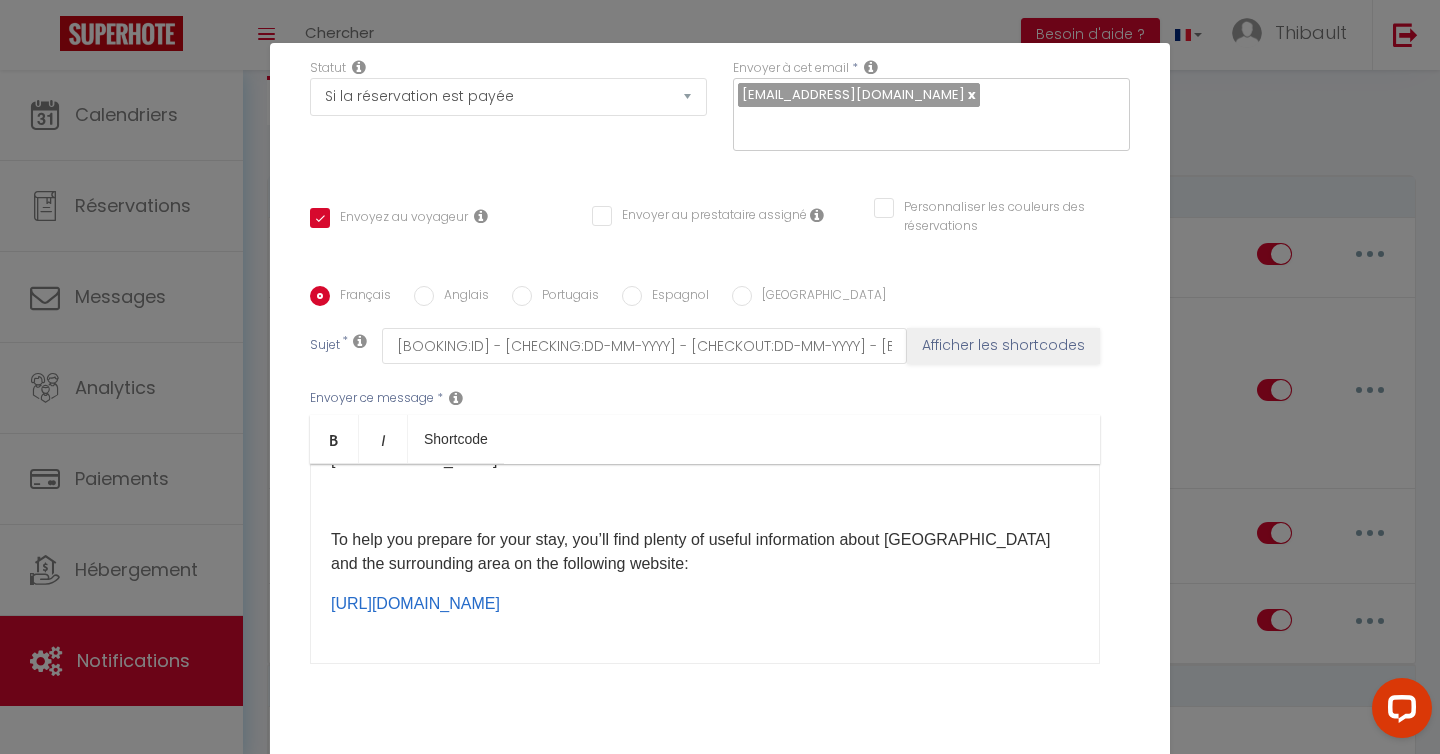click on "Bonjour [GUEST:FIRST_NAME],​ Votre réservation est confirmée à partir du [CHECKING:DD-MM-YYYY]​.  C’est avec grand plaisir que je vous accueillerai à [GEOGRAPHIC_DATA]. Pour commencer à préparer votre séjour, vous trouverez de nombreuses informations sur [GEOGRAPHIC_DATA] et les alentours en vous rendant sur le site suivant: [URL][DOMAIN_NAME] ✈️ Si vous prévoyez d'arriver depuis l'[GEOGRAPHIC_DATA], il y a un service de navettes 45 minutes après chaque vol.  Vous pourrez prendre la navette jusqu'à l'arrêt "[GEOGRAPHIC_DATA]" qui se situe à 400m de la maison. Tarif: 6 euros par personne. 🅿️Parking : En voiture, vous pourrez stationner gratuitement devant la maison pendant toute la durée de votre séjour. 🚕 Si vous souhaitez réserver un taxi, un chauffeur privé ou que nous venions vous chercher, à l'aéroport ou la gare de [GEOGRAPHIC_DATA], faites nous le savoir avant votre arrivée.  Le tarif pratiqué est de 20€ par trajet jusqu'à 4 personnes. ​🔑  Accès" at bounding box center [705, 564] 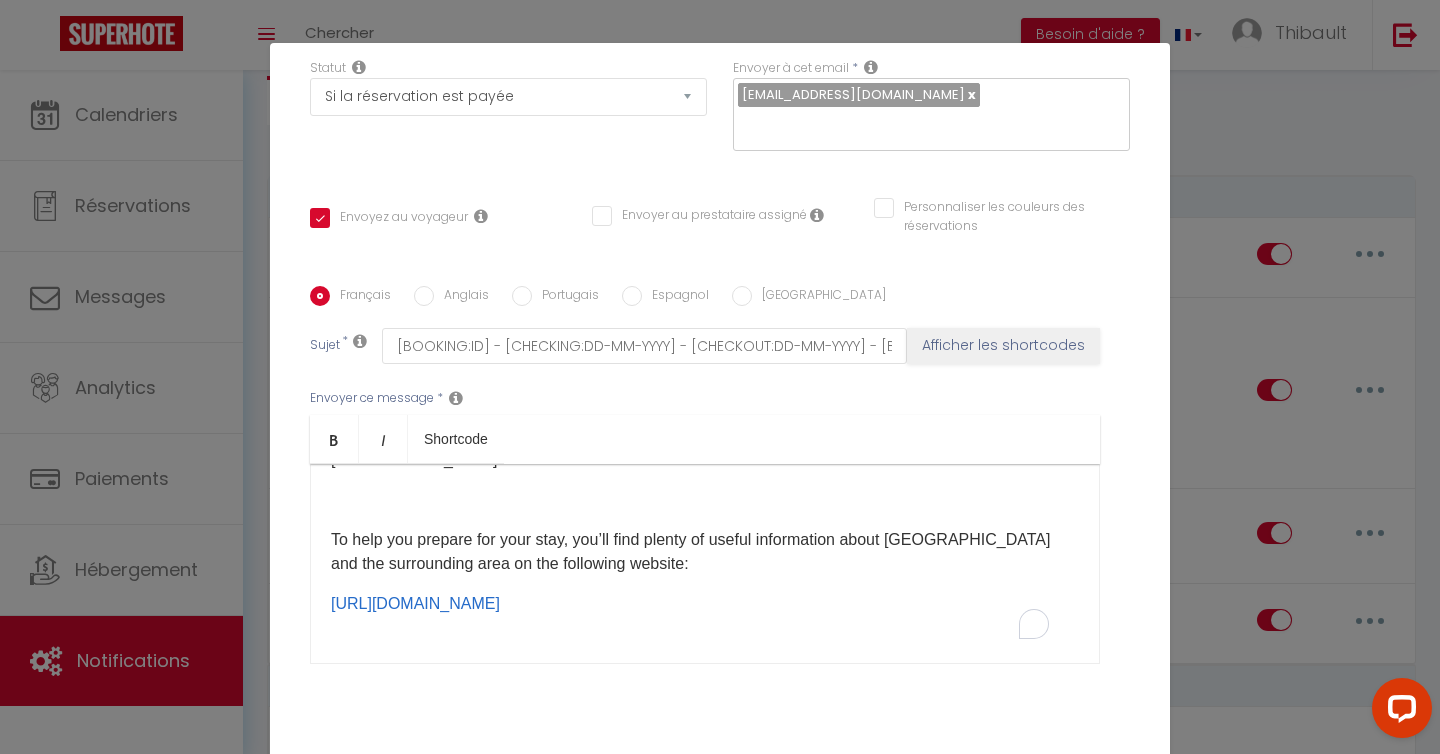 scroll, scrollTop: 853, scrollLeft: 0, axis: vertical 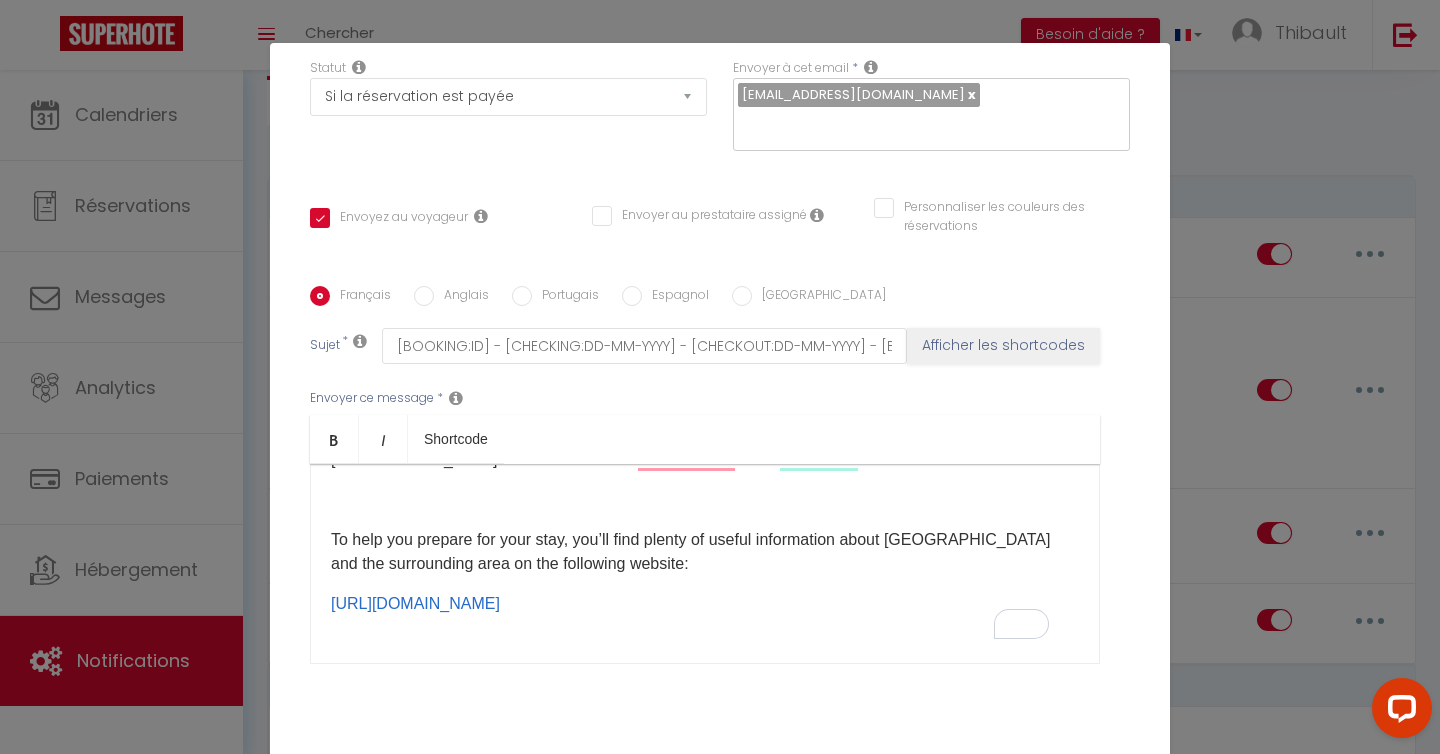 type 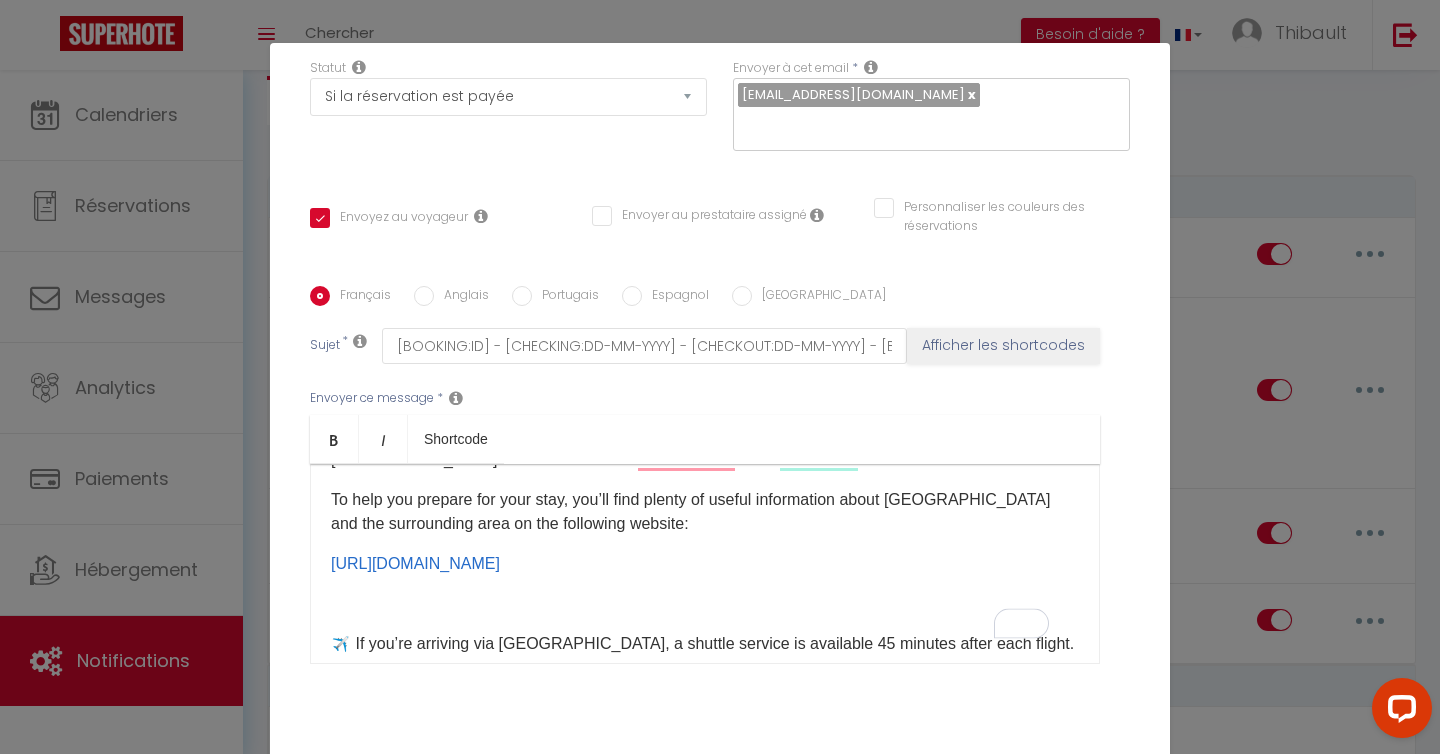 scroll, scrollTop: 902, scrollLeft: 0, axis: vertical 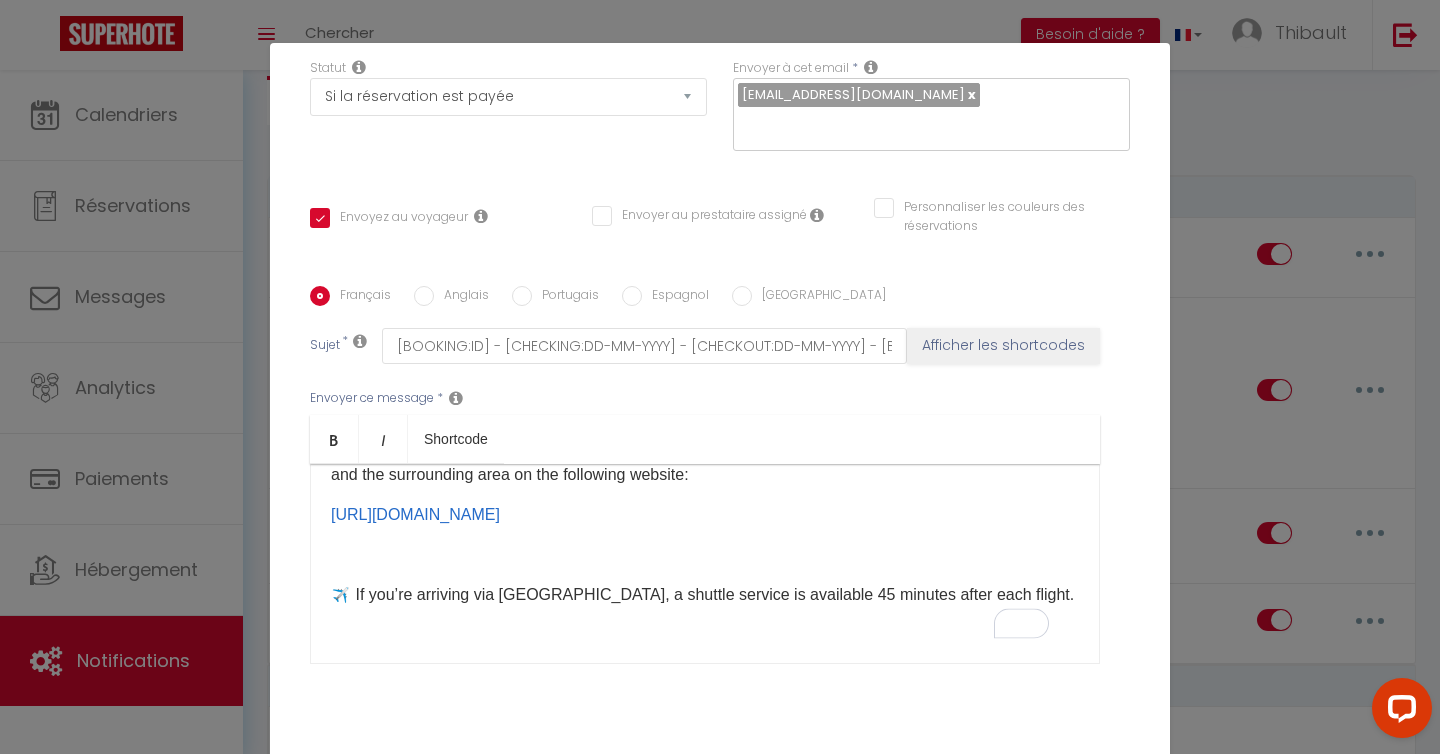 click on "​" at bounding box center (705, 555) 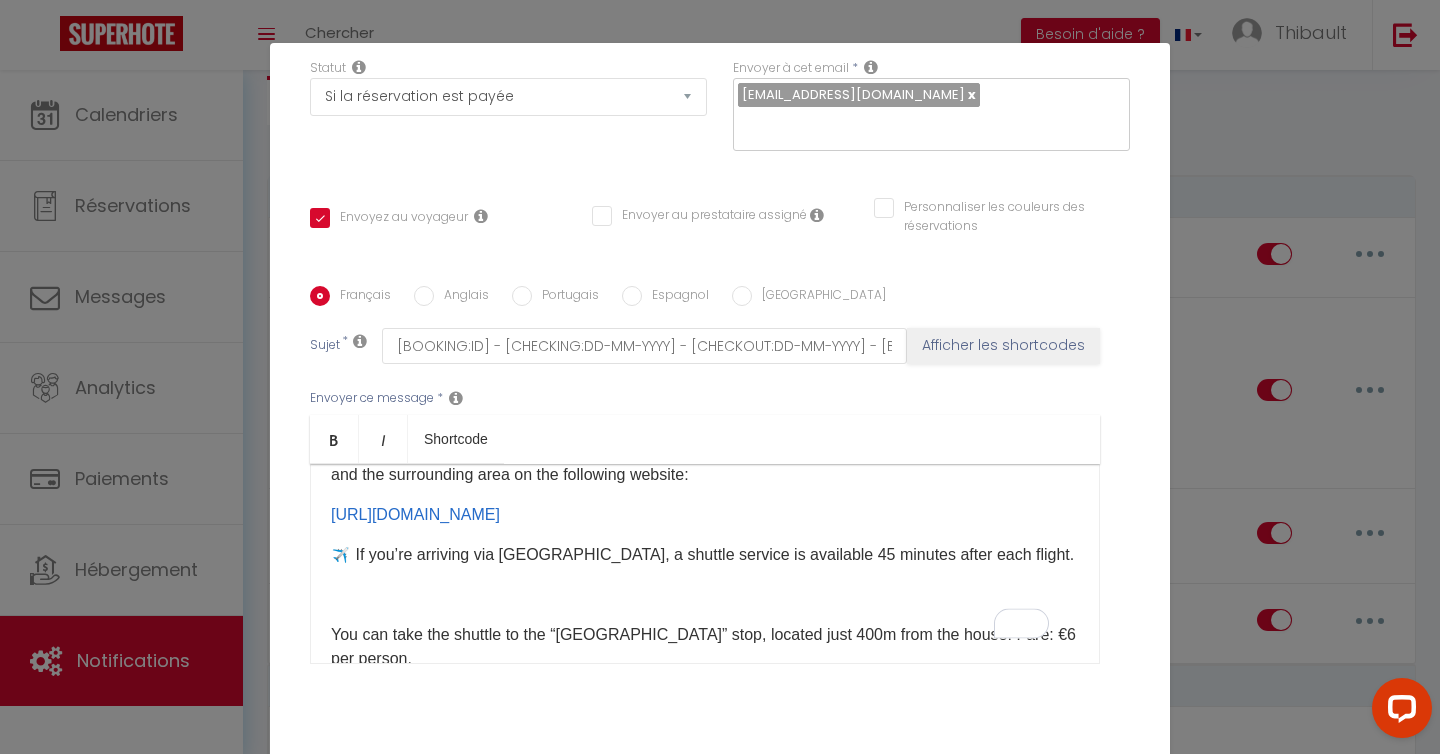 scroll, scrollTop: 975, scrollLeft: 0, axis: vertical 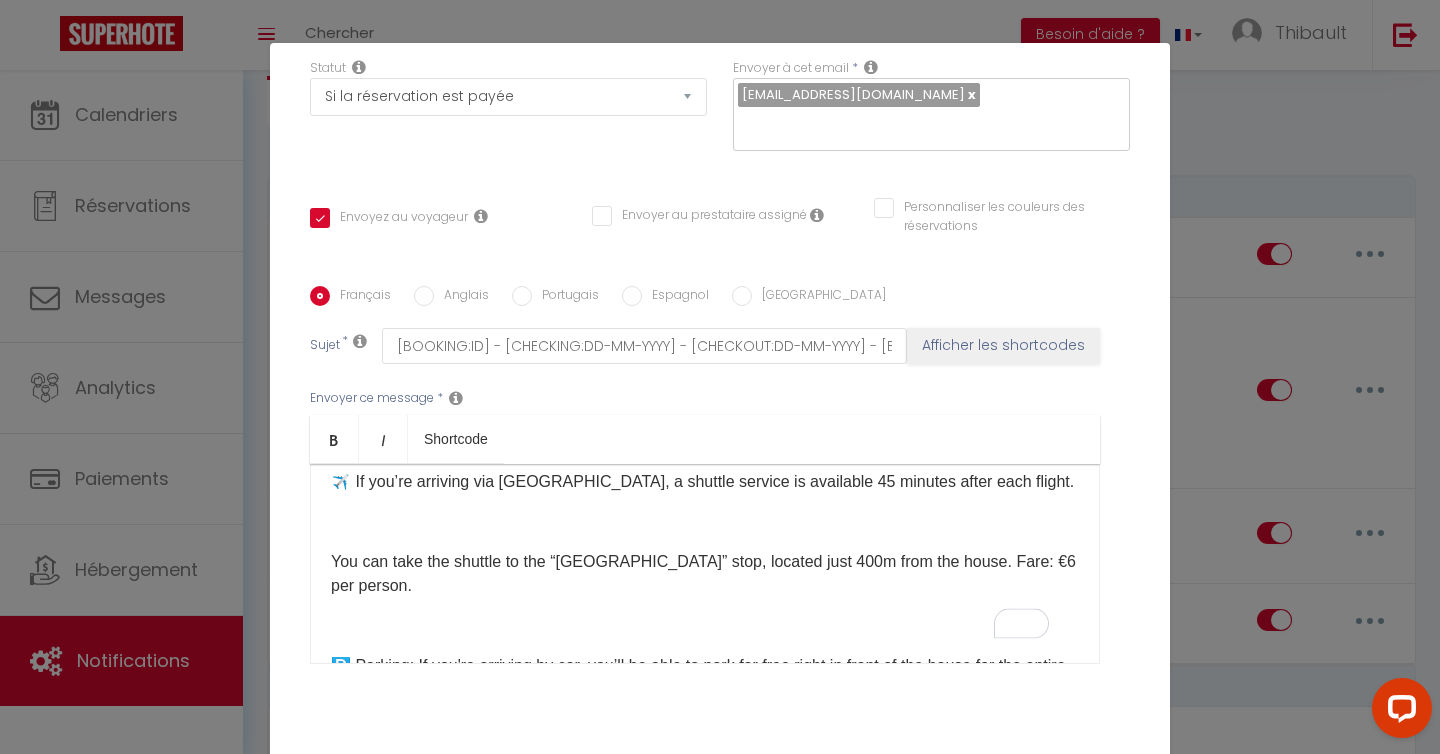 click at bounding box center (705, 522) 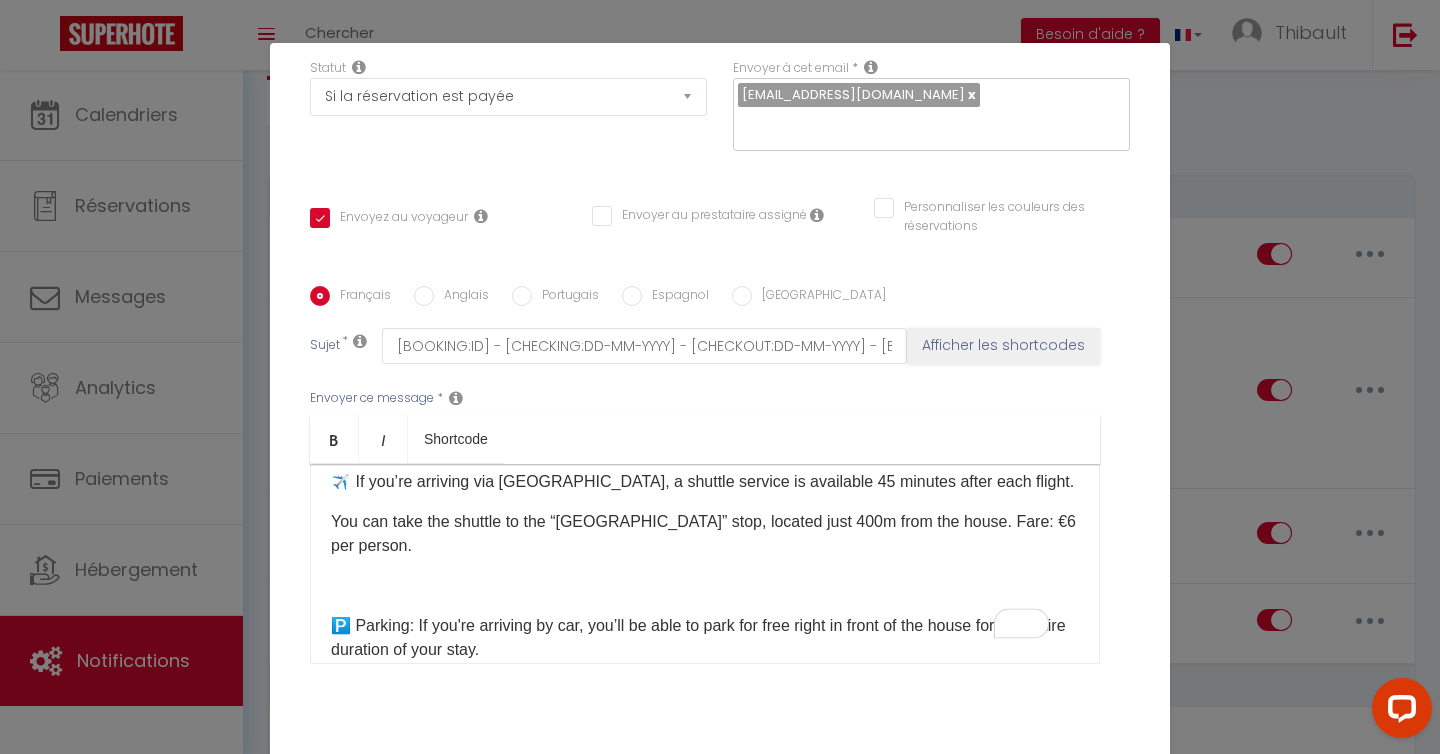 scroll, scrollTop: 1037, scrollLeft: 0, axis: vertical 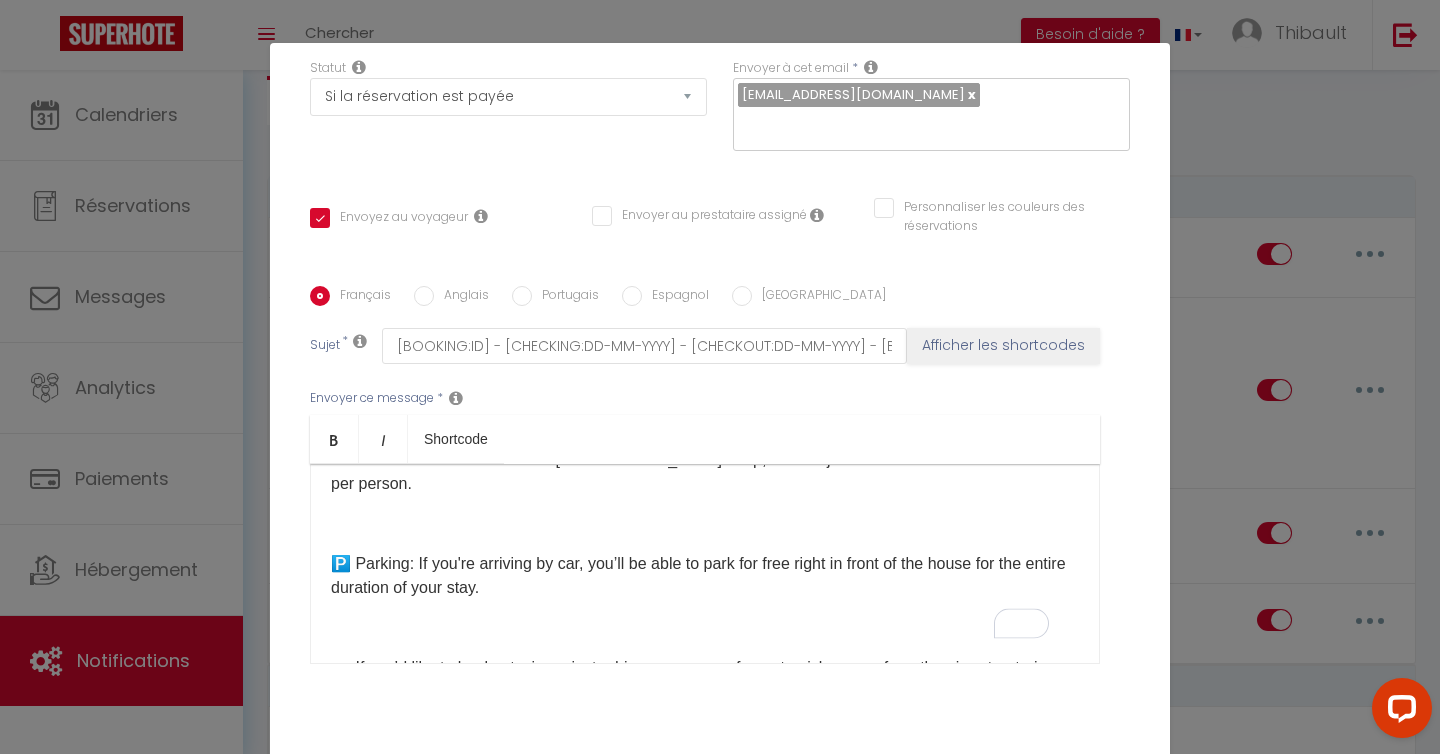 click at bounding box center [705, 524] 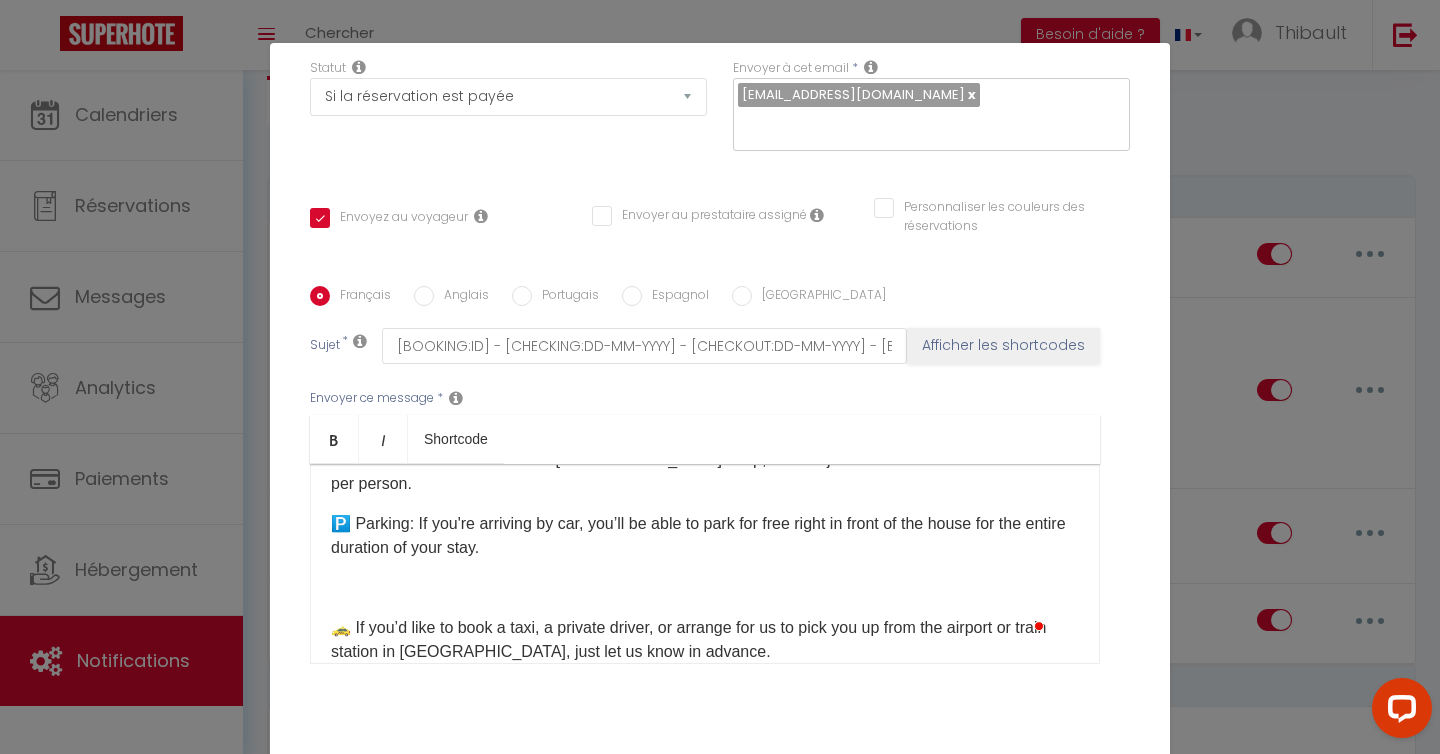scroll, scrollTop: 1078, scrollLeft: 0, axis: vertical 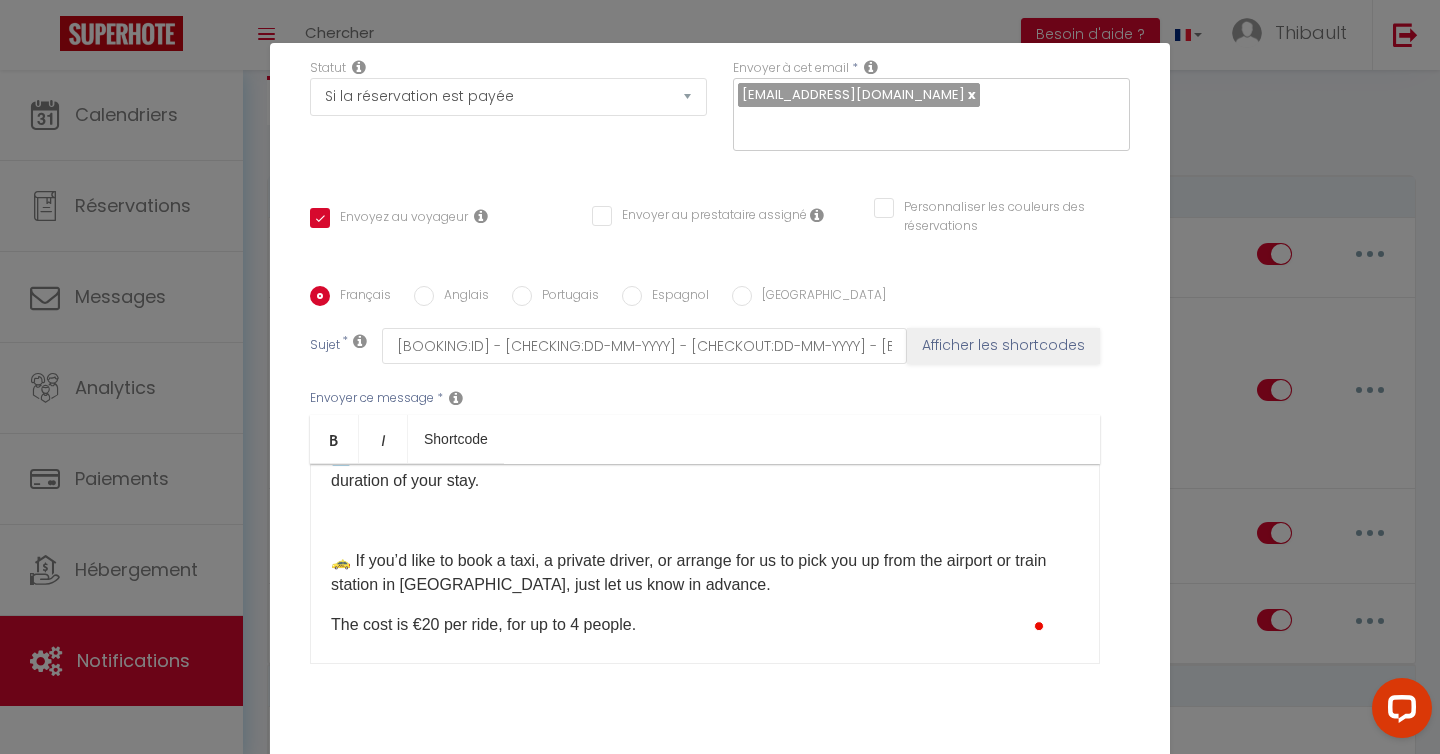 click on "Bonjour [GUEST:FIRST_NAME],​ Votre réservation est confirmée à partir du [CHECKING:DD-MM-YYYY]​.  C’est avec grand plaisir que je vous accueillerai à [GEOGRAPHIC_DATA]. Pour commencer à préparer votre séjour, vous trouverez de nombreuses informations sur [GEOGRAPHIC_DATA] et les alentours en vous rendant sur le site suivant: [URL][DOMAIN_NAME] ✈️ Si vous prévoyez d'arriver depuis l'[GEOGRAPHIC_DATA], il y a un service de navettes 45 minutes après chaque vol.  Vous pourrez prendre la navette jusqu'à l'arrêt "[GEOGRAPHIC_DATA]" qui se situe à 400m de la maison. Tarif: 6 euros par personne. 🅿️Parking : En voiture, vous pourrez stationner gratuitement devant la maison pendant toute la durée de votre séjour. 🚕 Si vous souhaitez réserver un taxi, un chauffeur privé ou que nous venions vous chercher, à l'aéroport ou la gare de [GEOGRAPHIC_DATA], faites nous le savoir avant votre arrivée.  Le tarif pratiqué est de 20€ par trajet jusqu'à 4 personnes. ​🔑  Accès" at bounding box center (705, 564) 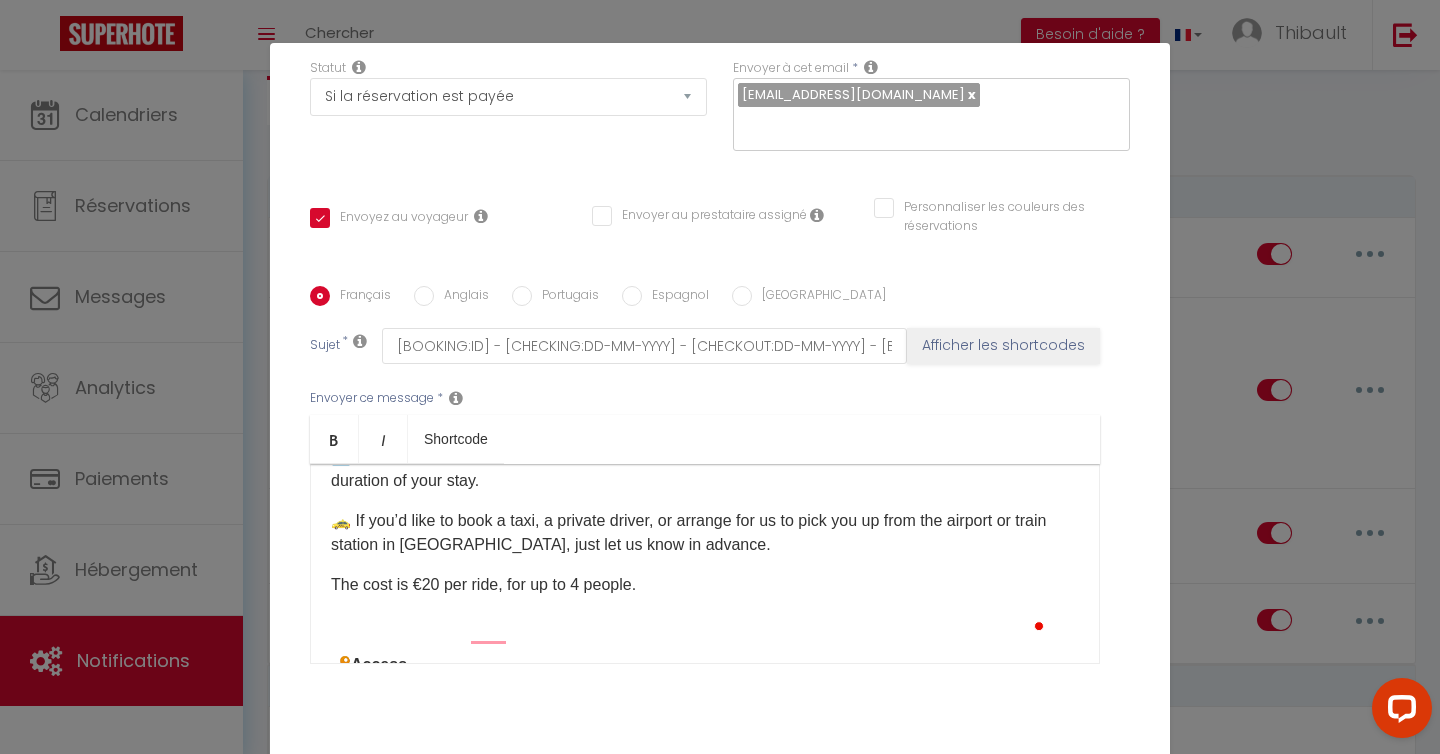 scroll, scrollTop: 1215, scrollLeft: 0, axis: vertical 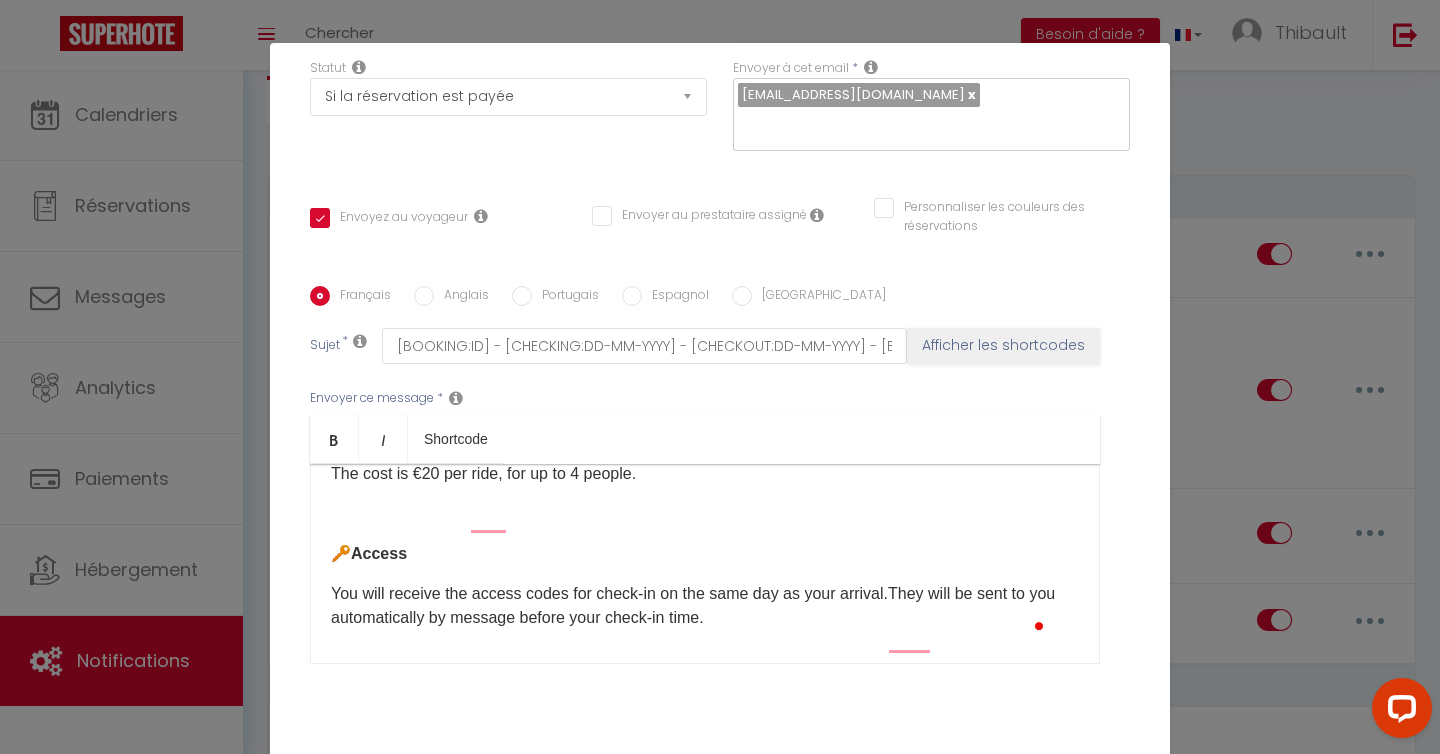 click at bounding box center [705, 514] 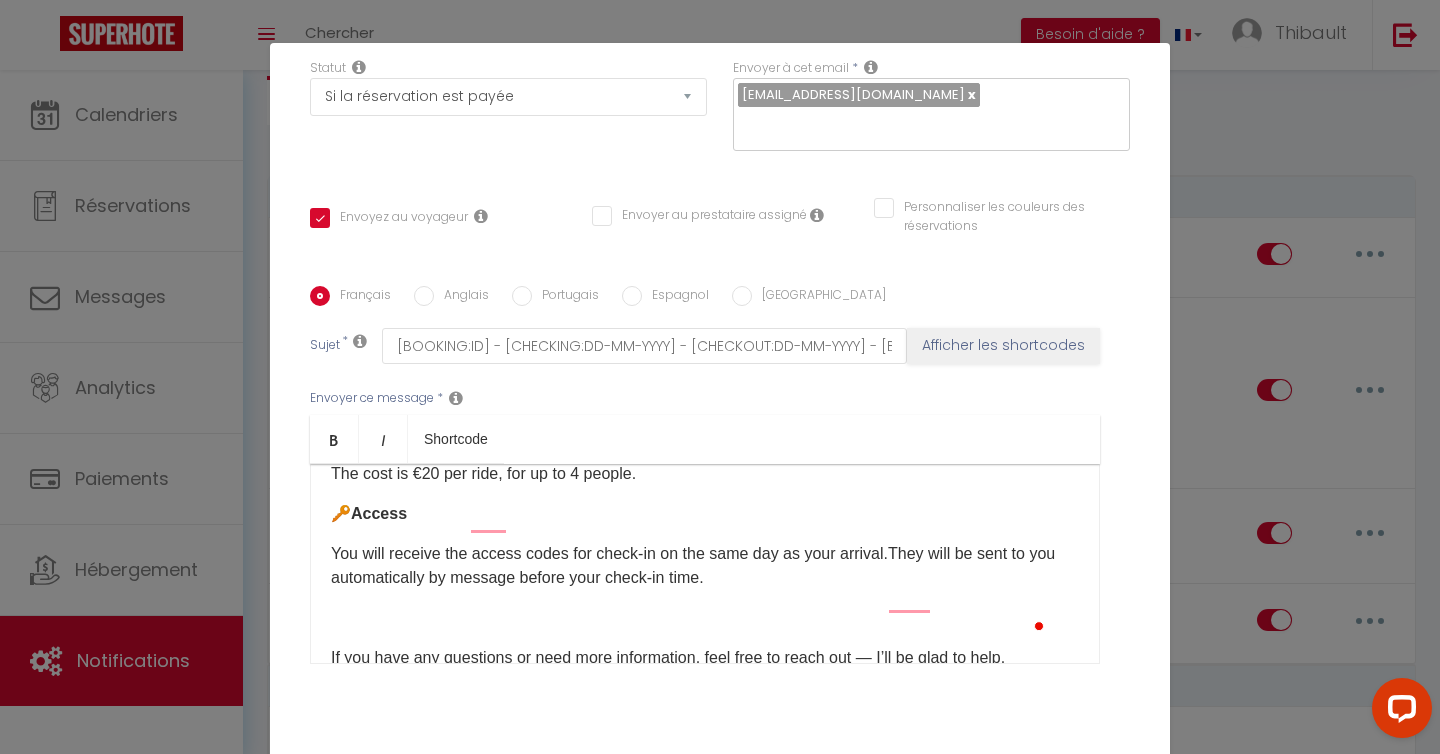 scroll, scrollTop: 1310, scrollLeft: 0, axis: vertical 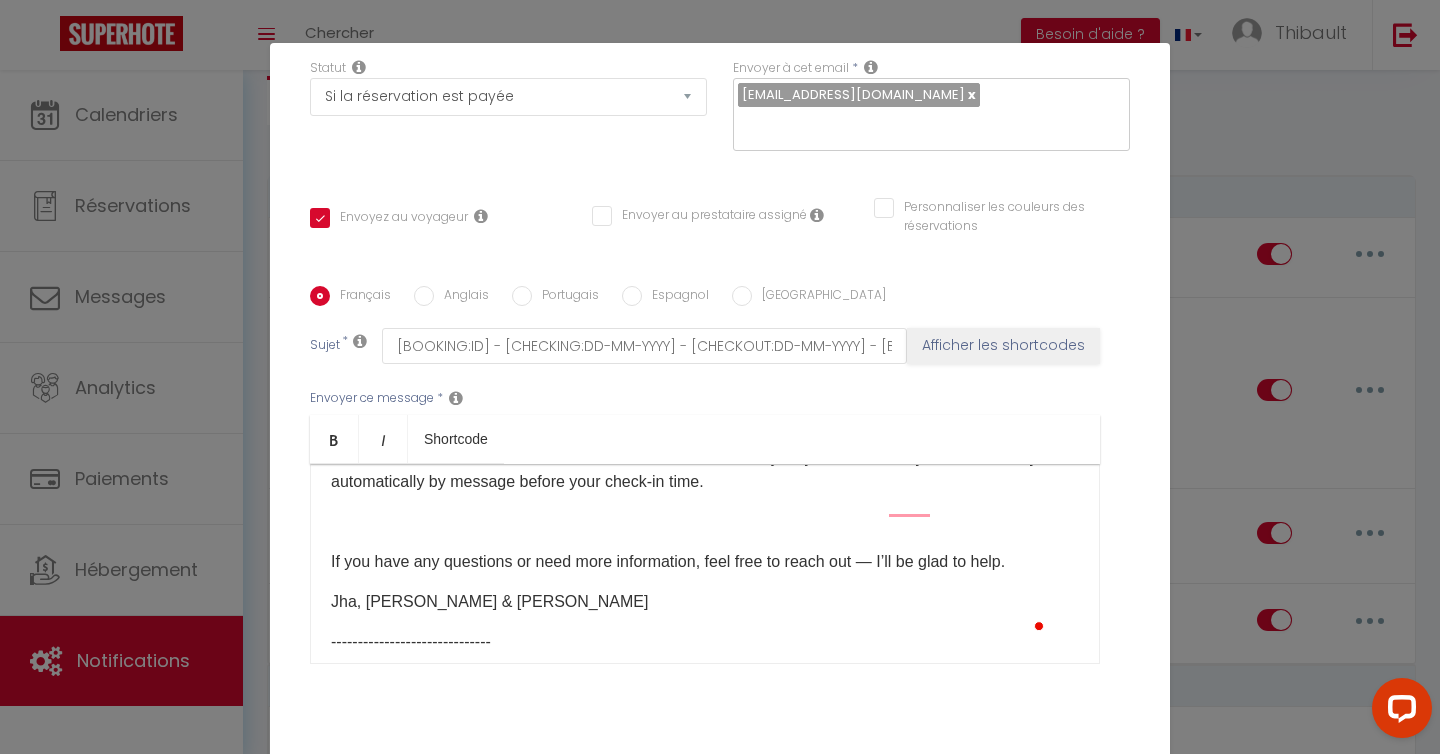click on "Bonjour [GUEST:FIRST_NAME],​ Votre réservation est confirmée à partir du [CHECKING:DD-MM-YYYY]​.  C’est avec grand plaisir que je vous accueillerai à [GEOGRAPHIC_DATA]. Pour commencer à préparer votre séjour, vous trouverez de nombreuses informations sur [GEOGRAPHIC_DATA] et les alentours en vous rendant sur le site suivant: [URL][DOMAIN_NAME] ✈️ Si vous prévoyez d'arriver depuis l'[GEOGRAPHIC_DATA], il y a un service de navettes 45 minutes après chaque vol.  Vous pourrez prendre la navette jusqu'à l'arrêt "[GEOGRAPHIC_DATA]" qui se situe à 400m de la maison. Tarif: 6 euros par personne. 🅿️Parking : En voiture, vous pourrez stationner gratuitement devant la maison pendant toute la durée de votre séjour. 🚕 Si vous souhaitez réserver un taxi, un chauffeur privé ou que nous venions vous chercher, à l'aéroport ou la gare de [GEOGRAPHIC_DATA], faites nous le savoir avant votre arrivée.  Le tarif pratiqué est de 20€ par trajet jusqu'à 4 personnes. ​🔑  Accès" at bounding box center (705, 564) 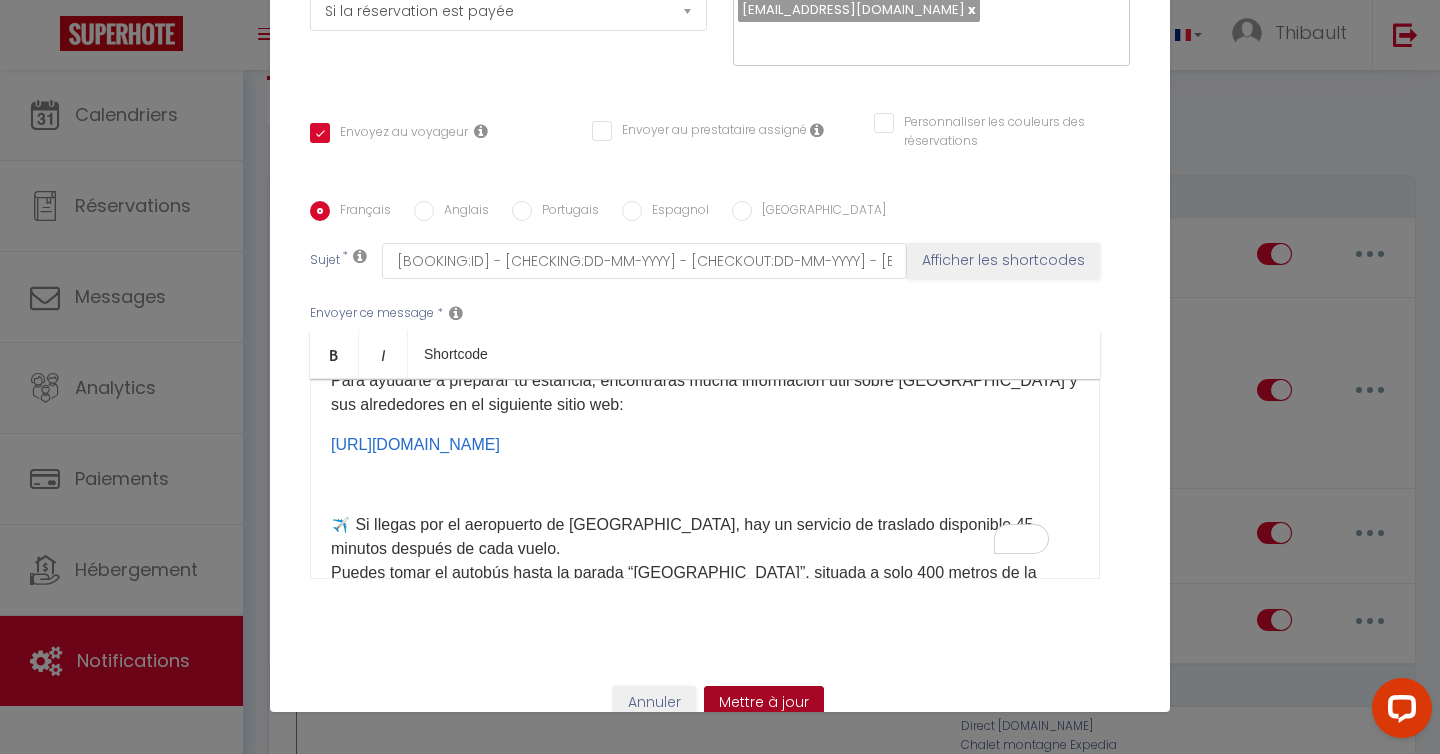 click on "Mettre à jour" at bounding box center [764, 703] 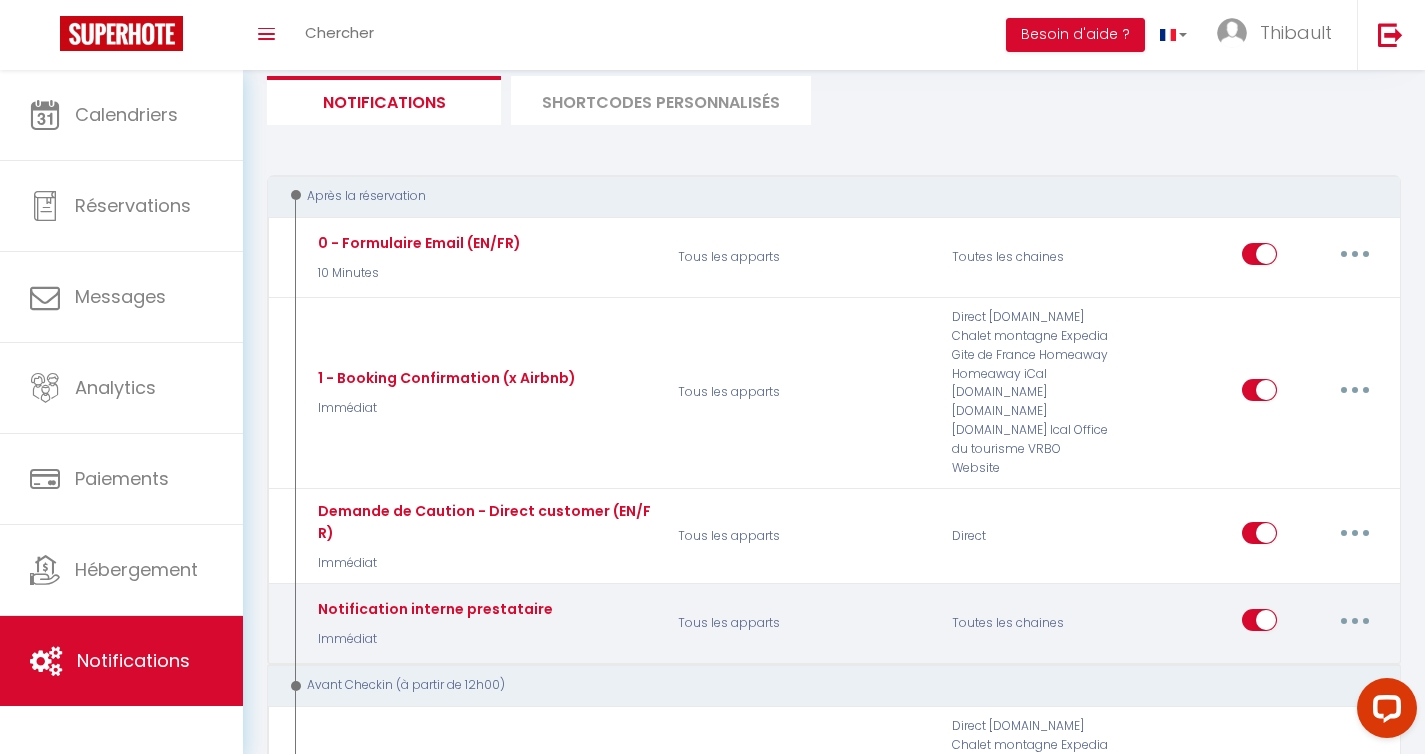 click at bounding box center (1355, 620) 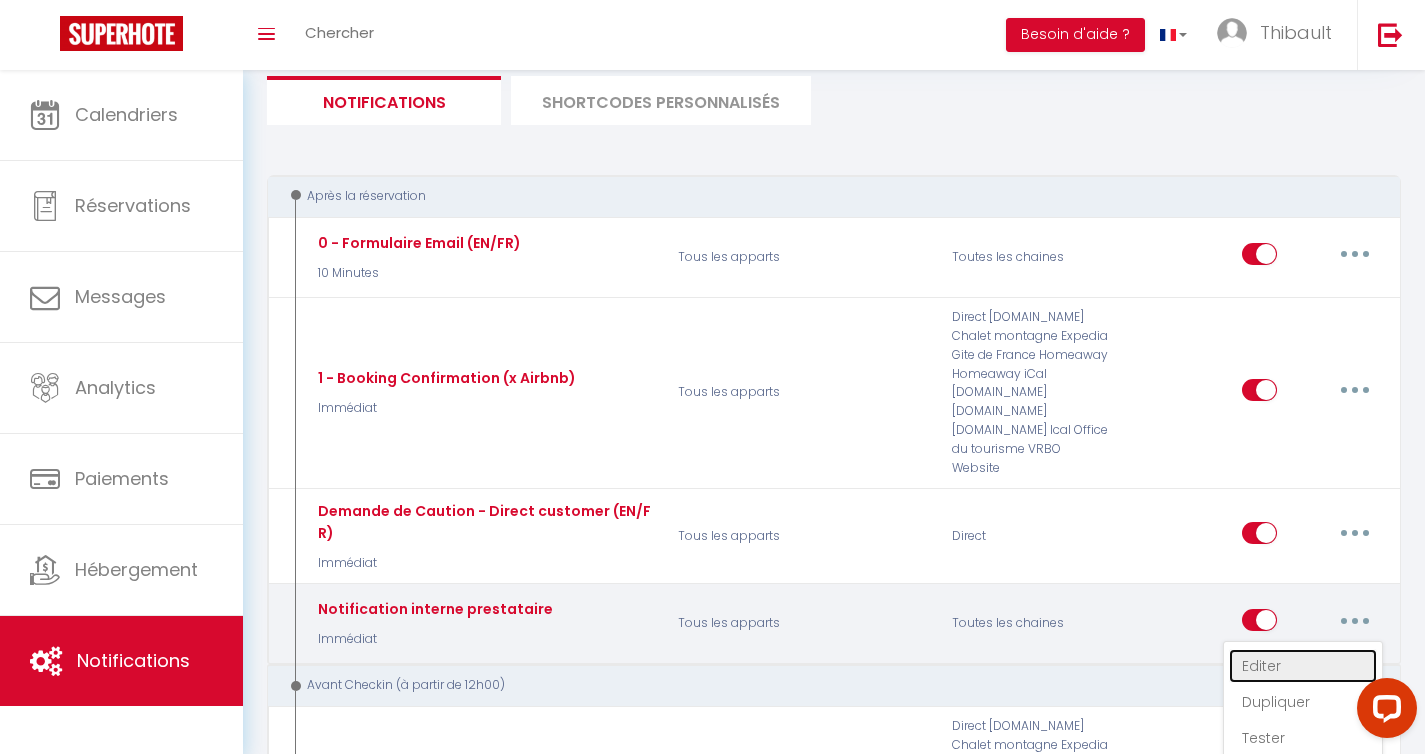 click on "Editer" at bounding box center (1303, 666) 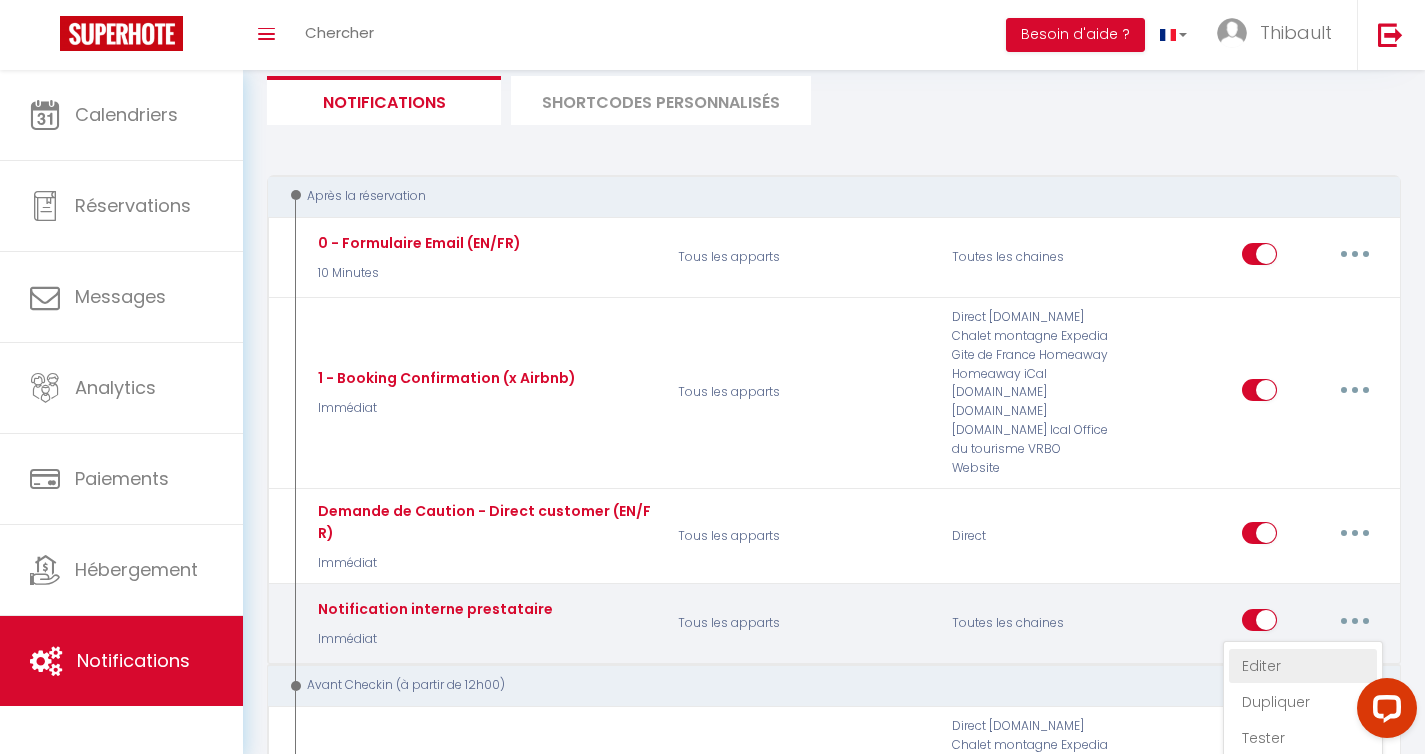 type on "Notification interne prestataire" 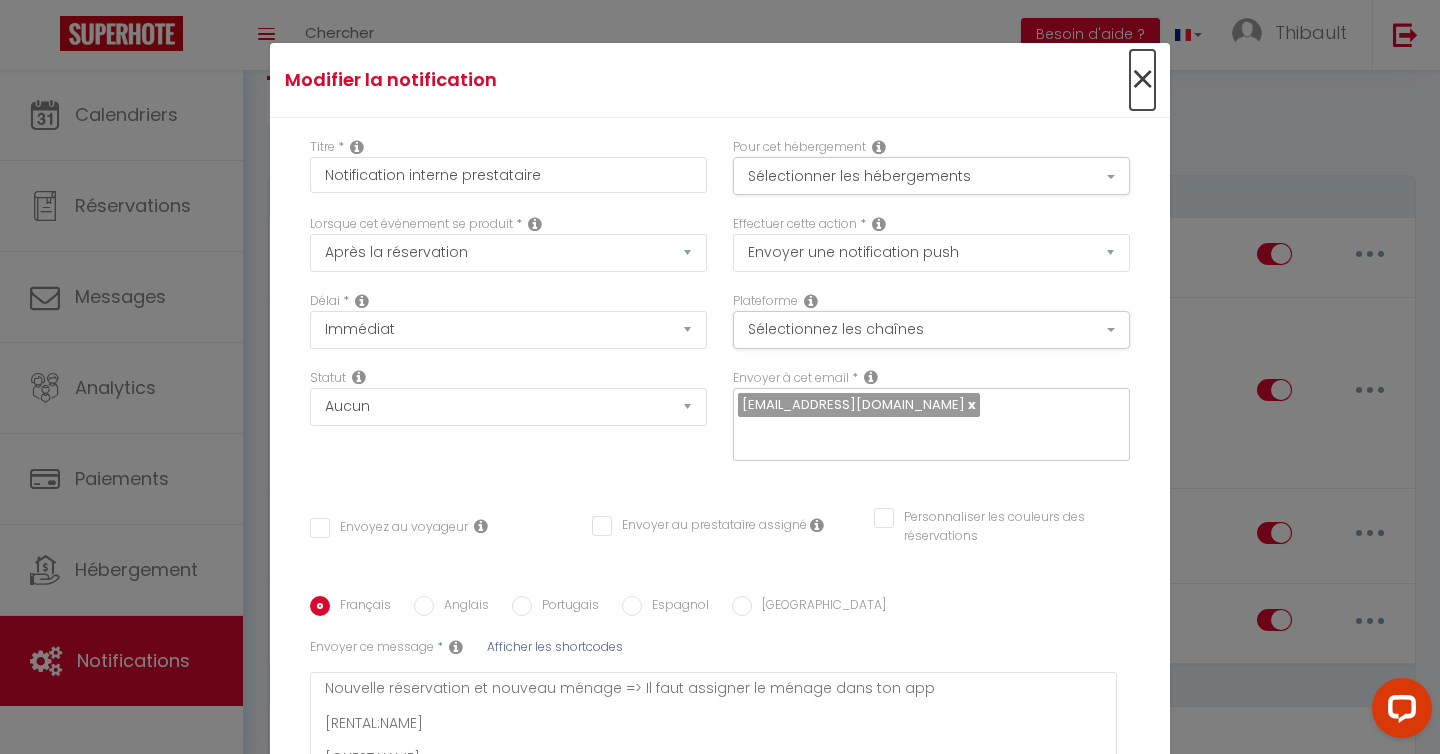 click on "×" at bounding box center (1142, 80) 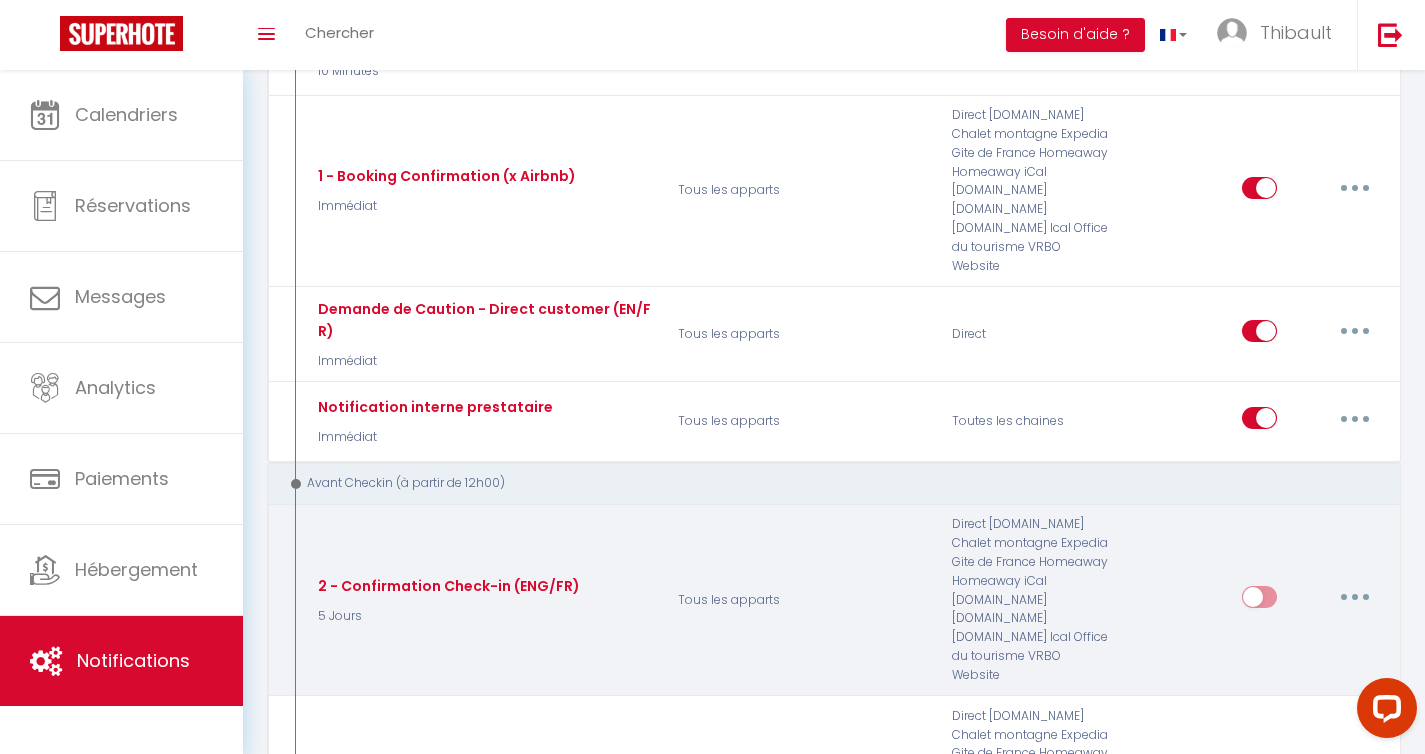 click at bounding box center [1355, 597] 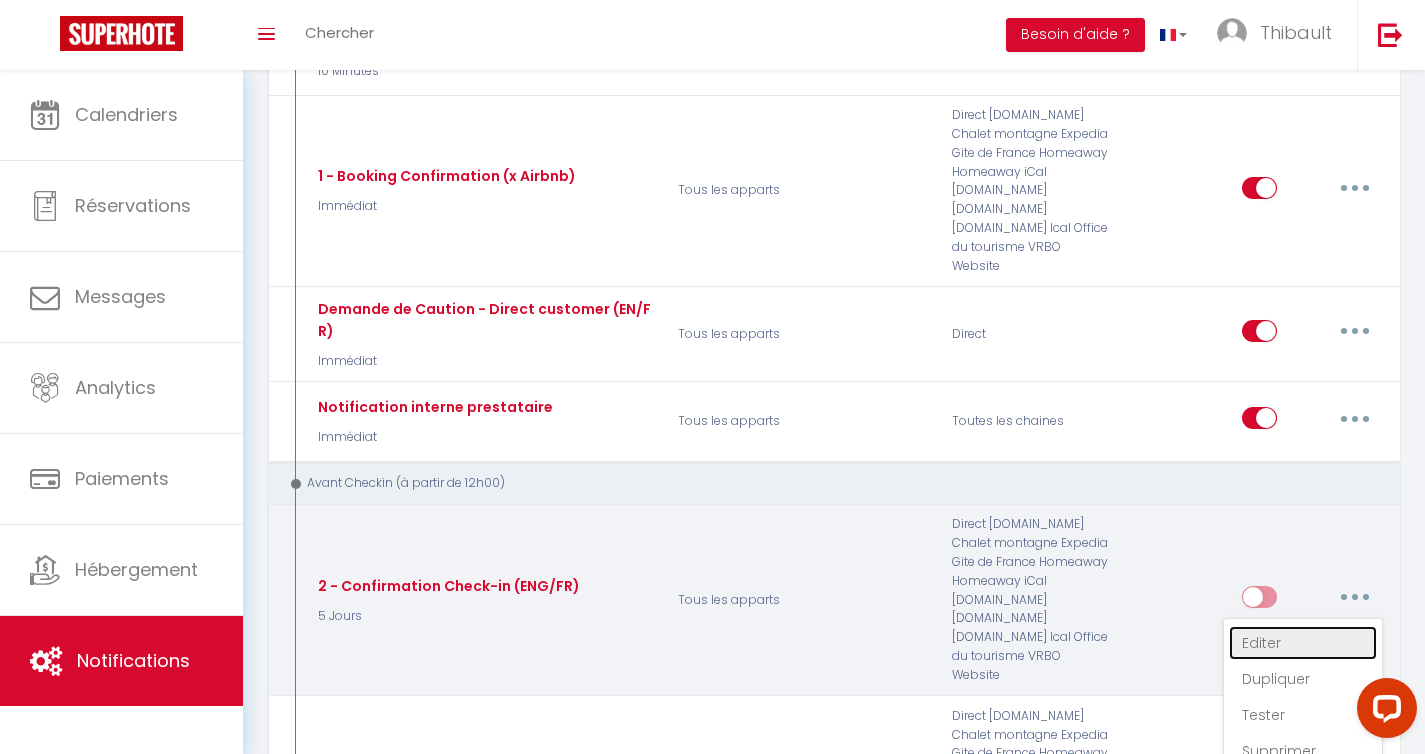 click on "Editer" at bounding box center [1303, 643] 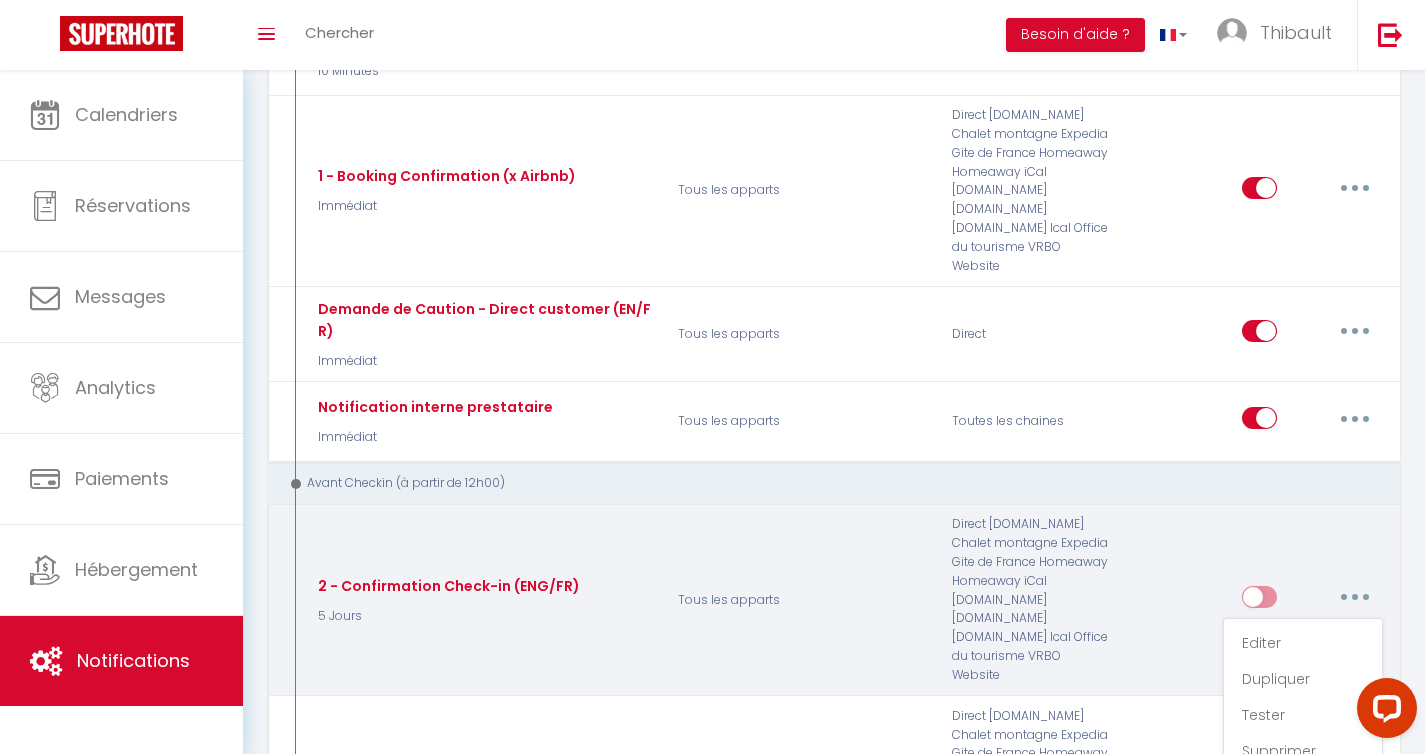 select on "5 Jours" 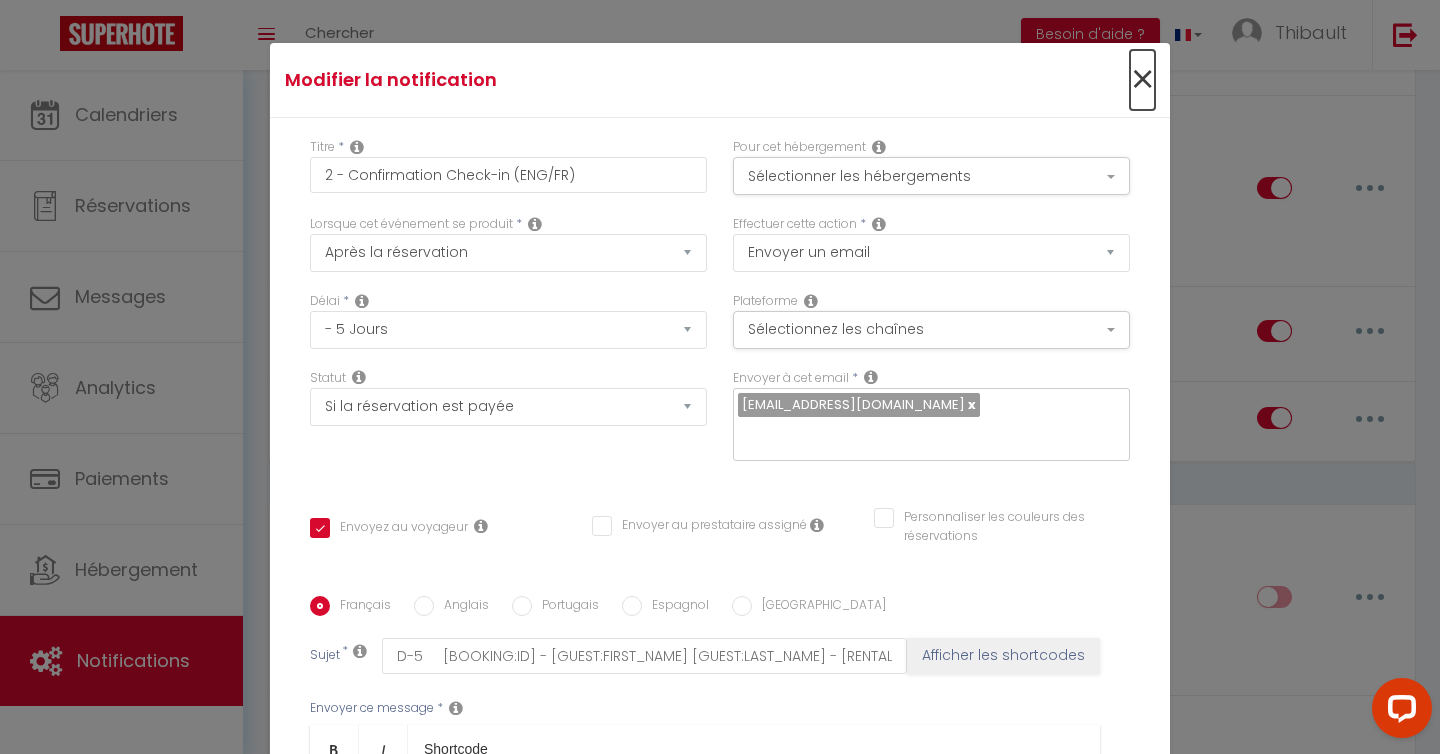 click on "×" at bounding box center [1142, 80] 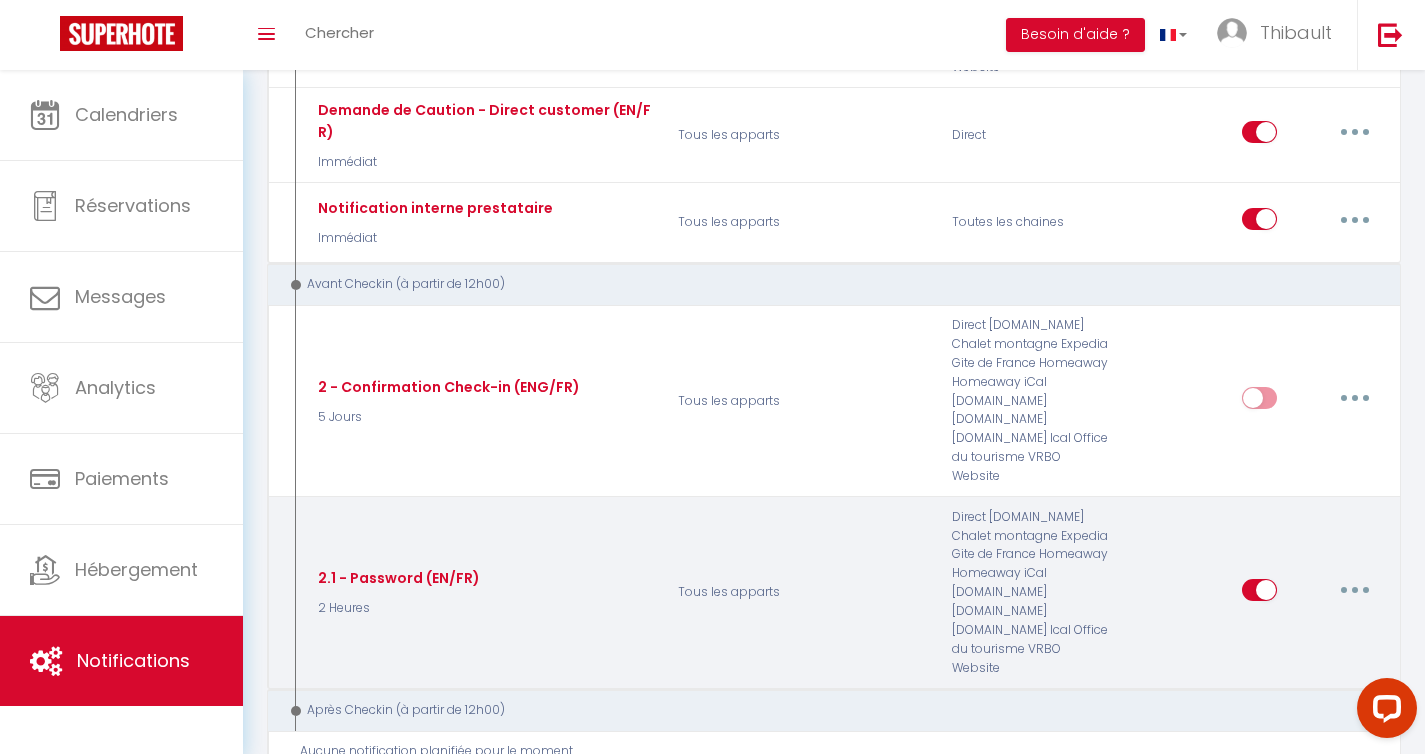 click at bounding box center [1355, 590] 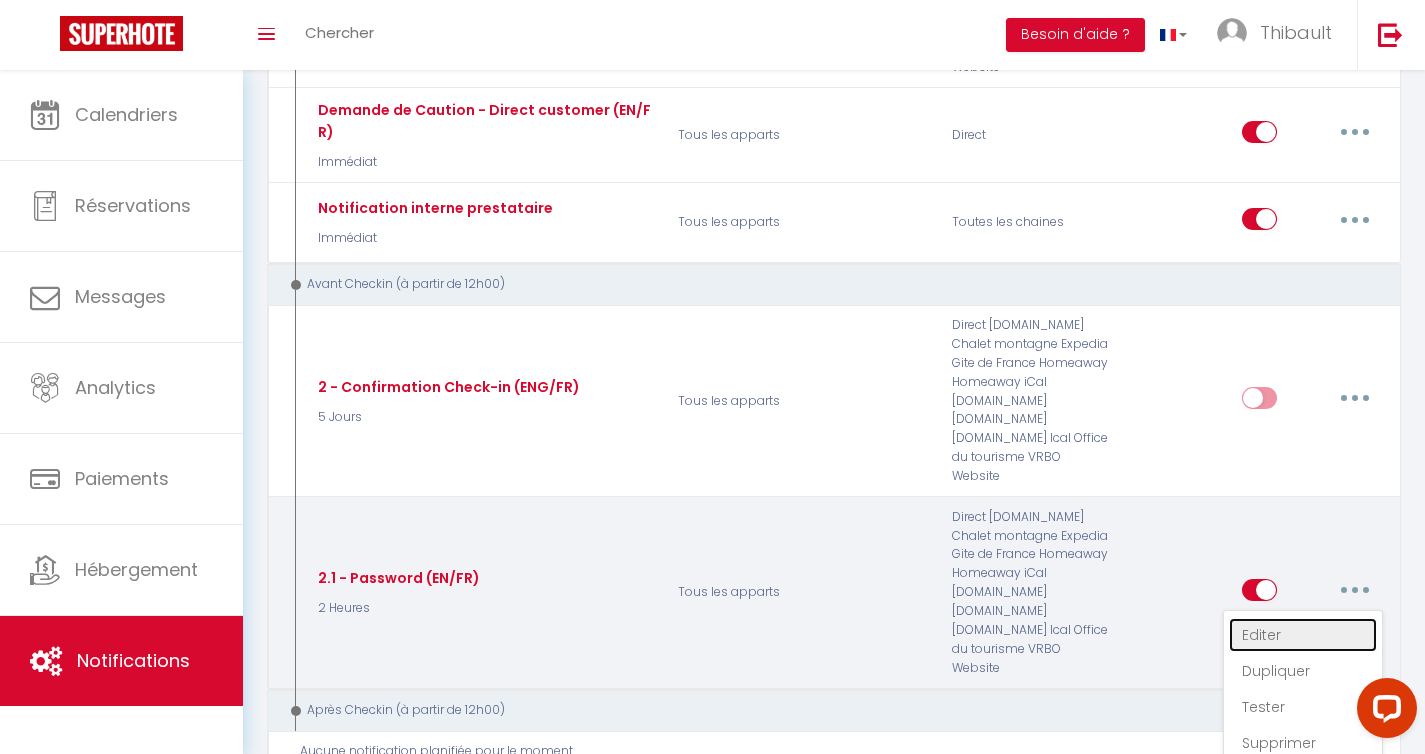 click on "Editer" at bounding box center (1303, 635) 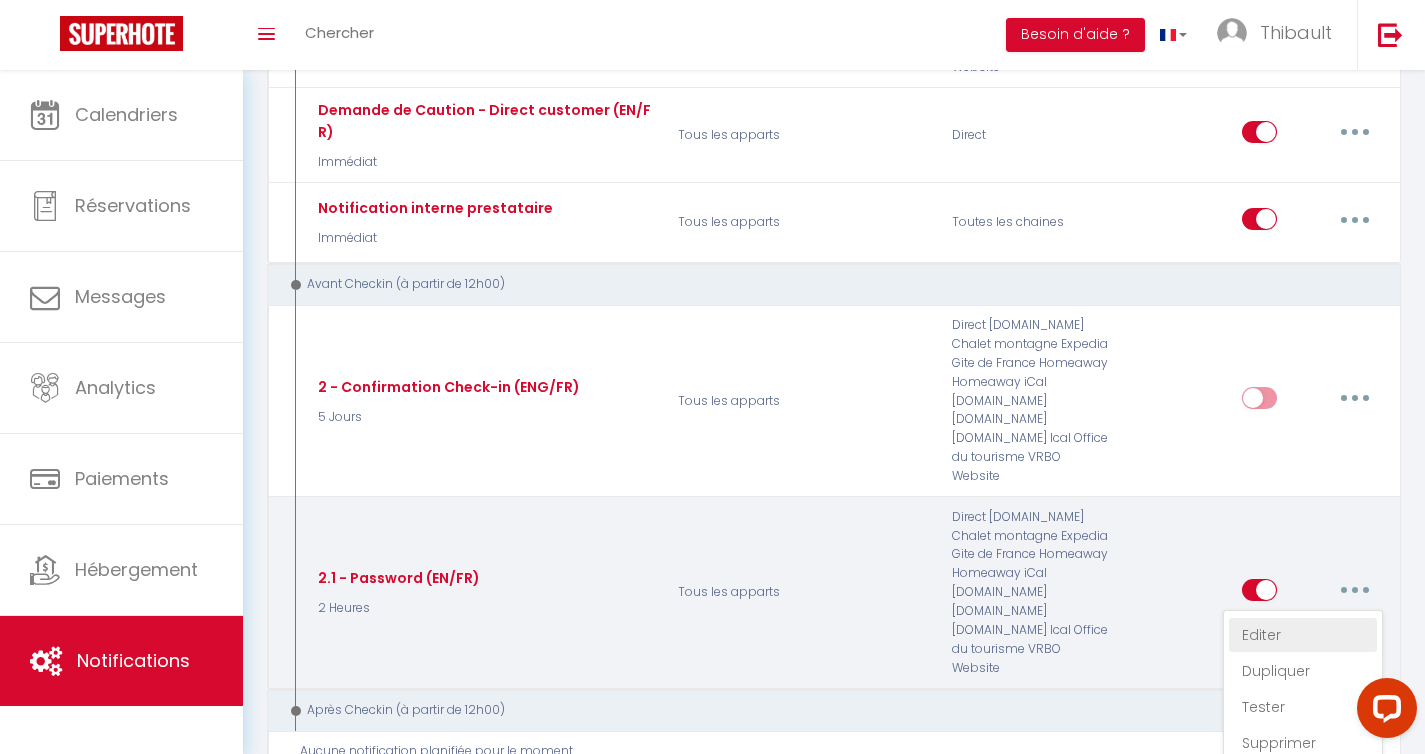 type on "2.1 - Password (EN/FR)" 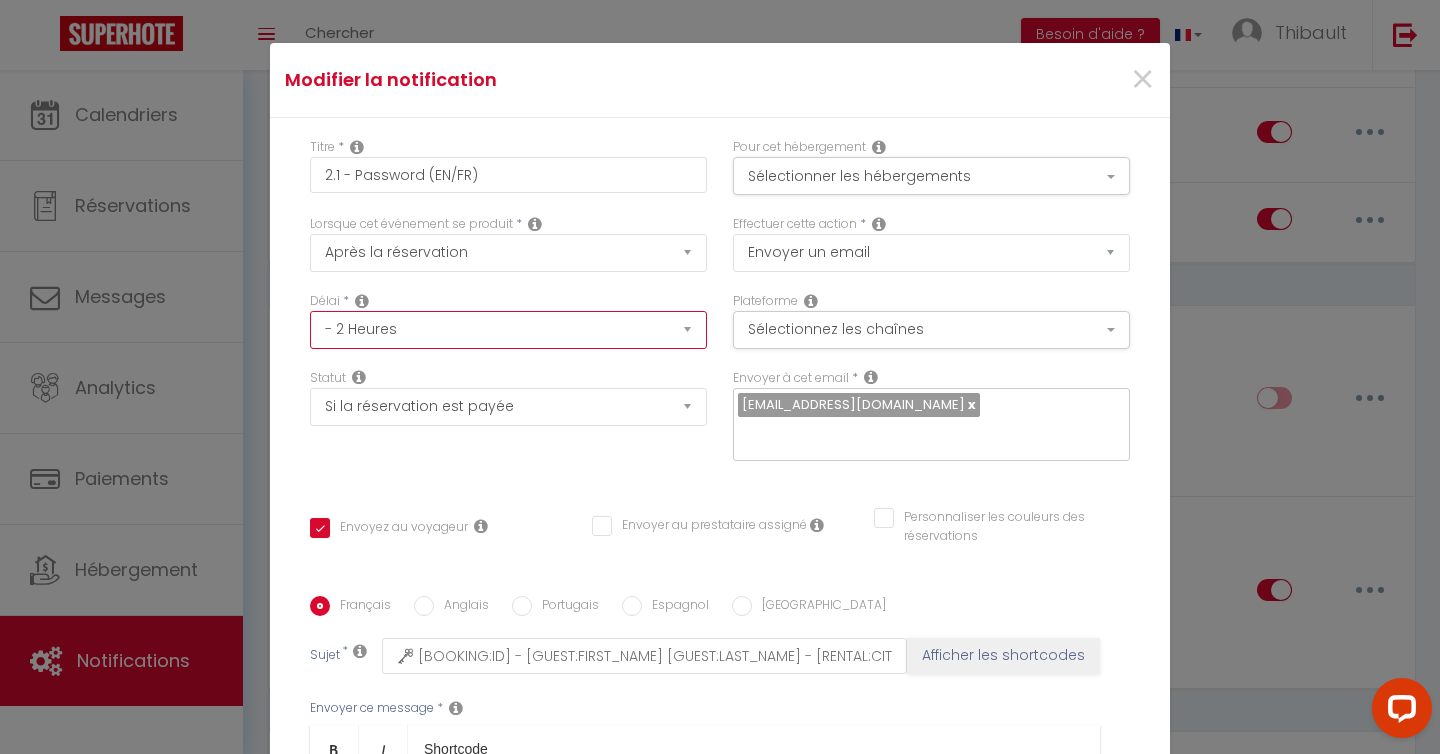 click on "Immédiat - 10 Minutes - 1 Heure - 2 Heures - 3 Heures - 4 Heures - 5 Heures - 6 Heures - 7 Heures - 8 Heures - 9 Heures - 10 Heures - 11 Heures - 12 Heures - 13 Heures - 14 Heures - 15 Heures - 16 Heures - 17 Heures - 18 Heures - 19 Heures - 20 Heures - 21 Heures - 22 Heures - 23 Heures   - 1 Jour - 2 Jours - 3 Jours - 4 Jours - 5 Jours - 6 Jours - 7 Jours - 8 Jours - 9 Jours - 10 Jours - 11 Jours - 12 Jours - 13 Jours - 14 Jours - 15 Jours - 16 Jours - 17 Jours - 18 Jours - 19 Jours - 20 Jours - 21 Jours - 22 Jours - 23 Jours - 24 Jours - 25 Jours - 26 Jours - 27 Jours - 28 Jours - 29 Jours - 30 Jours - 31 Jours - 32 Jours - 33 Jours - 34 Jours - 35 Jours - 36 Jours - 37 Jours - 38 Jours - 39 Jours - 40 Jours - 41 Jours - 42 Jours - 43 Jours - 44 Jours - 45 Jours - 46 Jours - 47 Jours - 48 Jours - 49 Jours - 50 Jours - 51 Jours - 52 Jours - 53 Jours - 54 Jours - 55 Jours - 56 Jours - 57 Jours - 58 Jours - 59 Jours - 60 Jours - 61 Jours - 62 Jours - 63 Jours - 64 Jours - 65 Jours - 66 Jours - 67 Jours" at bounding box center (508, 330) 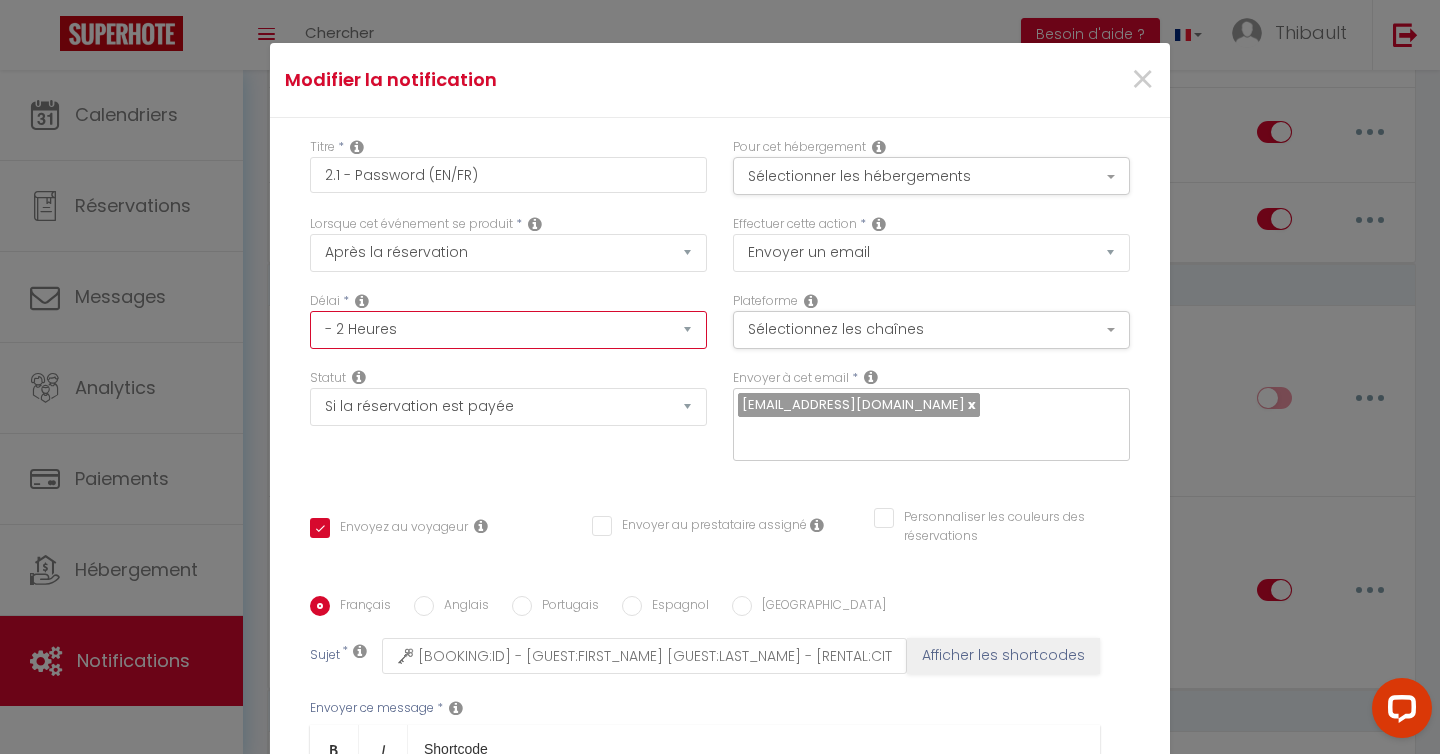 select on "3 Heures" 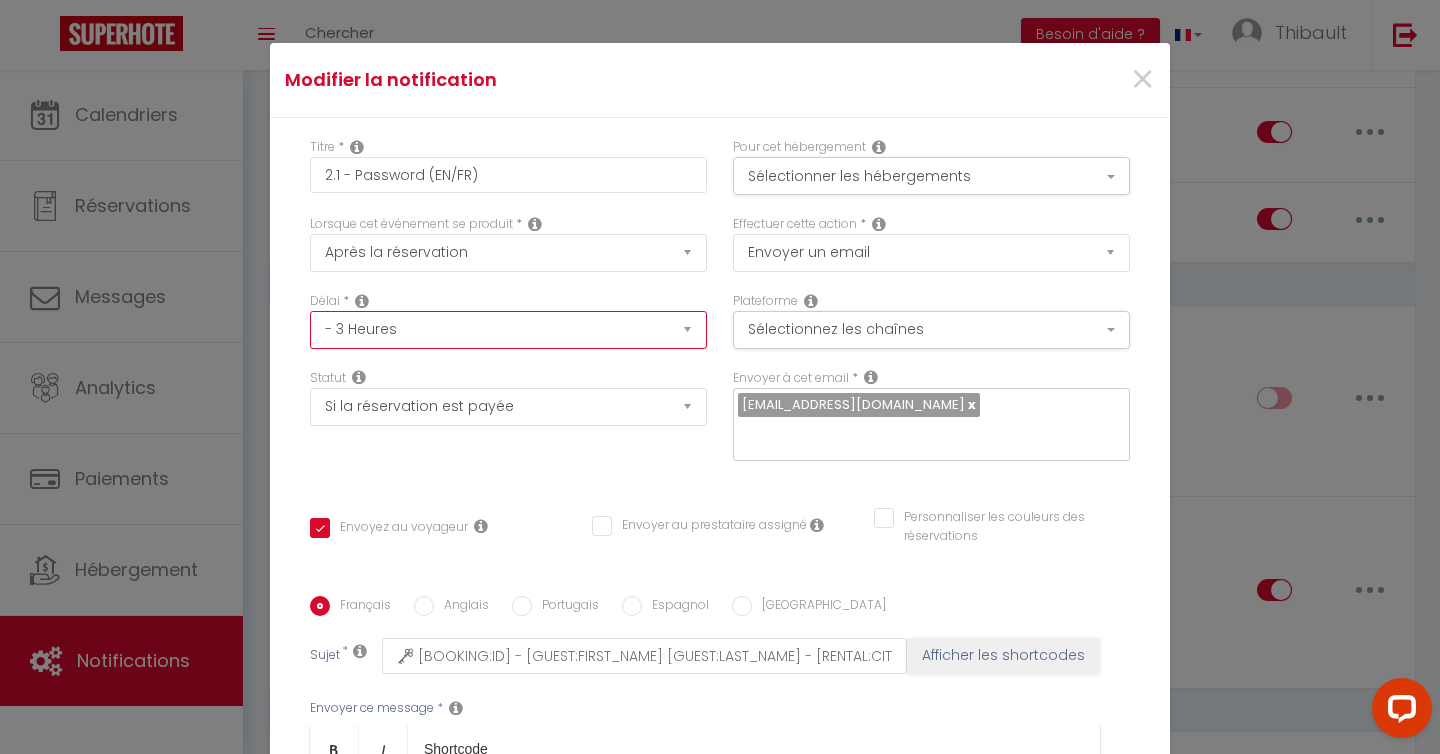 checkbox on "true" 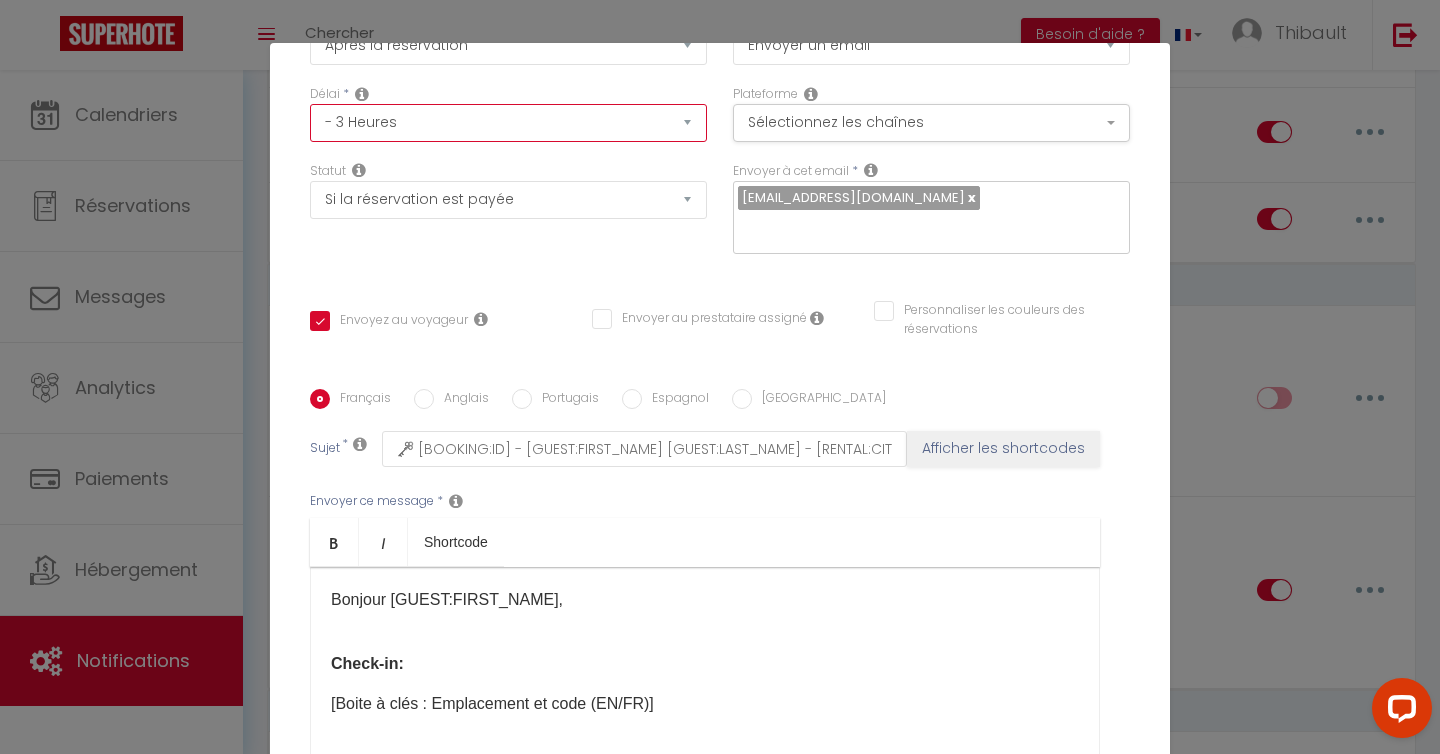 scroll, scrollTop: 310, scrollLeft: 0, axis: vertical 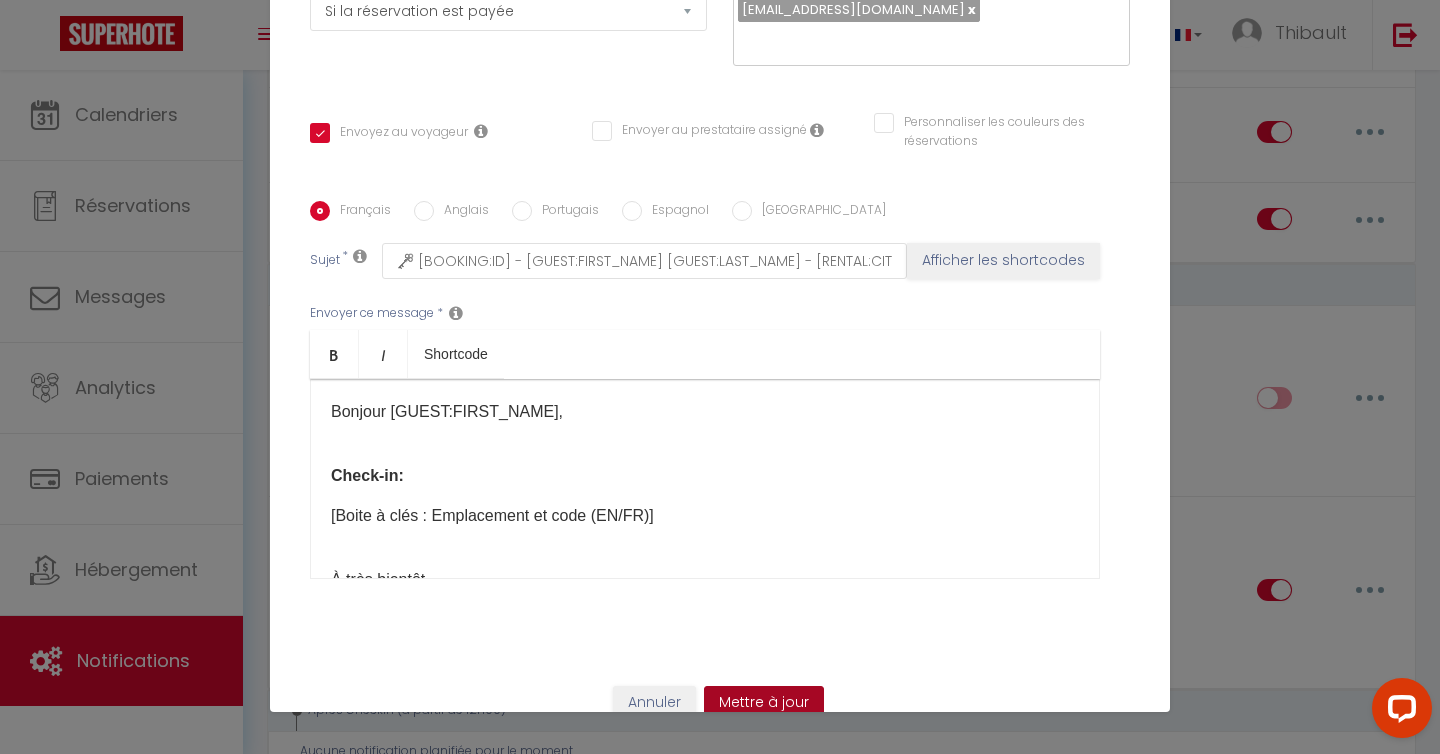 drag, startPoint x: 748, startPoint y: 664, endPoint x: 716, endPoint y: 475, distance: 191.68985 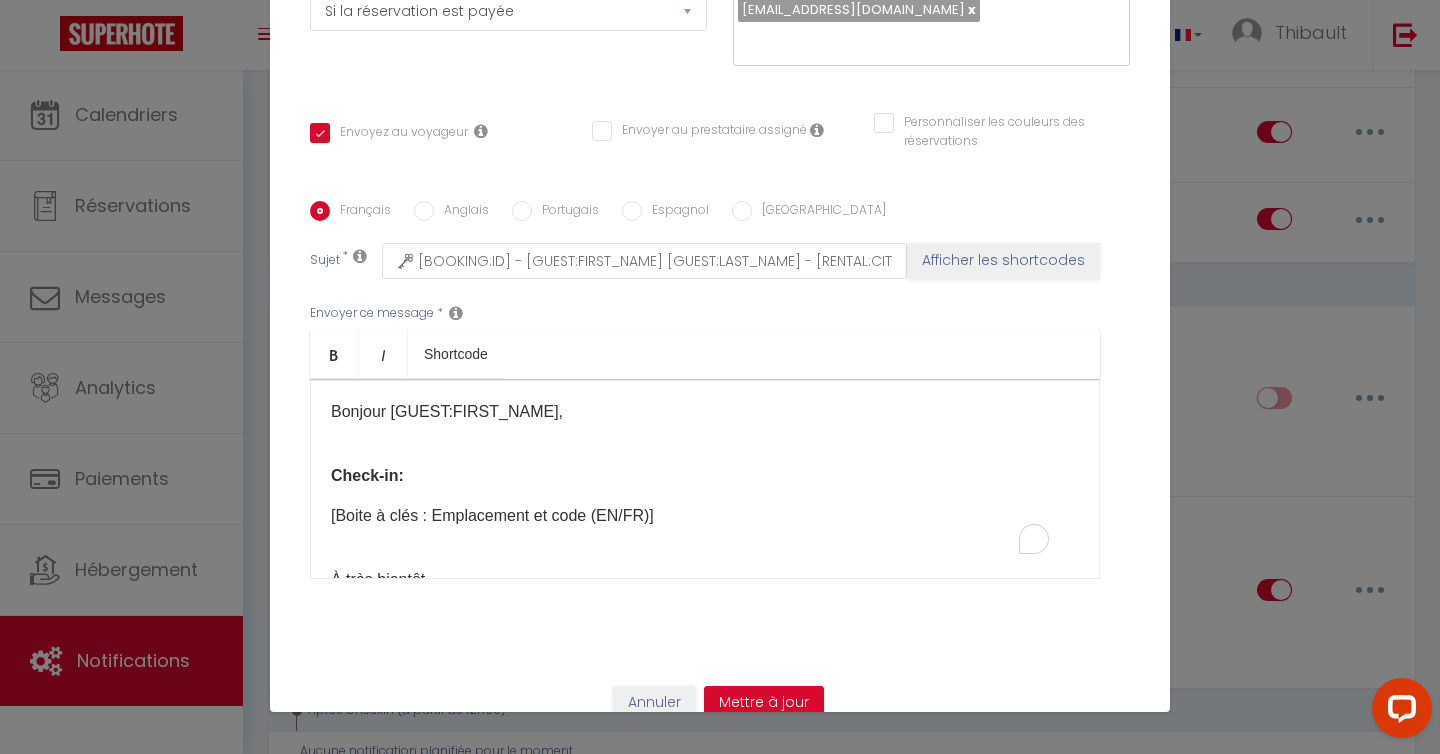 click on "Check-in:" at bounding box center [705, 464] 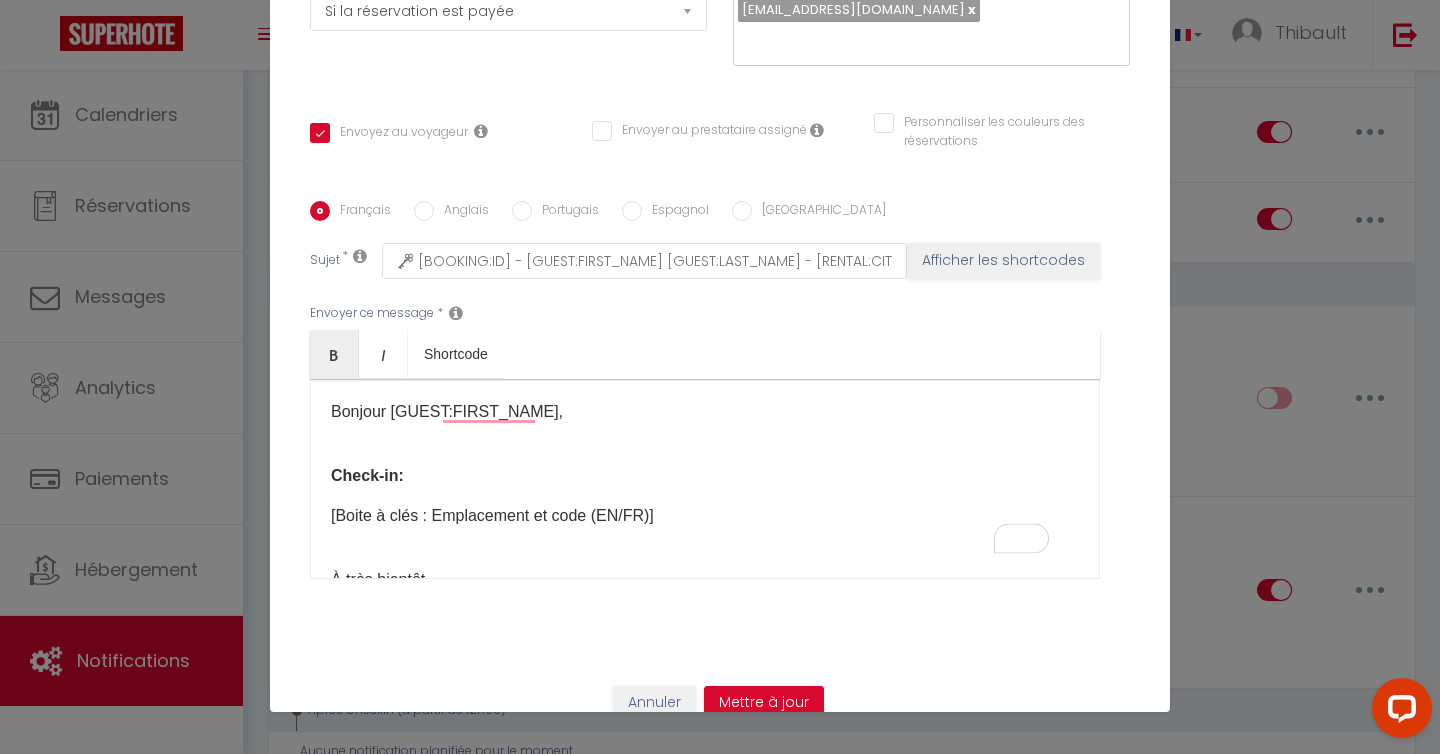 type 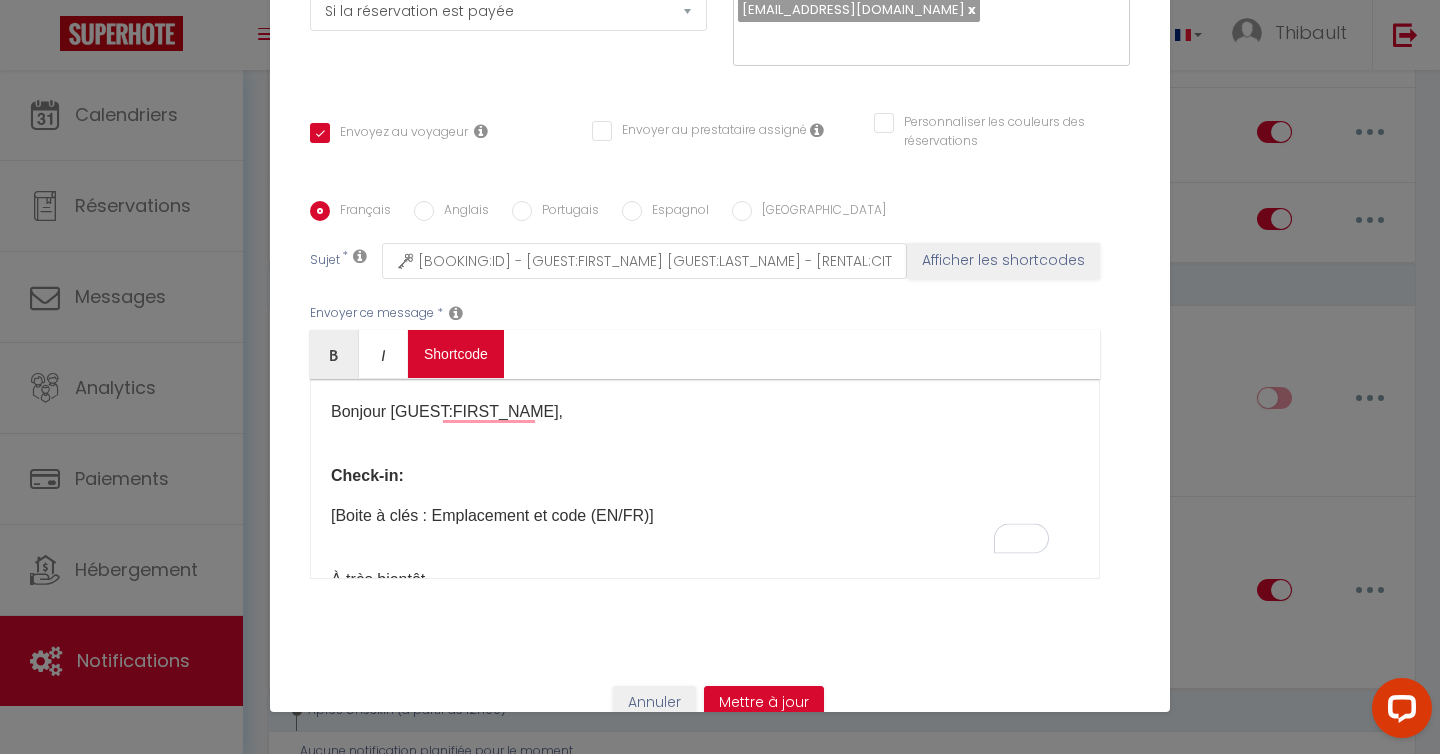 click on "Coaching SuperHote ce soir à 18h00, pour participer:  [URL][DOMAIN_NAME][SECURITY_DATA]   ×     Toggle navigation       Toggle Search     Toggle menubar     Chercher   BUTTON
Besoin d'aide ?
Thibault   Paramètres        Équipe     Résultat de la recherche   Aucun résultat     Calendriers     Réservations     Messages     Analytics      Paiements     Hébergement     Notifications                 Résultat de la recherche   Id   Appart   Voyageur    Checkin   Checkout   Nuits   Pers.   Plateforme   Statut     Résultat de la recherche   Aucun résultat          Notifications
Actions
Nouvelle Notification    Exporter    Importer    Tous les apparts    [PERSON_NAME] · La Maison Blanche 5*  Piscine & vue Cité Médiévale [STREET_ADDRESS] · • Terrasse & Jacuzzi • [GEOGRAPHIC_DATA] • Pied de la cité
Actions" at bounding box center [720, 1547] 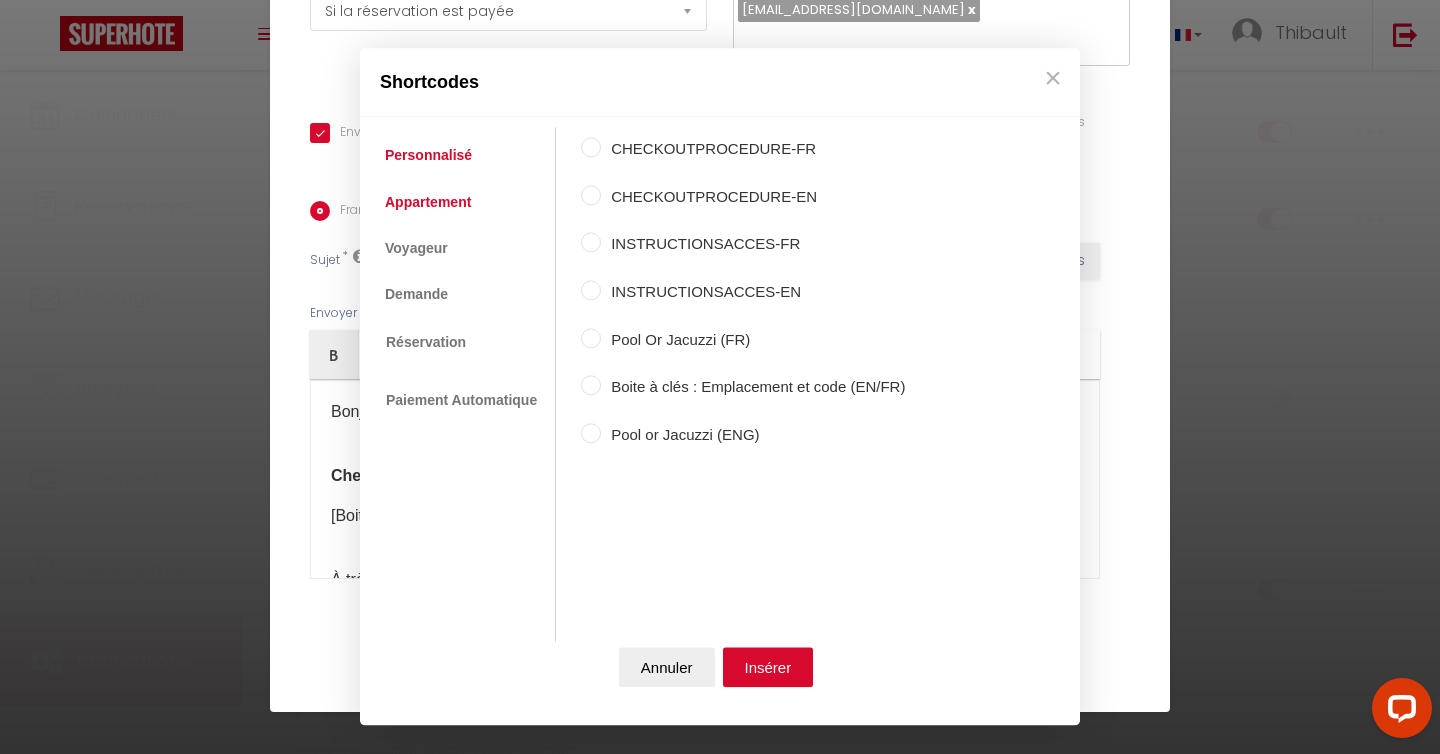 click on "Appartement" at bounding box center (428, 202) 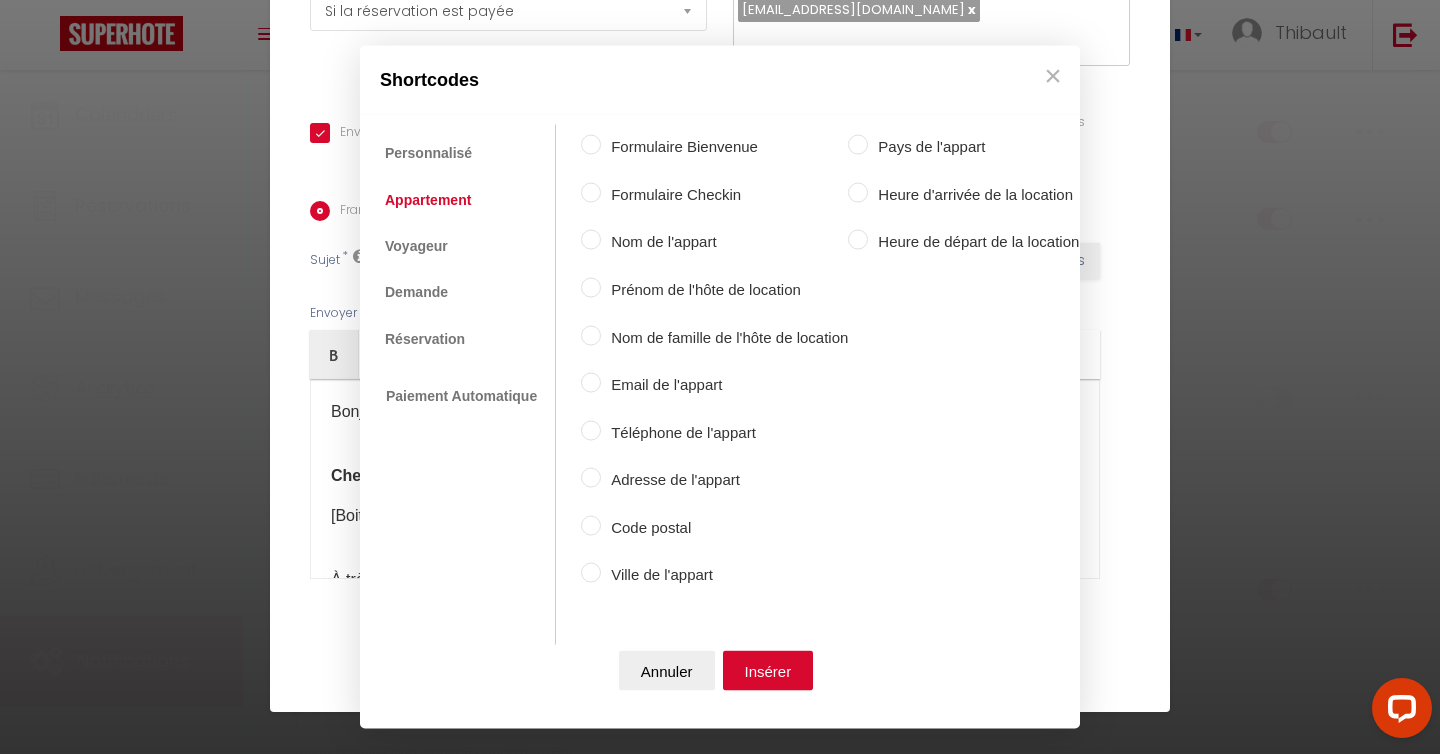 click on "Personnalisé" at bounding box center [429, 153] 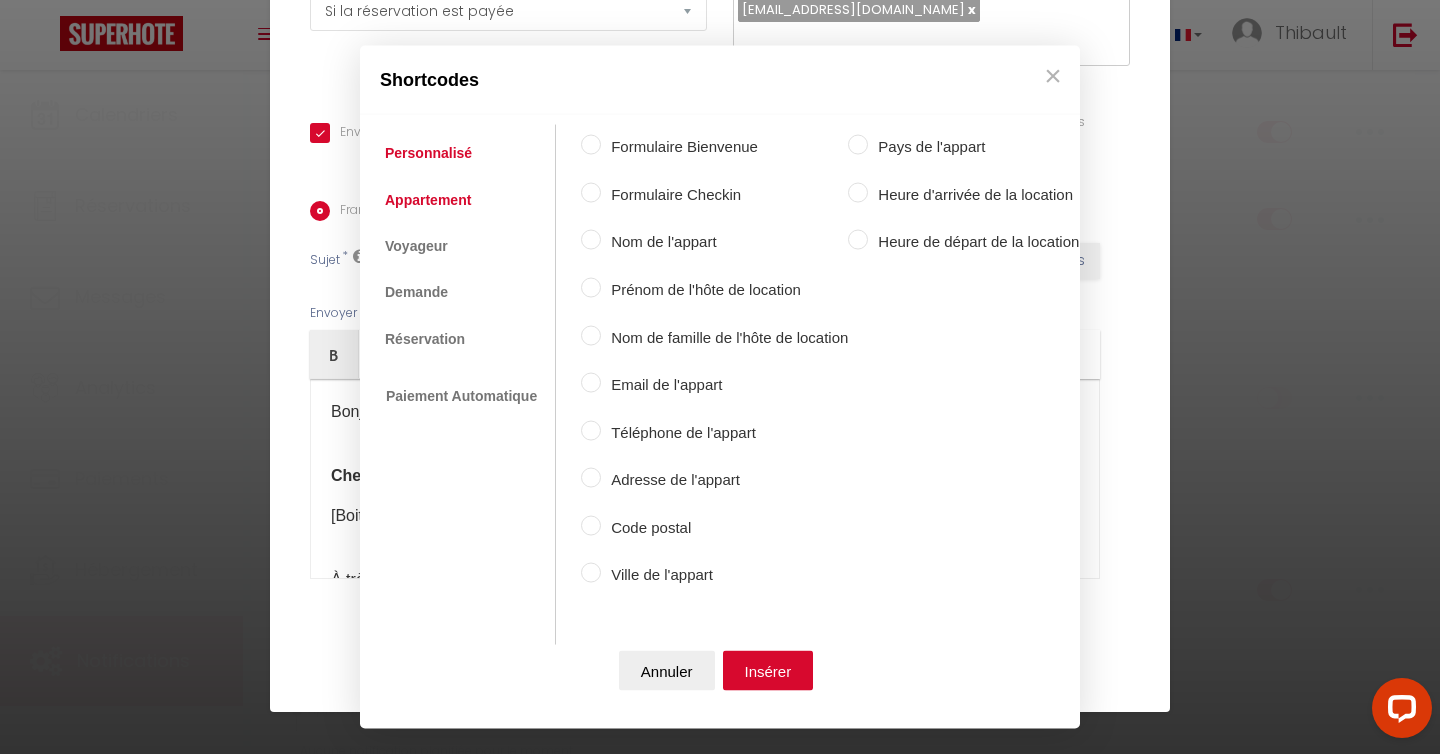 click on "Personnalisé" at bounding box center [428, 153] 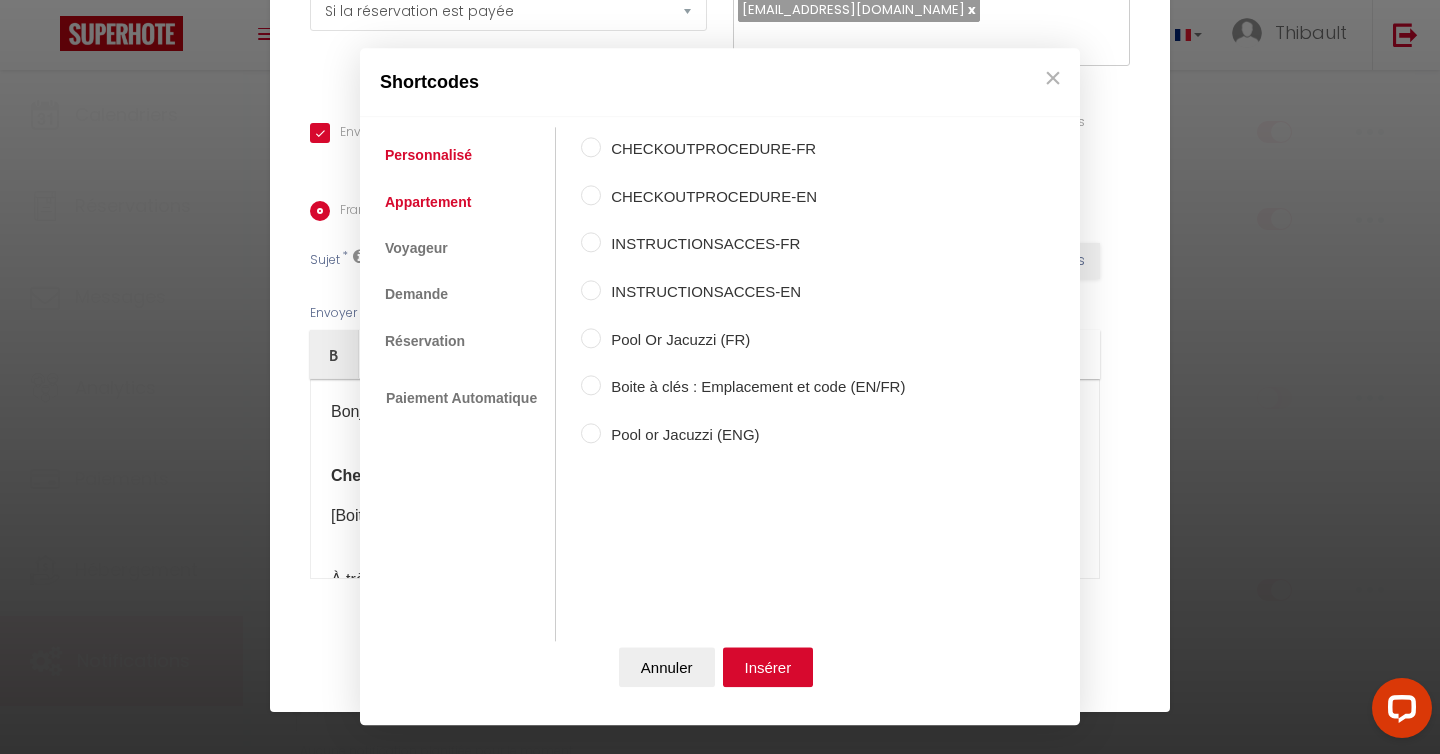 click on "Appartement" at bounding box center [428, 202] 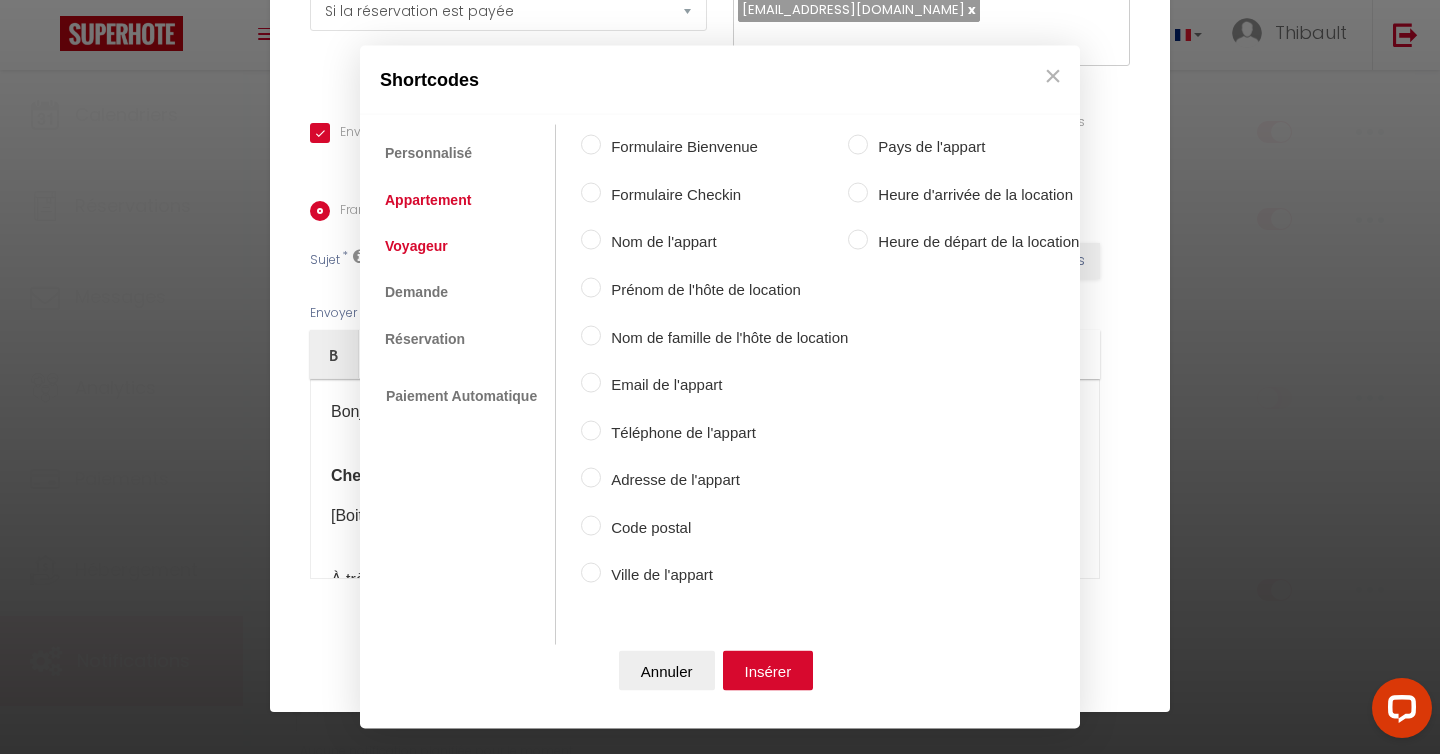click on "Voyageur" at bounding box center [416, 245] 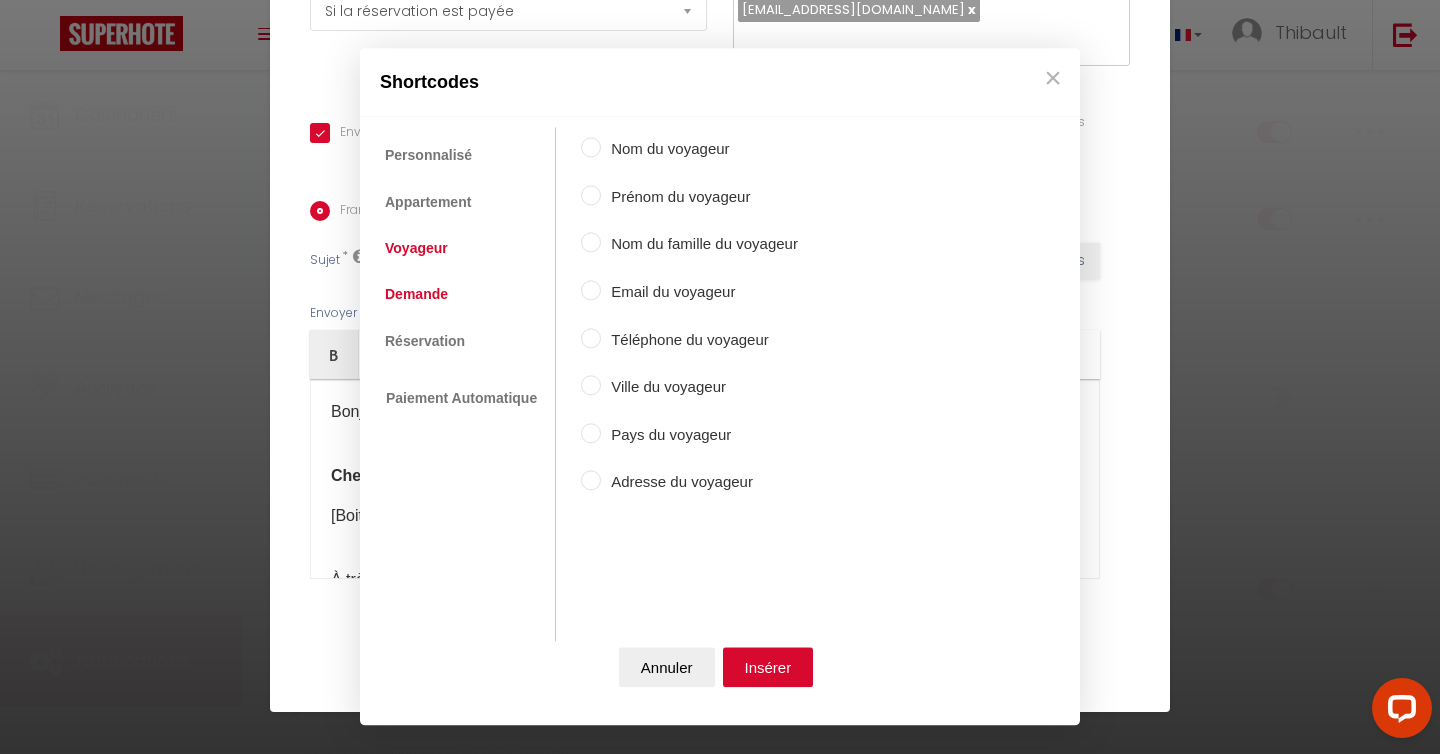 click on "Demande" at bounding box center (416, 295) 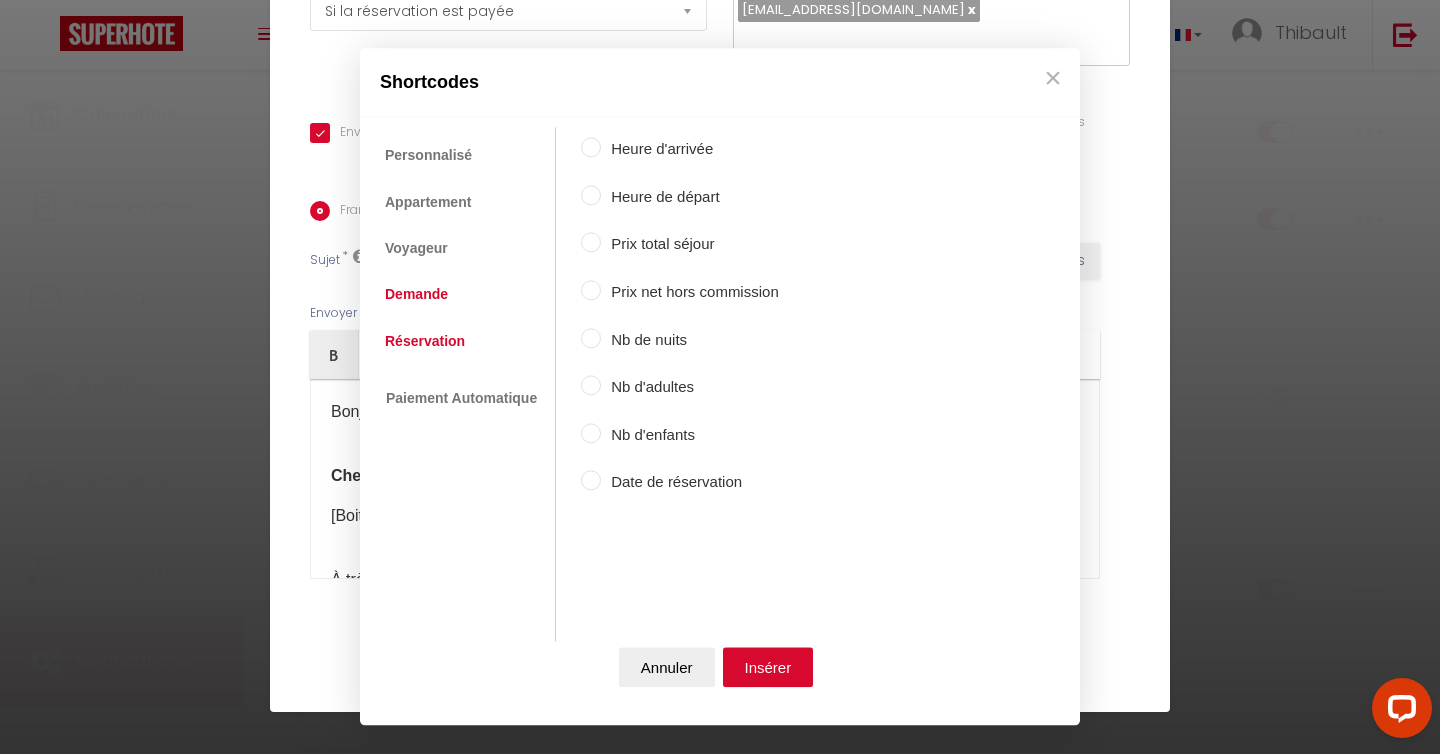 click on "Réservation" at bounding box center (425, 341) 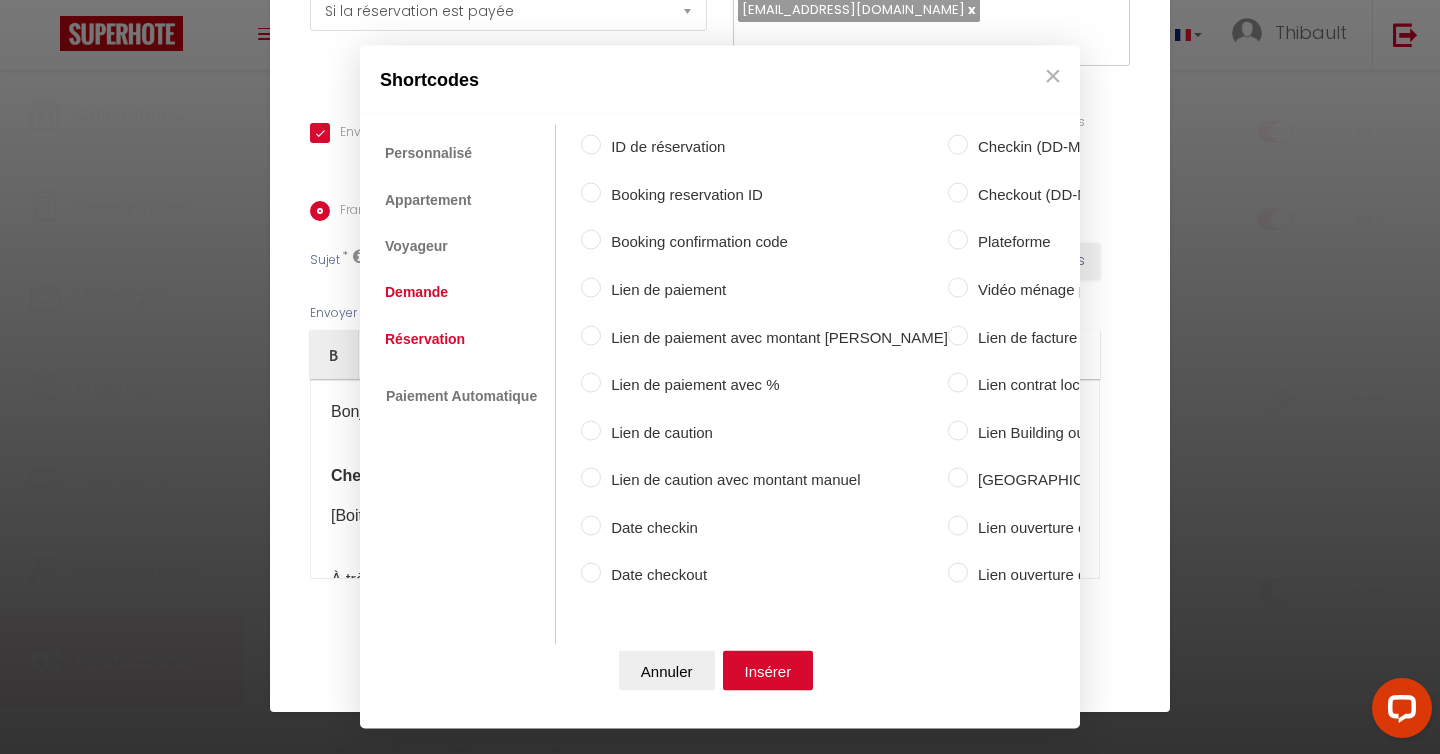 click on "Demande" at bounding box center [416, 292] 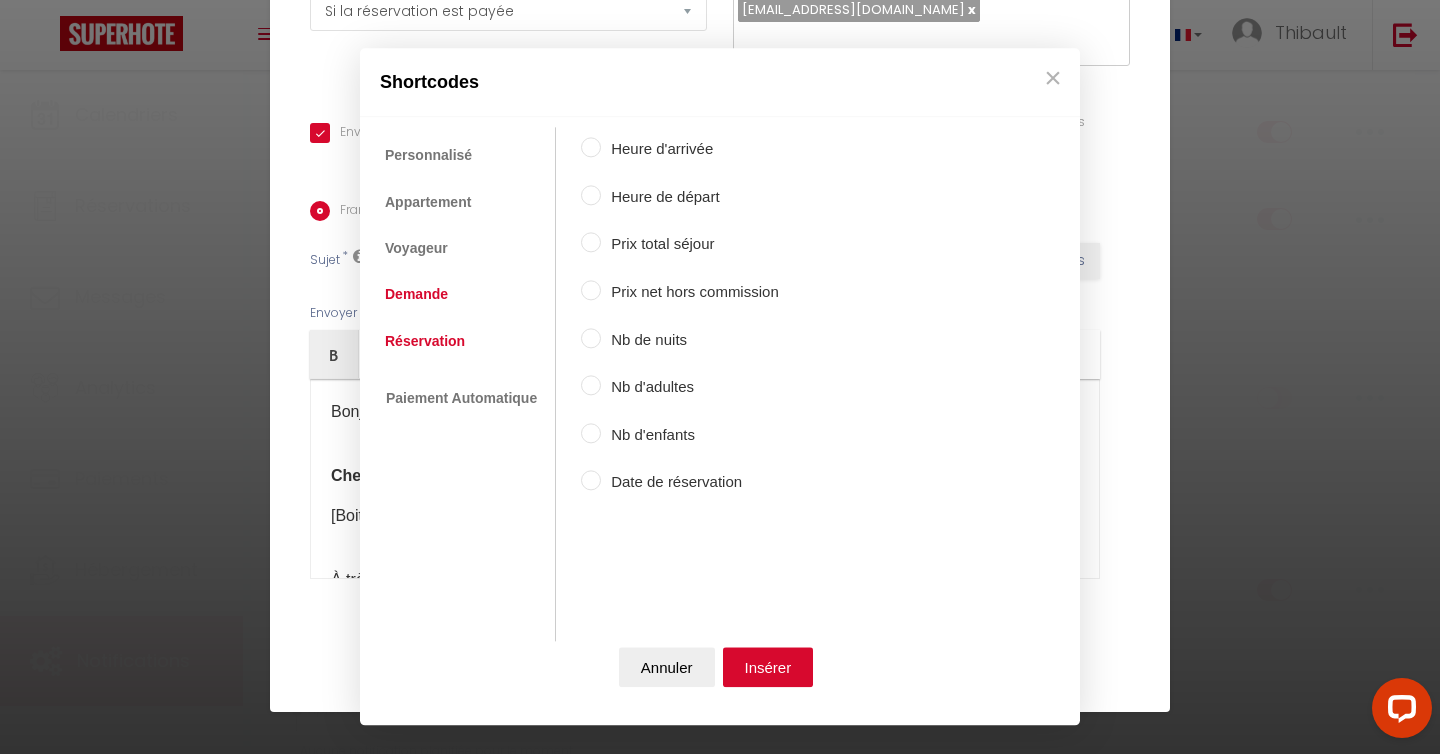 click on "Réservation" at bounding box center [425, 341] 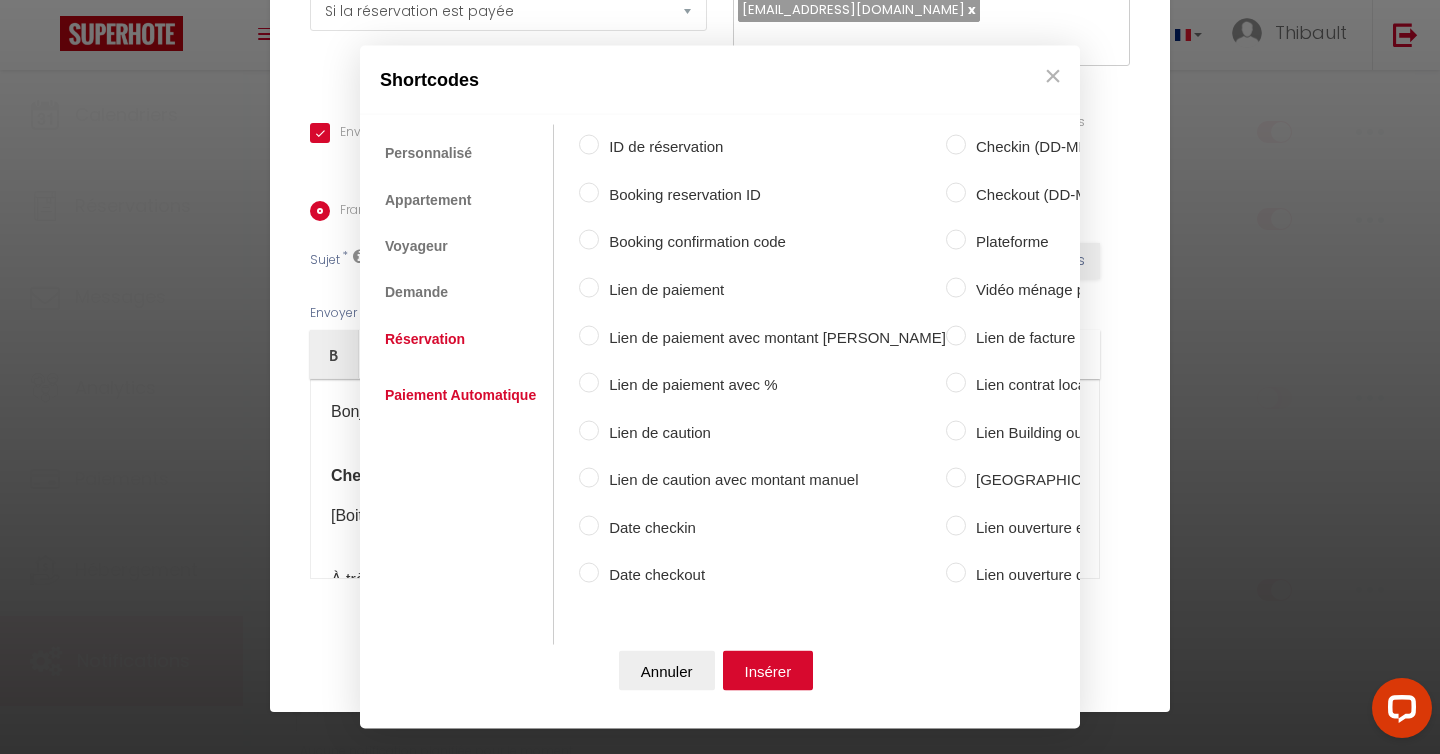 click on "Paiement Automatique" at bounding box center [460, 394] 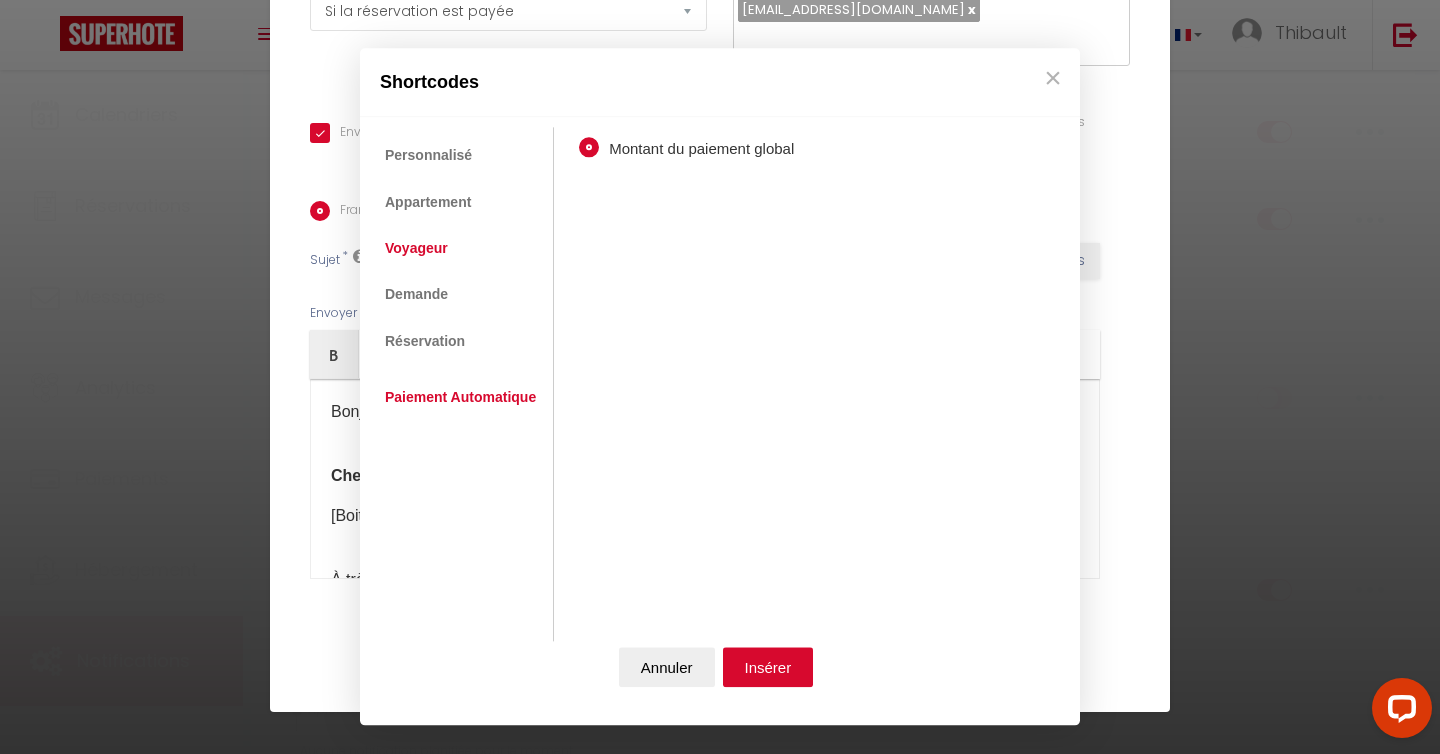 click on "Voyageur" at bounding box center [416, 248] 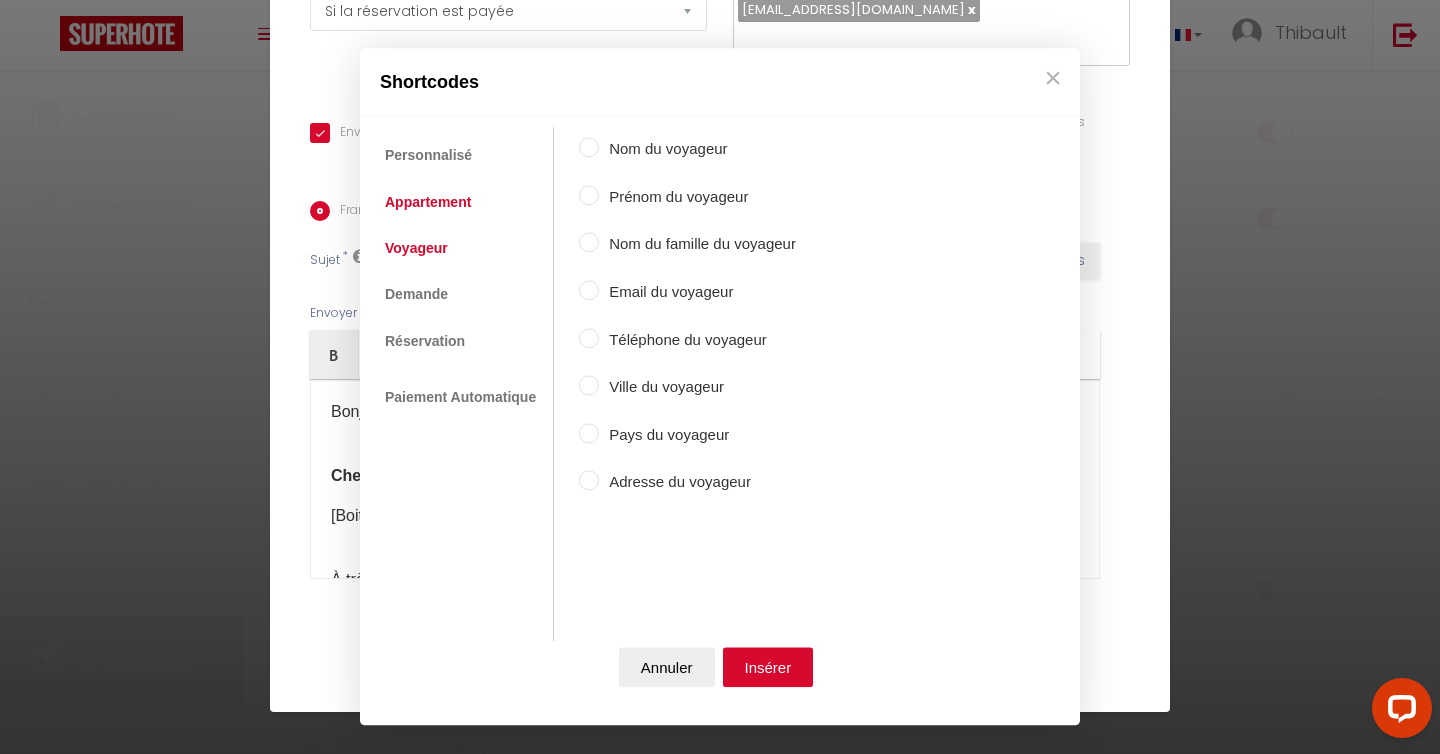 click on "Appartement" at bounding box center [428, 202] 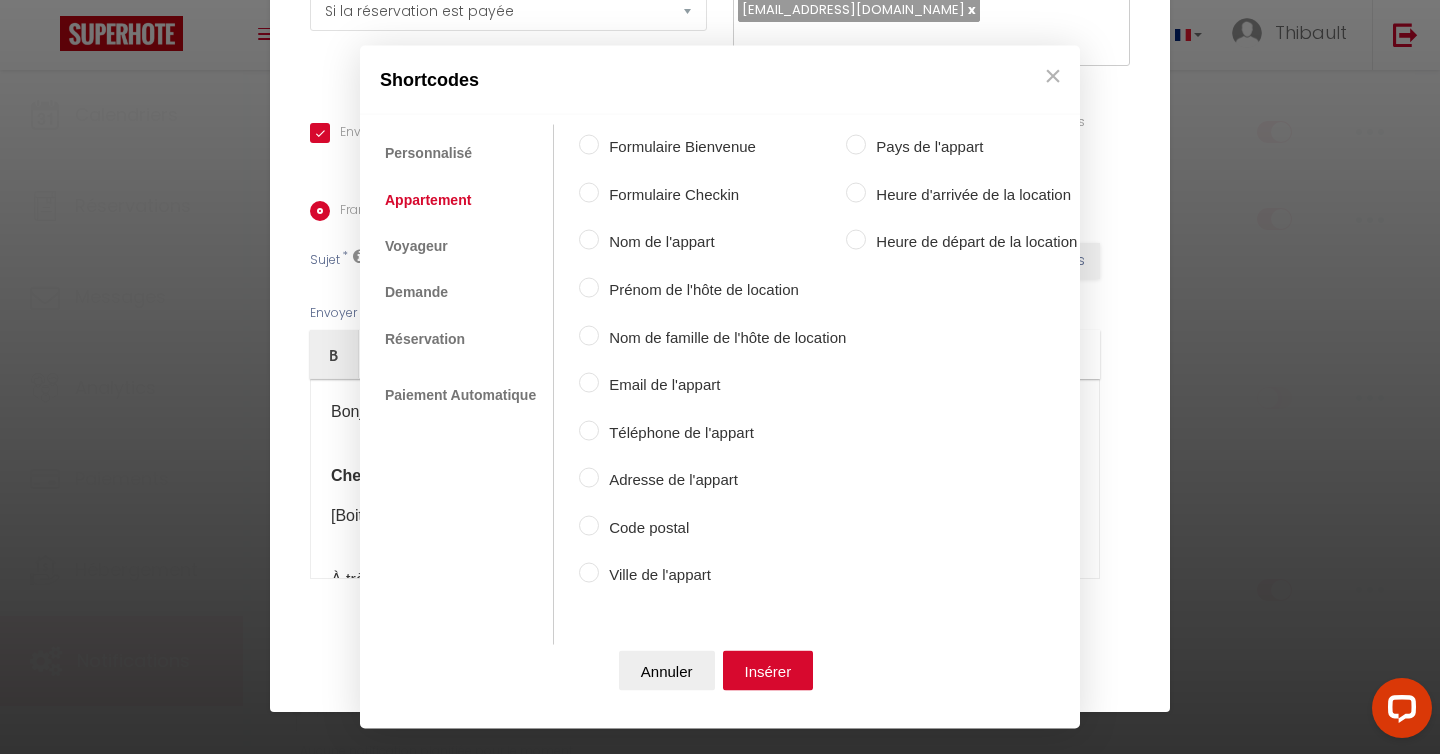 click on "Heure d'arrivée de la location" at bounding box center [856, 192] 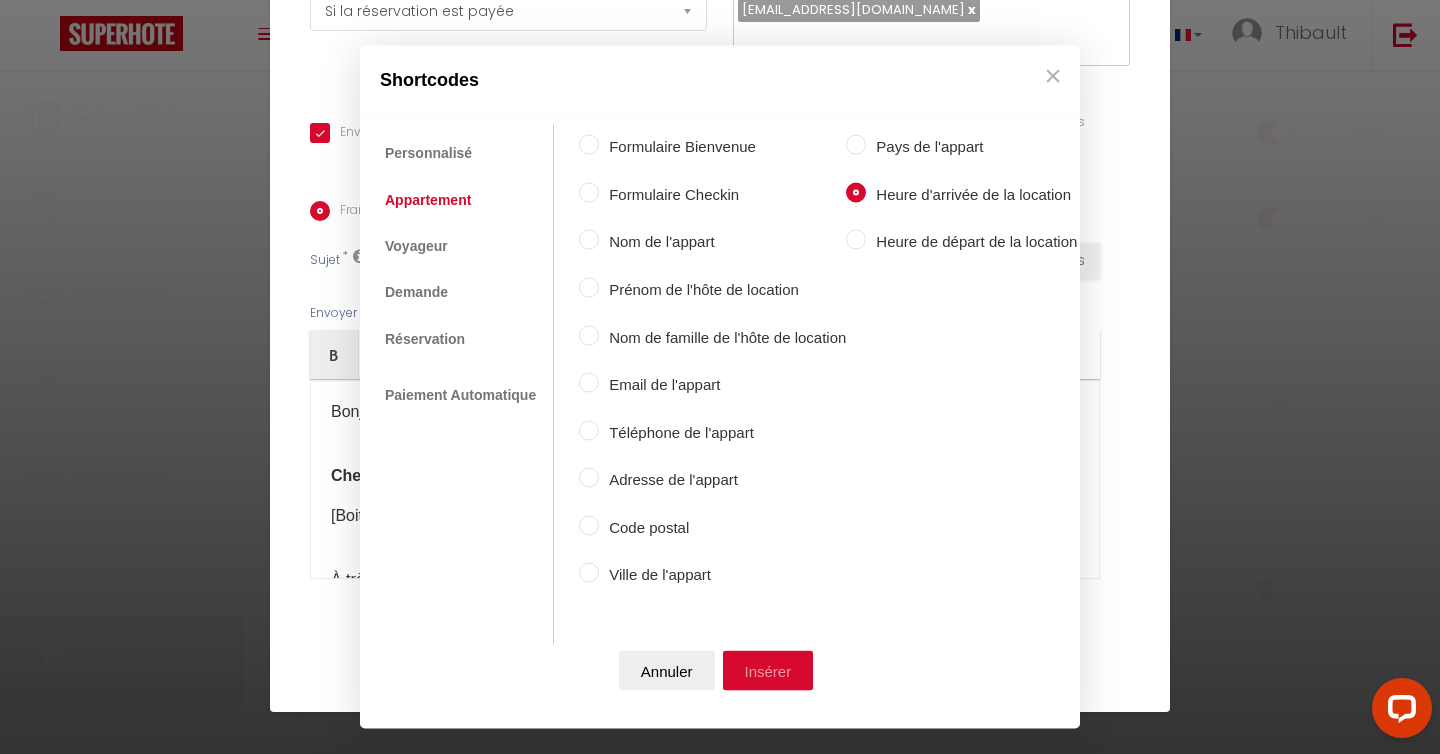 click on "Insérer" at bounding box center [768, 670] 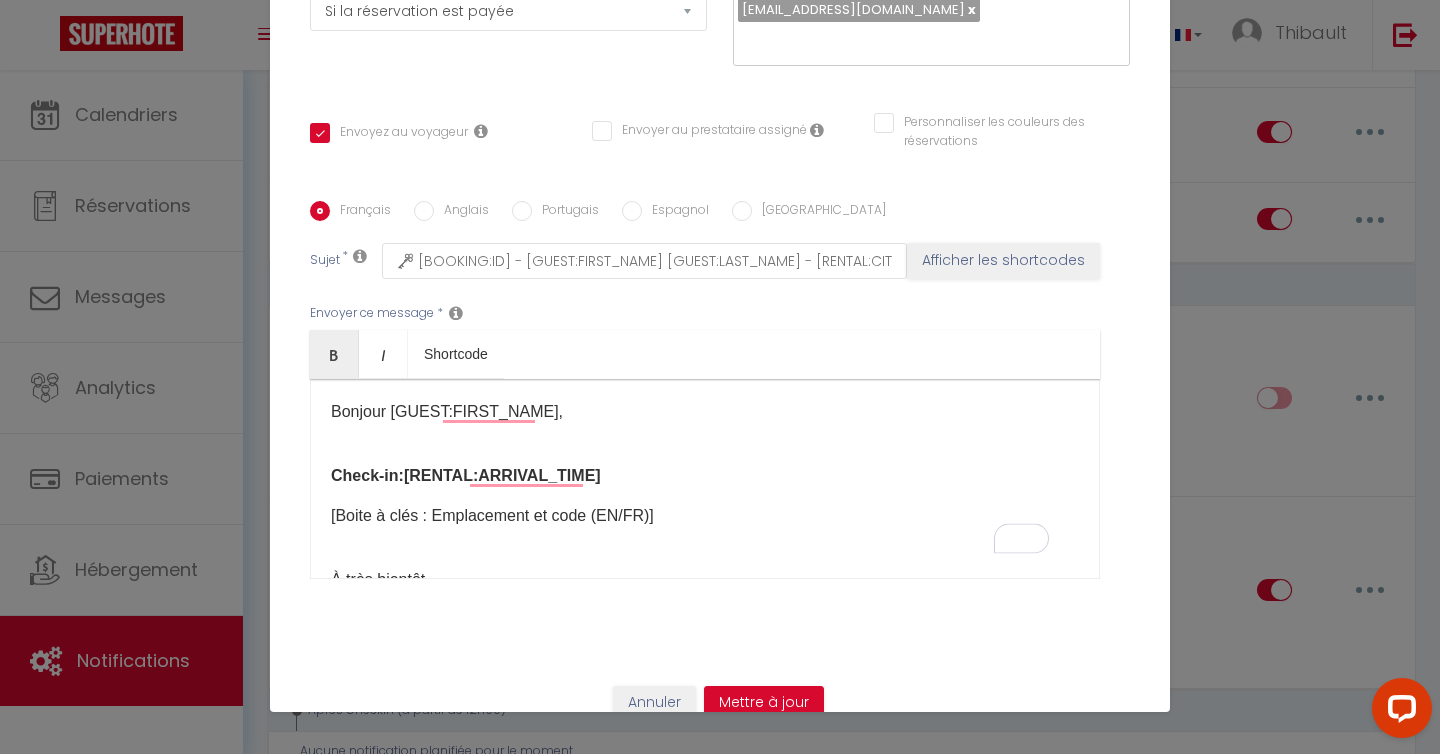 click on "Check-in:  [RENTAL:ARRIVAL_TIME] ​" at bounding box center [466, 475] 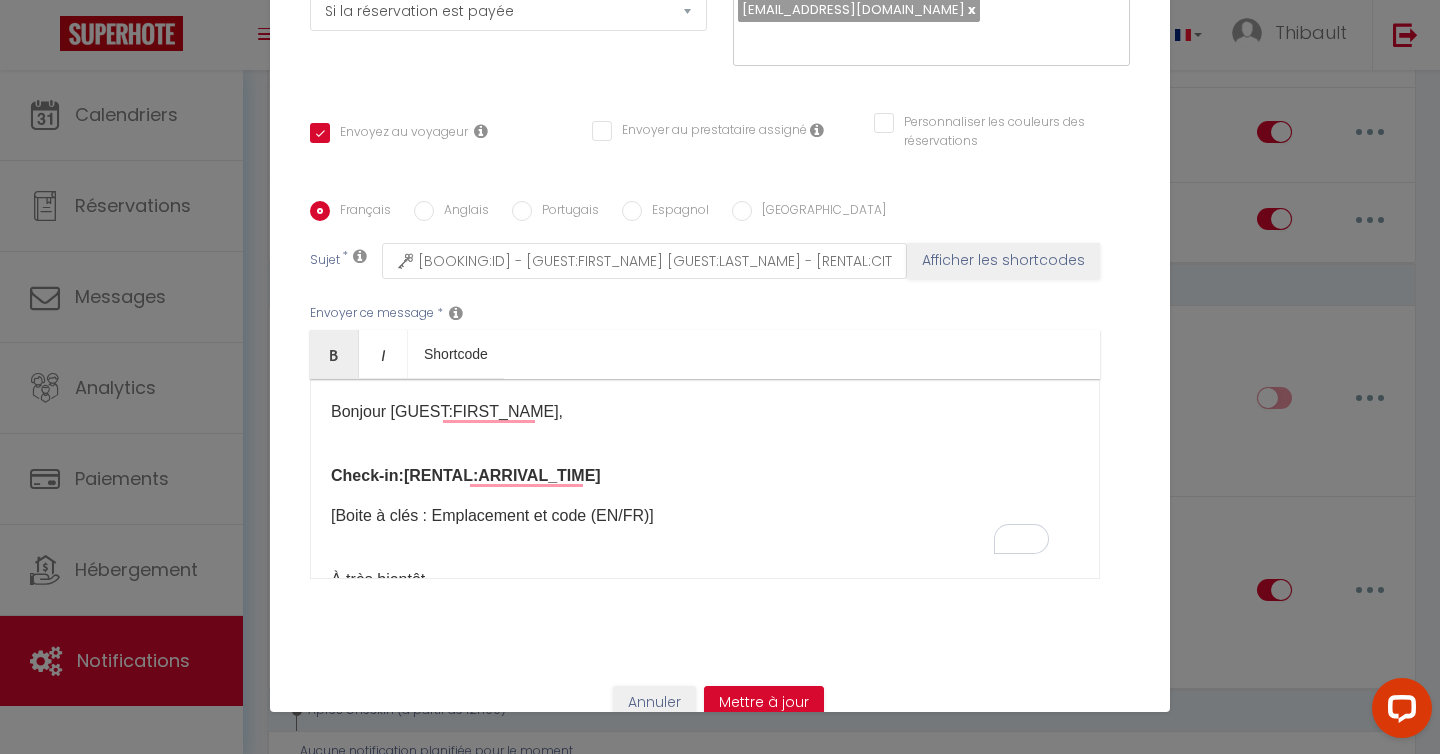 scroll, scrollTop: 118, scrollLeft: 0, axis: vertical 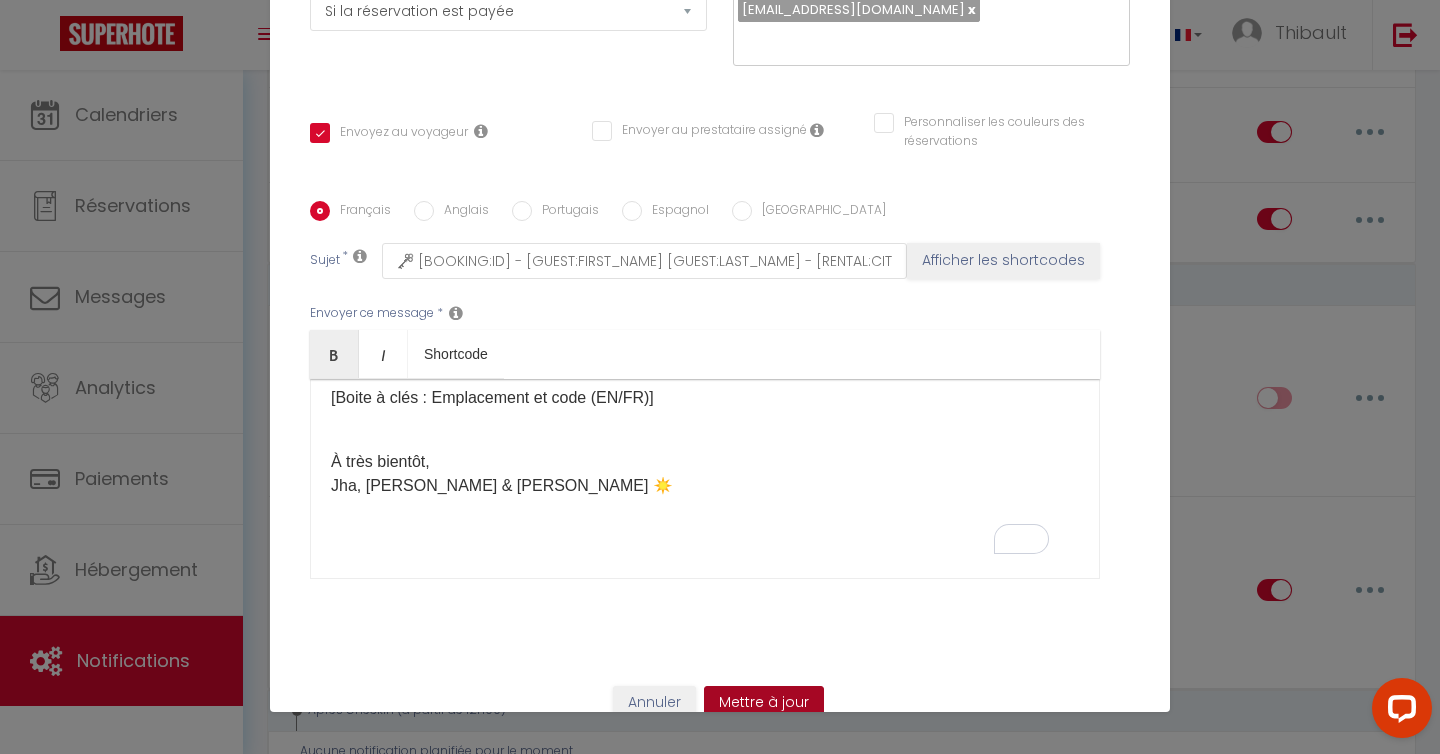 click on "Mettre à jour" at bounding box center [764, 703] 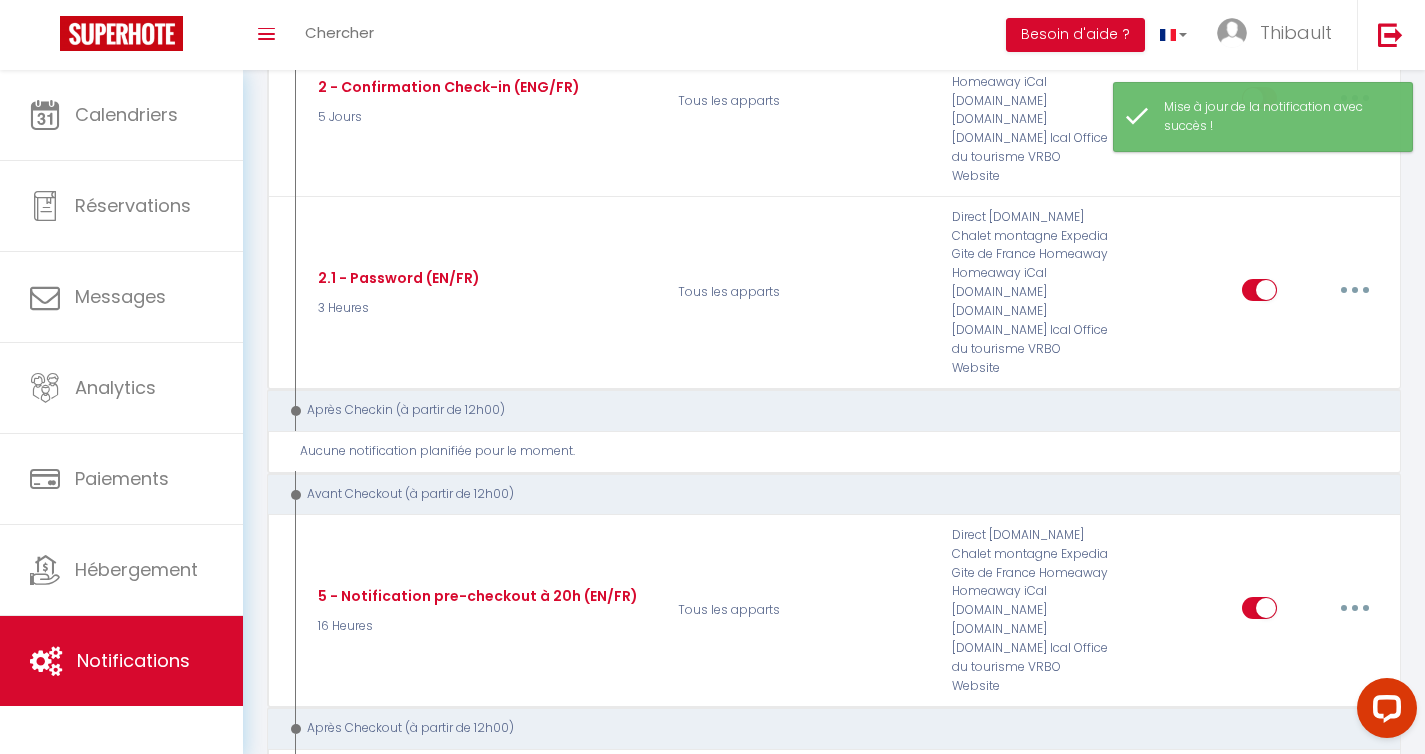 scroll, scrollTop: 834, scrollLeft: 0, axis: vertical 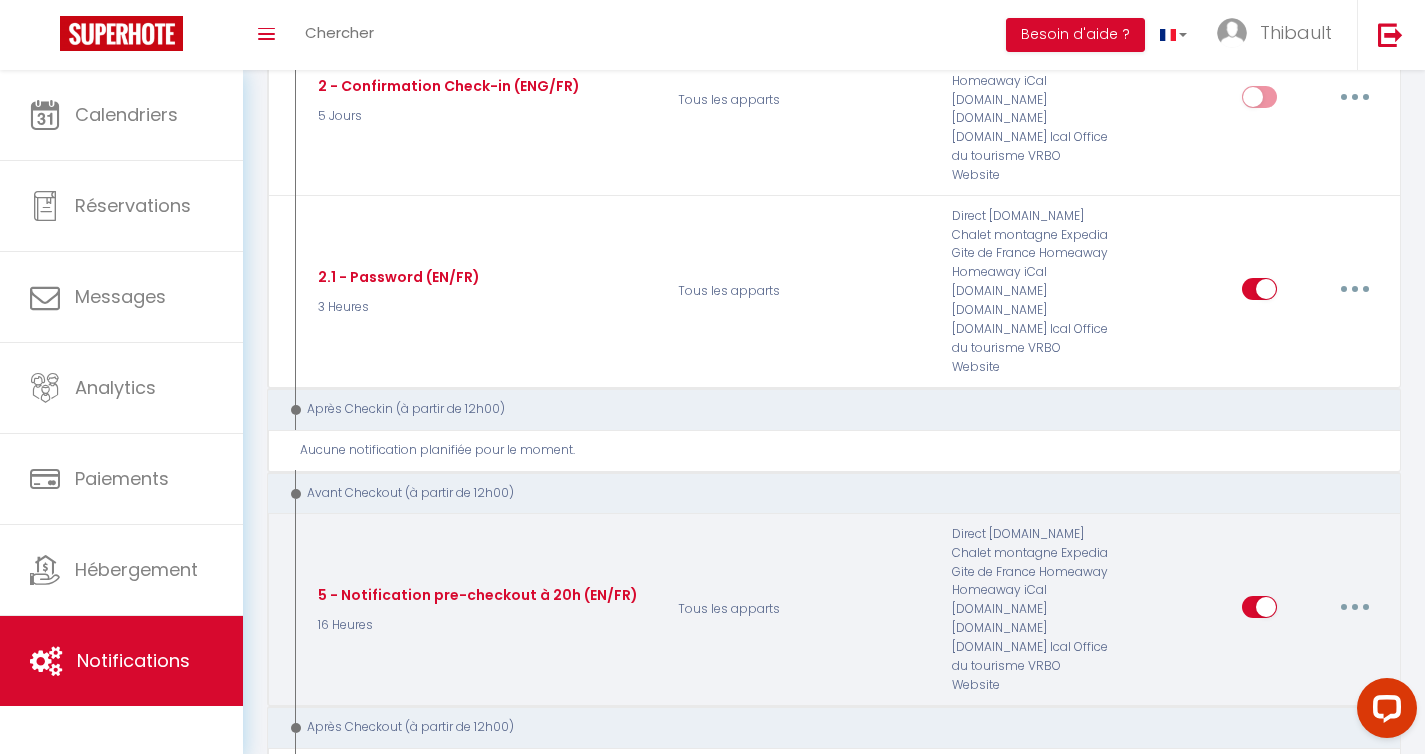 click at bounding box center [1355, 607] 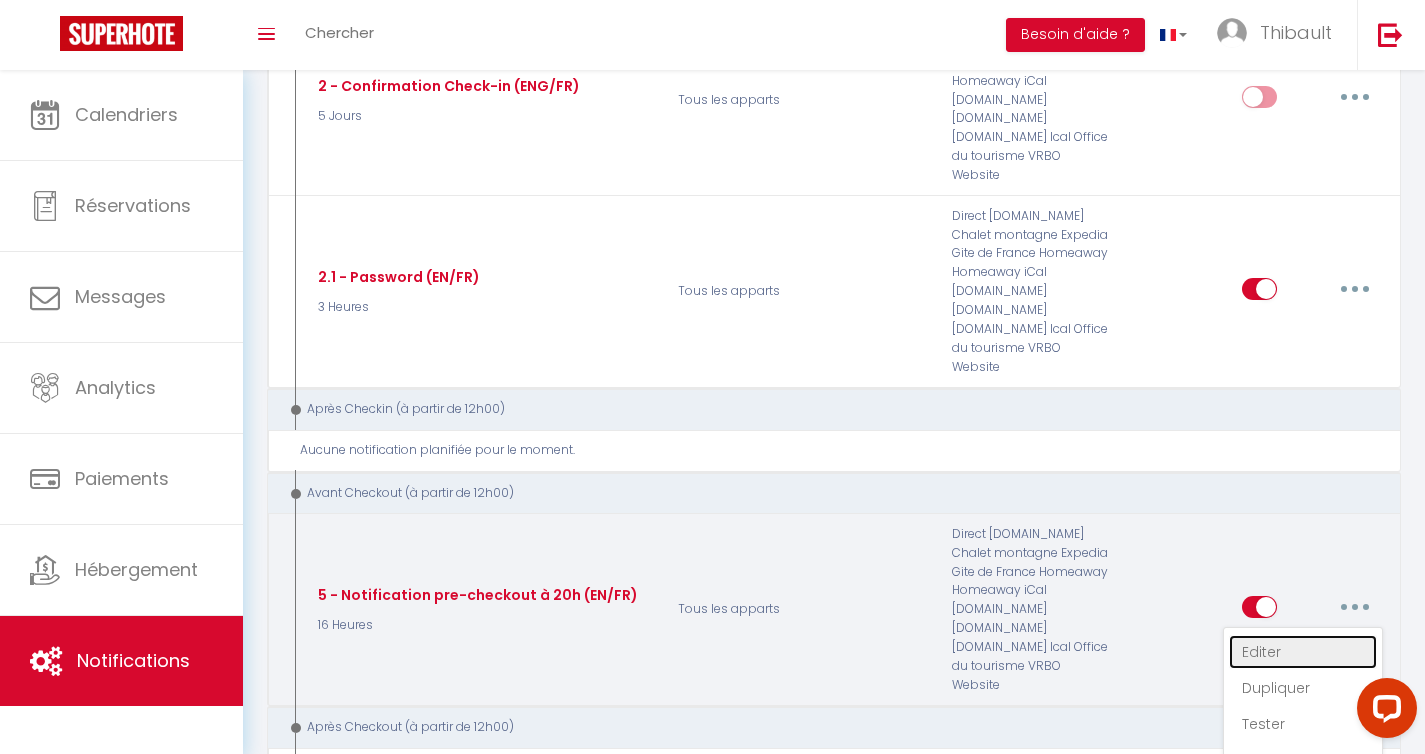 click on "Editer" at bounding box center [1303, 652] 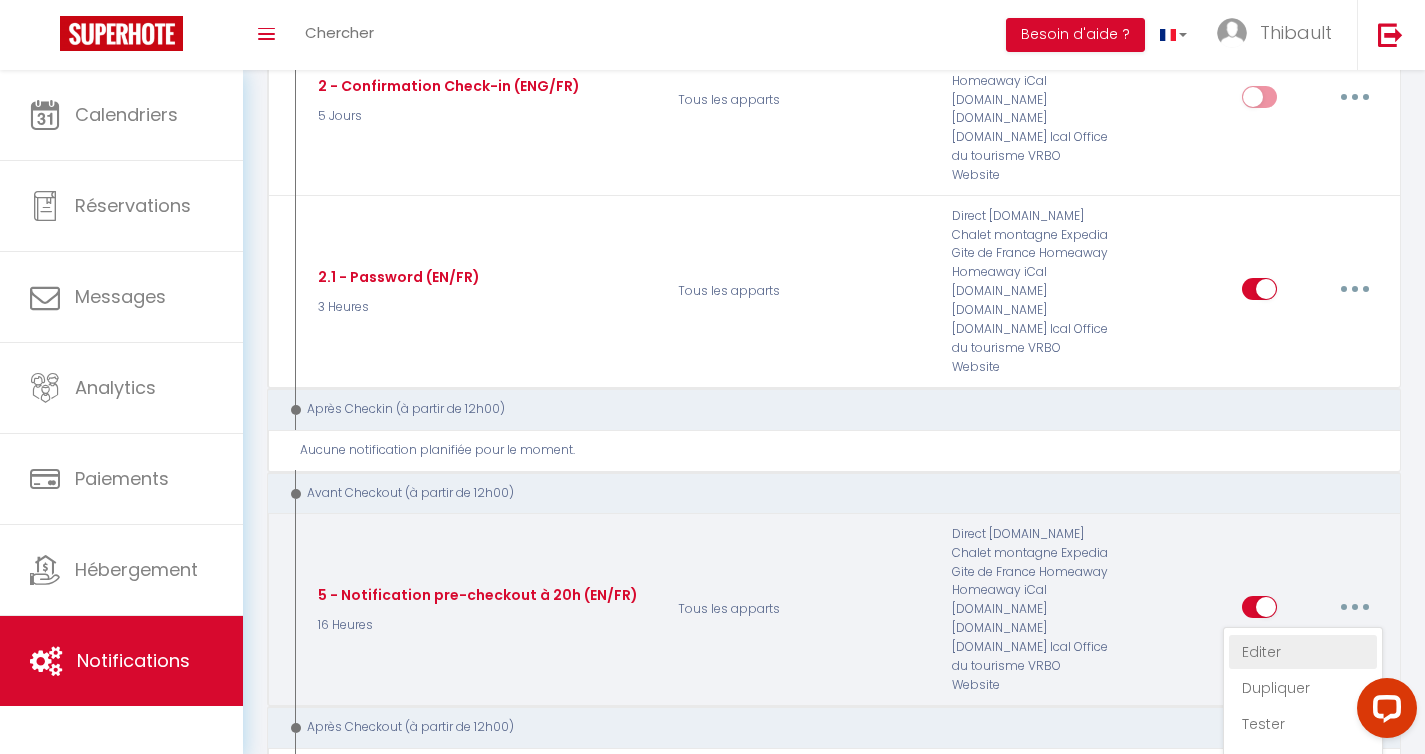 type on "5 - Notification pre-checkout à 20h (EN/FR)" 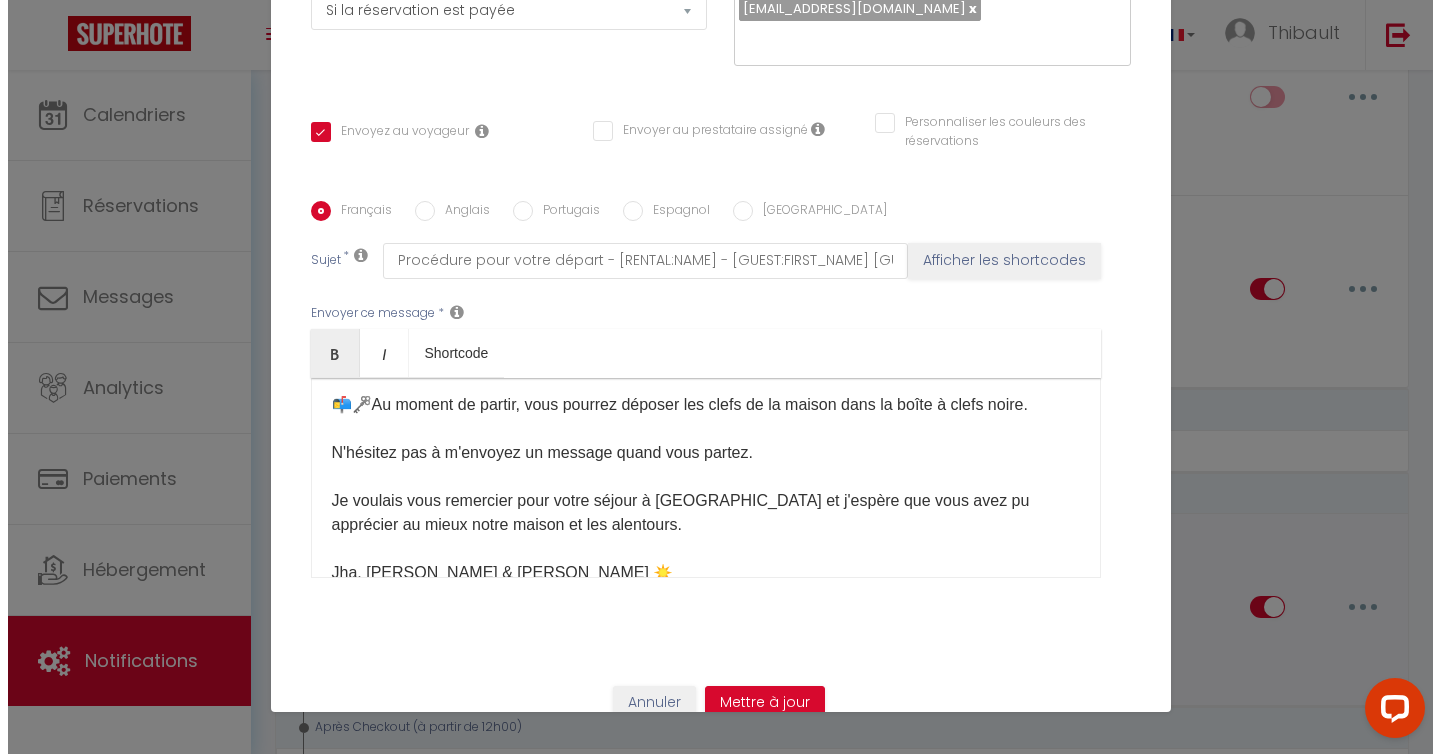 scroll, scrollTop: 818, scrollLeft: 0, axis: vertical 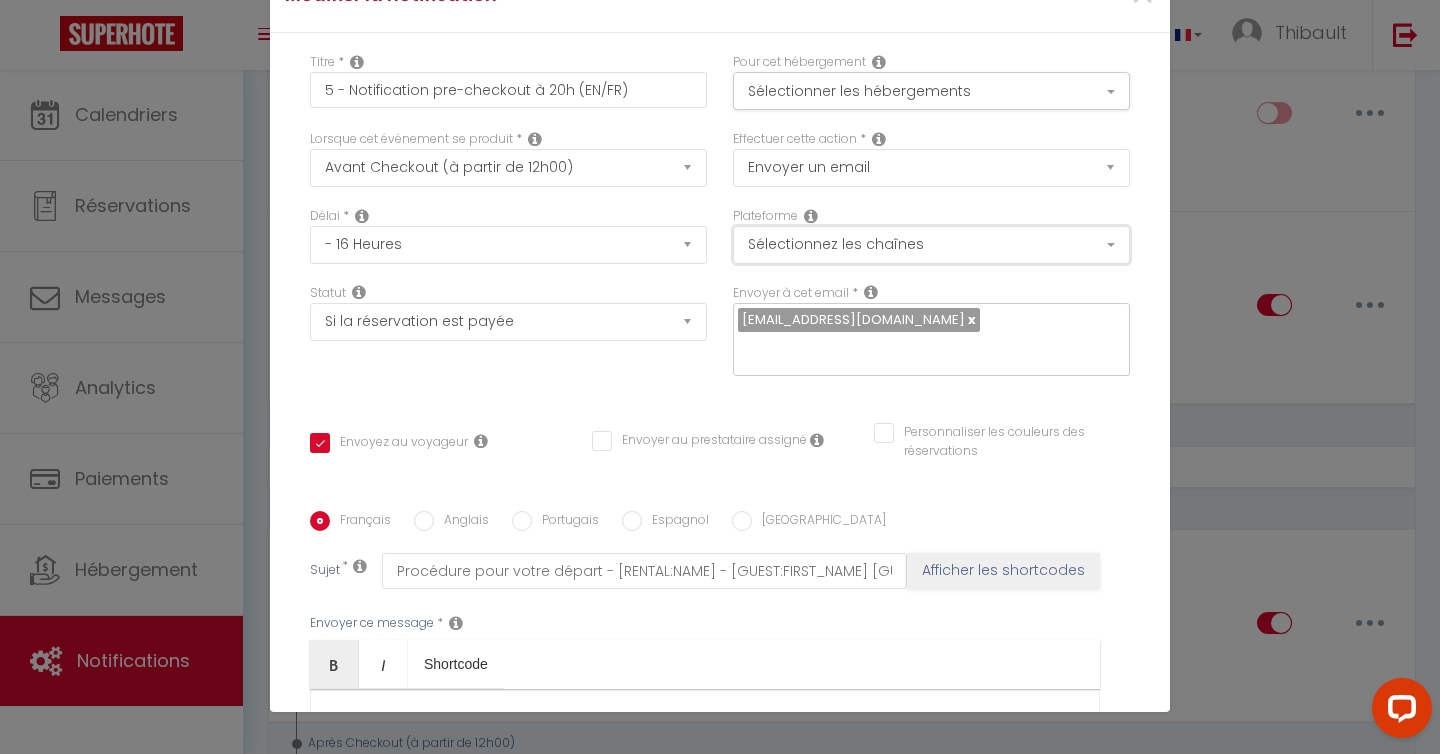 click on "Sélectionnez les chaînes" at bounding box center (931, 245) 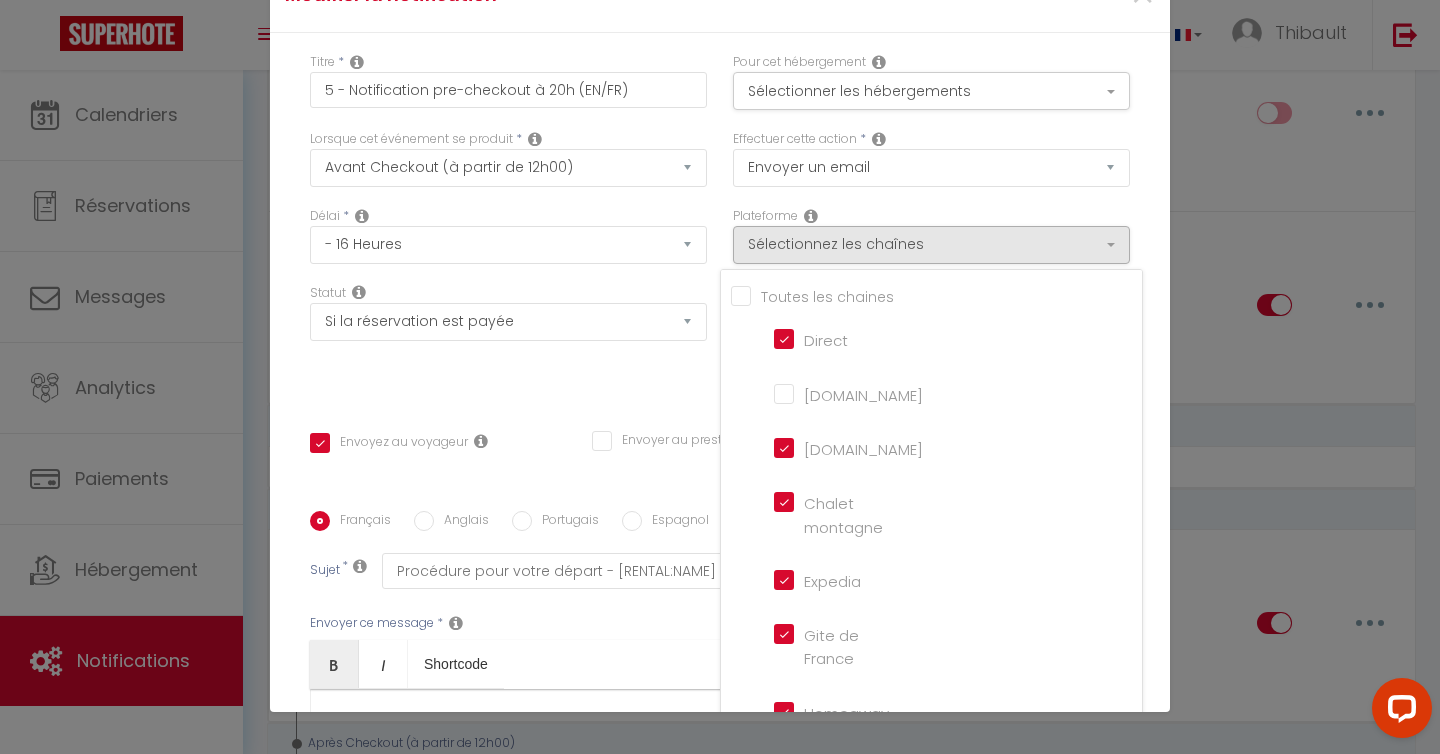 click on "Plateforme
Sélectionnez les chaînes
Toutes les chaines     Direct   [DOMAIN_NAME]   [DOMAIN_NAME]   Chalet montagne   Expedia   Gite de France   Homeaway   Homeaway iCal   [DOMAIN_NAME]   [DOMAIN_NAME]   [DOMAIN_NAME]   Ical   Office du tourisme   VRBO   Website" at bounding box center (931, 245) 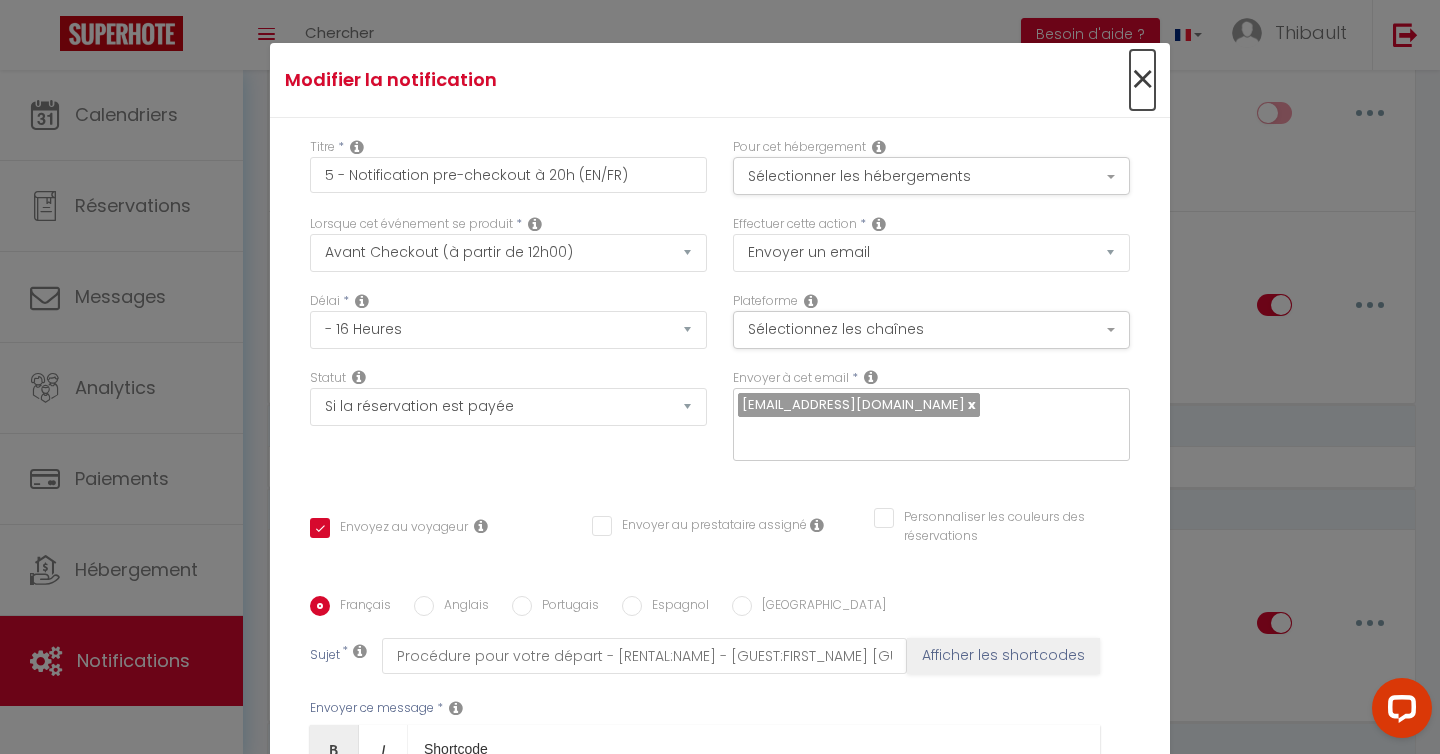 click on "×" at bounding box center [1142, 80] 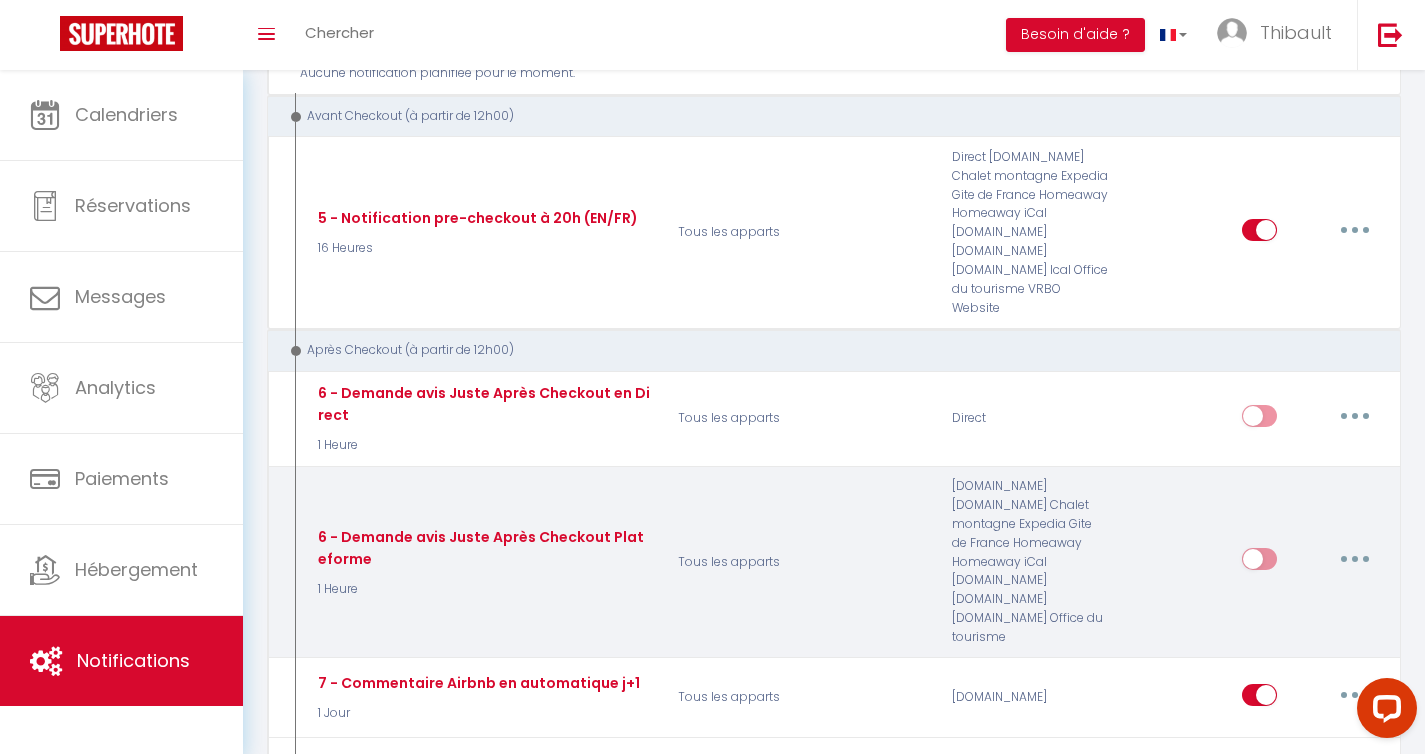 click at bounding box center (1355, 559) 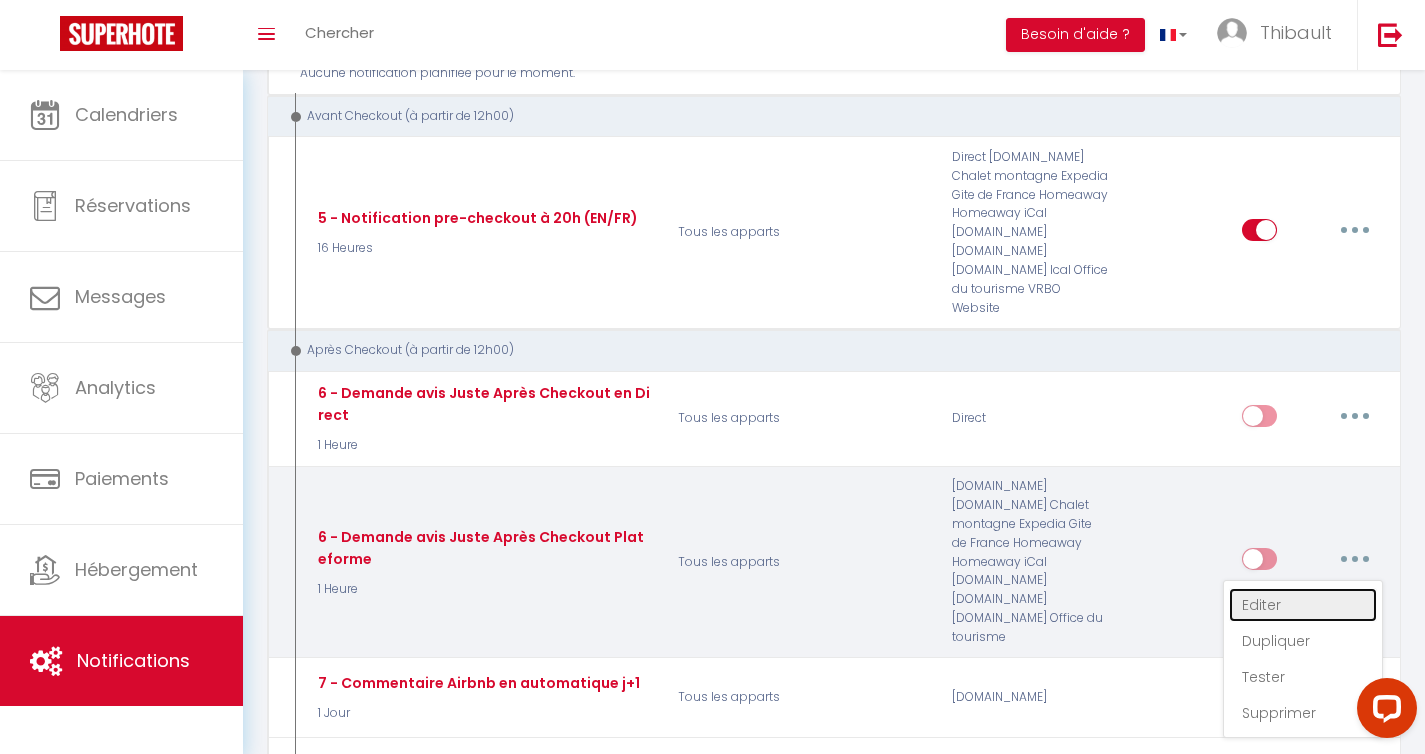click on "Editer" at bounding box center [1303, 605] 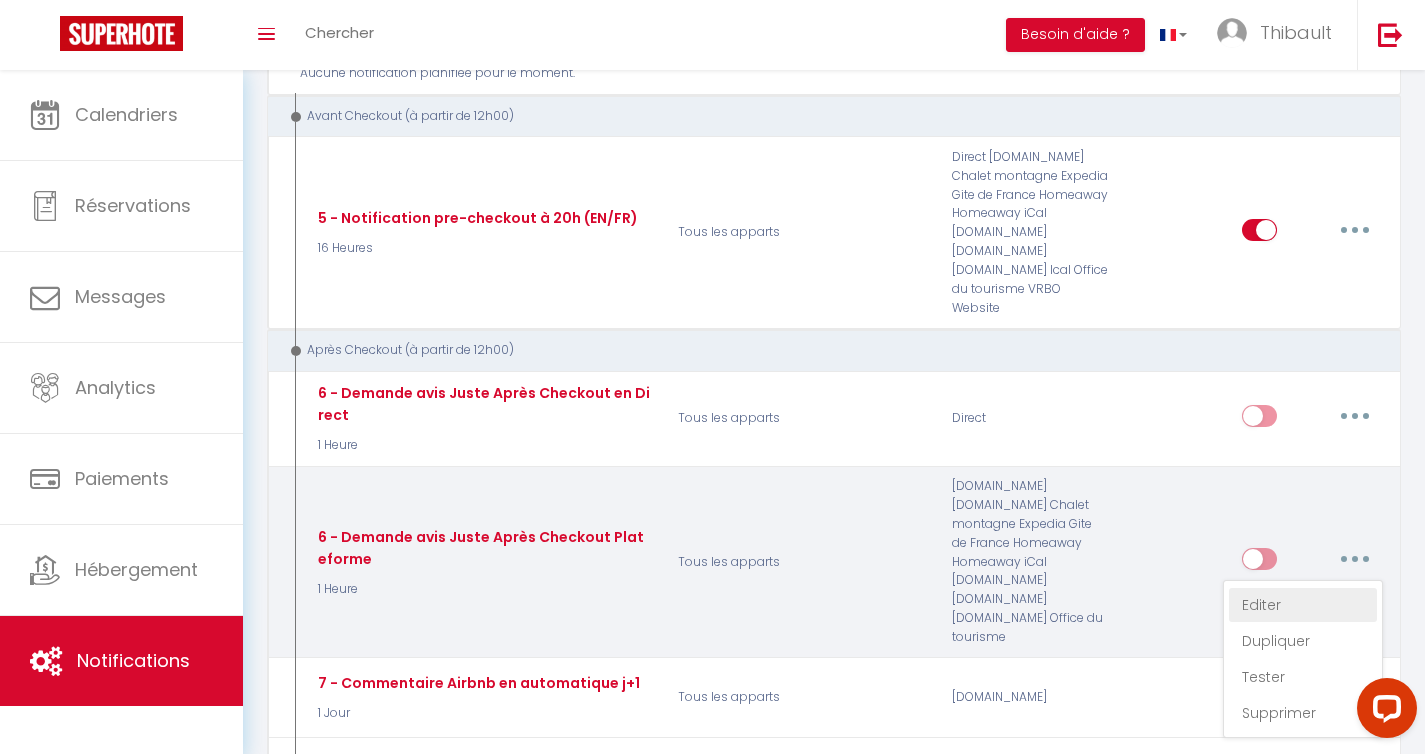 type on "6 - Demande avis Juste Après Checkout Plateforme" 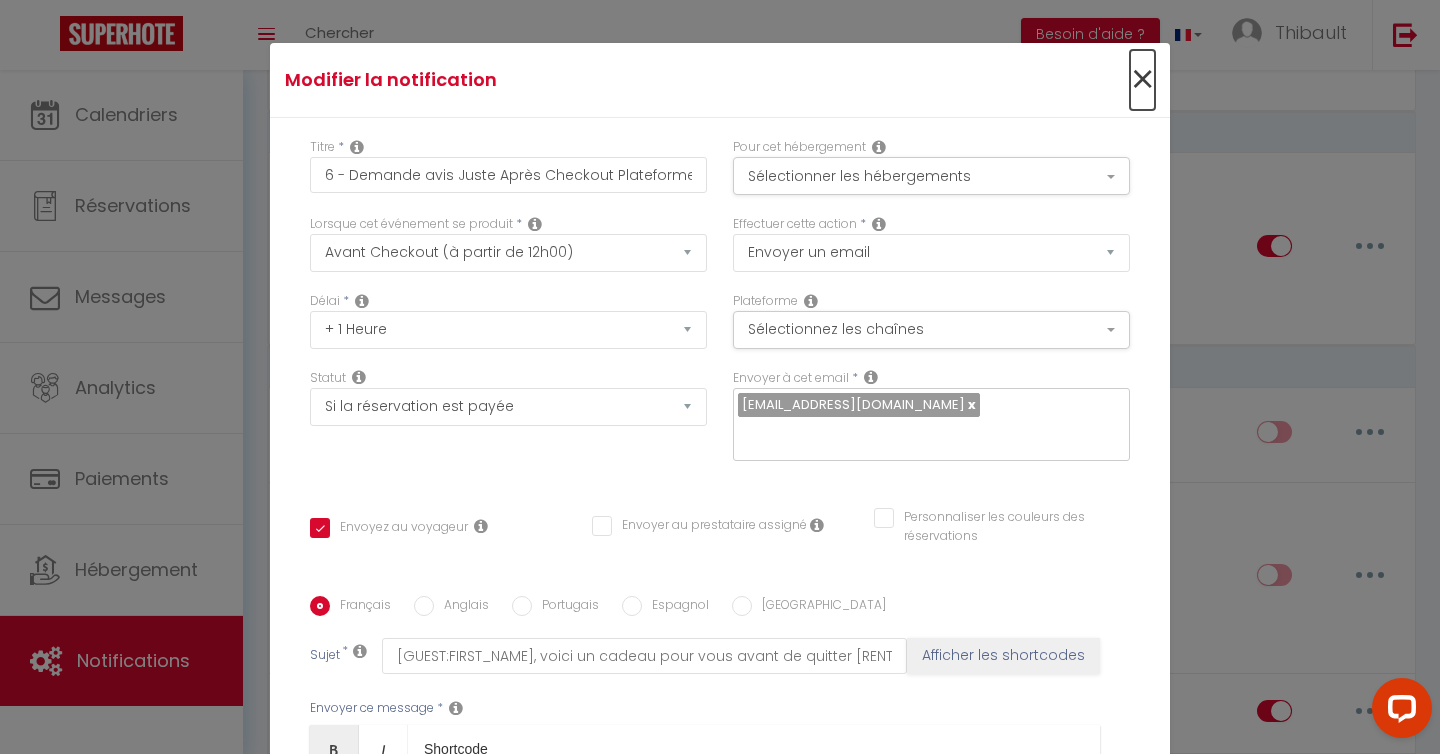 click on "×" at bounding box center (1142, 80) 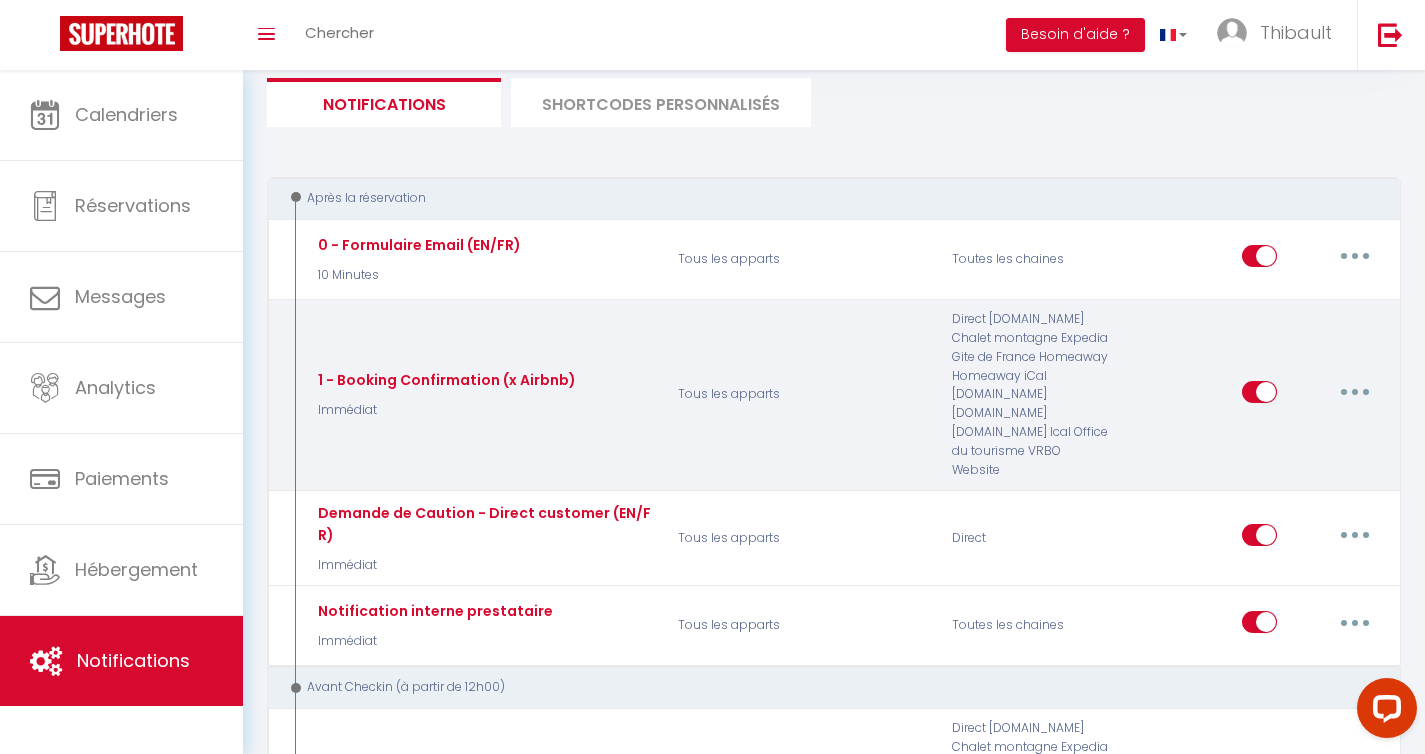 click at bounding box center [1355, 392] 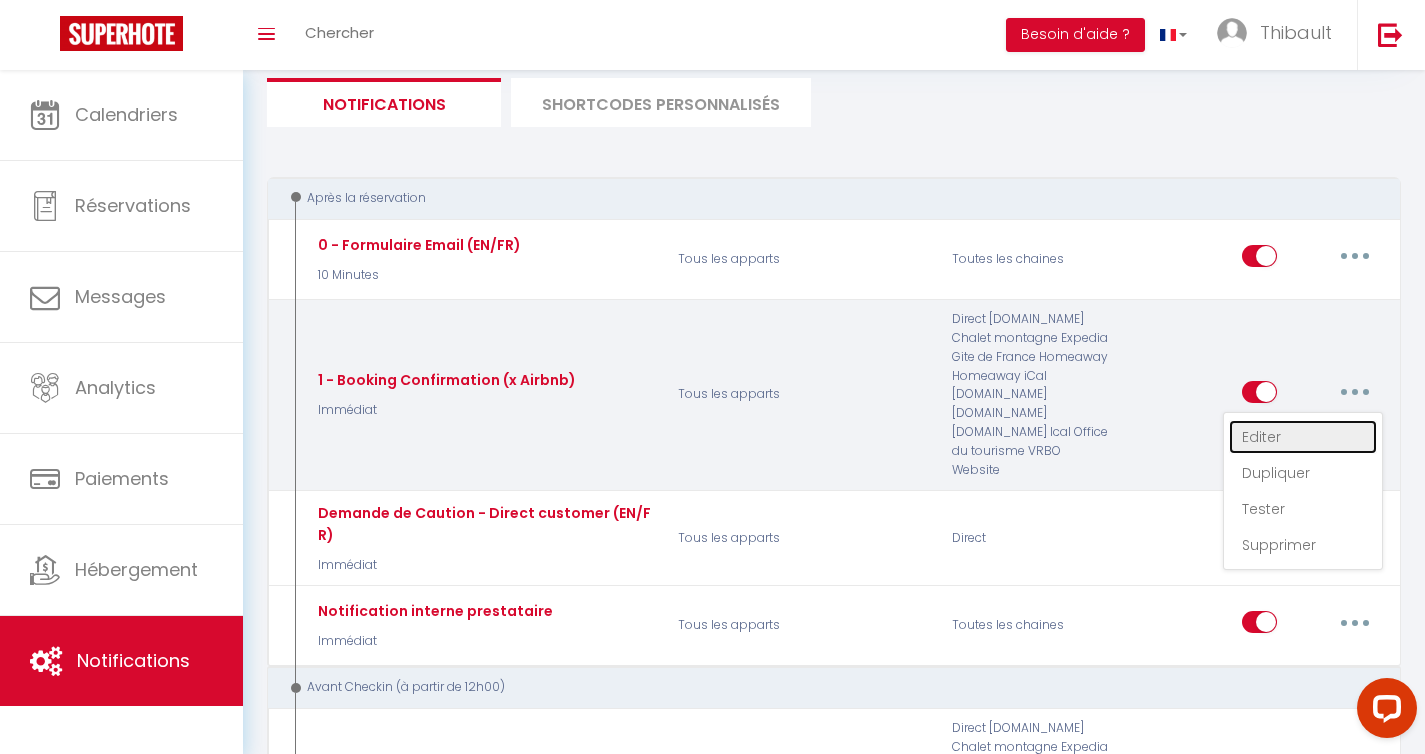 click on "Editer" at bounding box center (1303, 437) 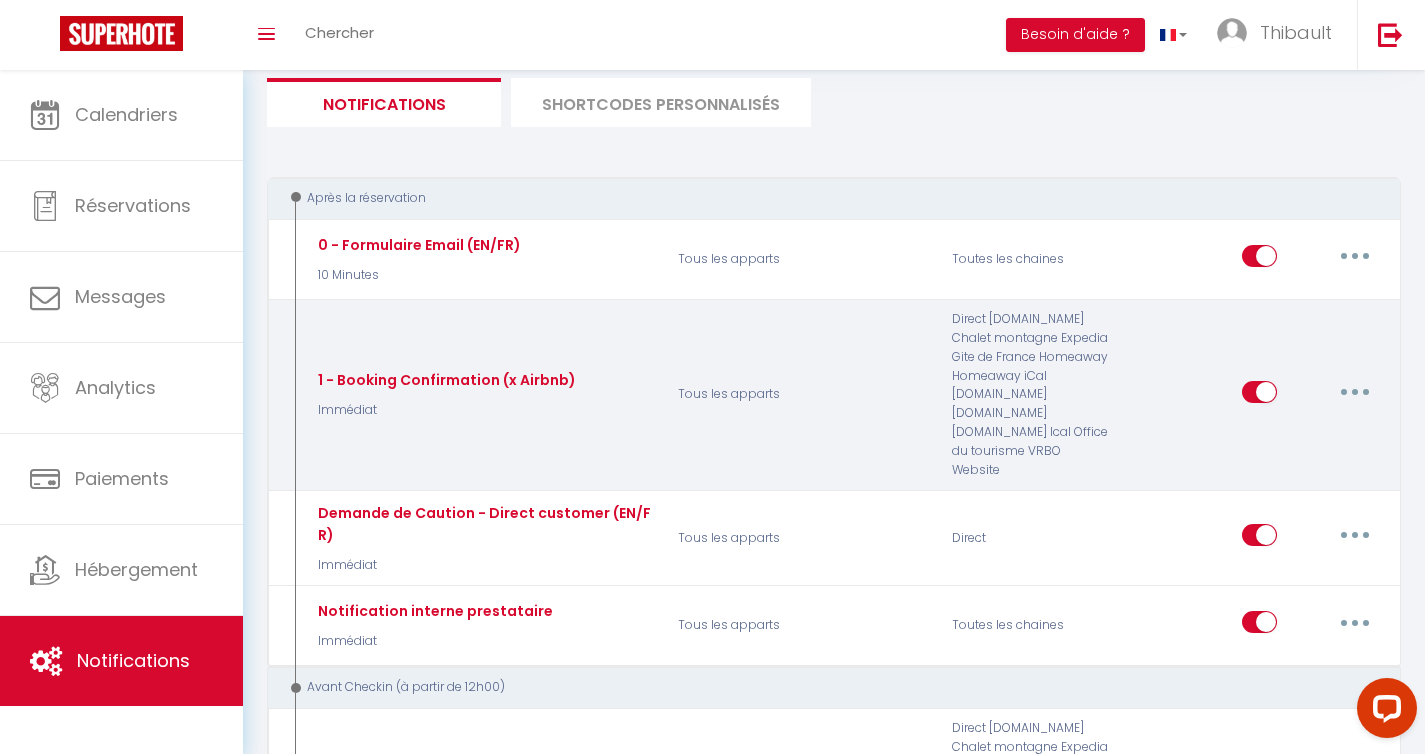 type on "1 - Booking Confirmation (x Airbnb)" 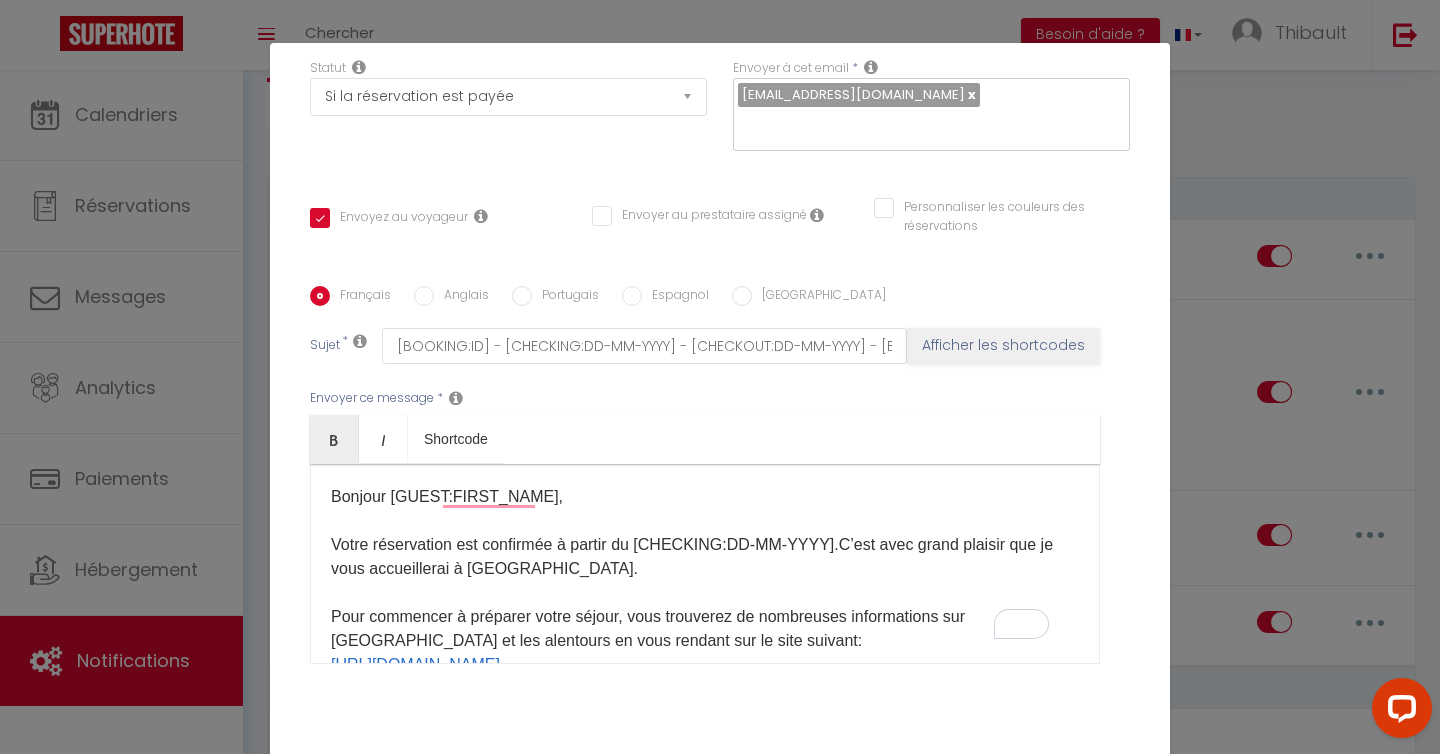 click on "Modifier la notification   ×   Titre   *     1 - Booking Confirmation (x Airbnb)   Pour cet hébergement
Sélectionner les hébergements
Tous les apparts
Autres
[PERSON_NAME] Maison Blanche 5*  Piscine & vue [GEOGRAPHIC_DATA]
[STREET_ADDRESS] · • Terrasse & Jacuzzi • [GEOGRAPHIC_DATA] • Pied de la cité
Lorsque cet événement se produit   *      Après la réservation   Avant Checkin (à partir de 12h00)   Après Checkin (à partir de 12h00)   Avant Checkout (à partir de 12h00)   Après Checkout (à partir de 12h00)   Température   Co2   [MEDICAL_DATA] sonore   Après visualisation lien paiement   Après Paiement Lien KO   Après Caution Lien KO   Après Paiement Automatique KO   Paiement OK      *" at bounding box center (720, 377) 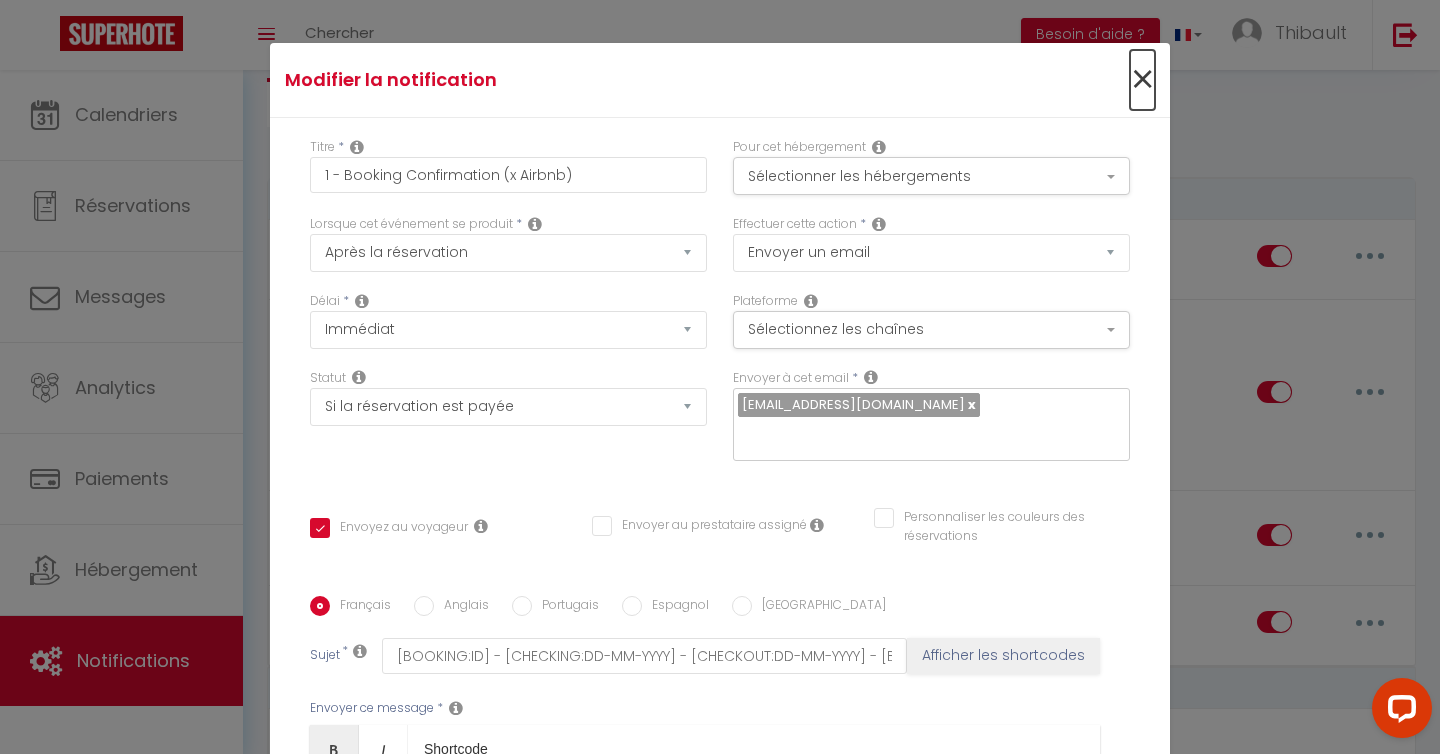 click on "×" at bounding box center [1142, 80] 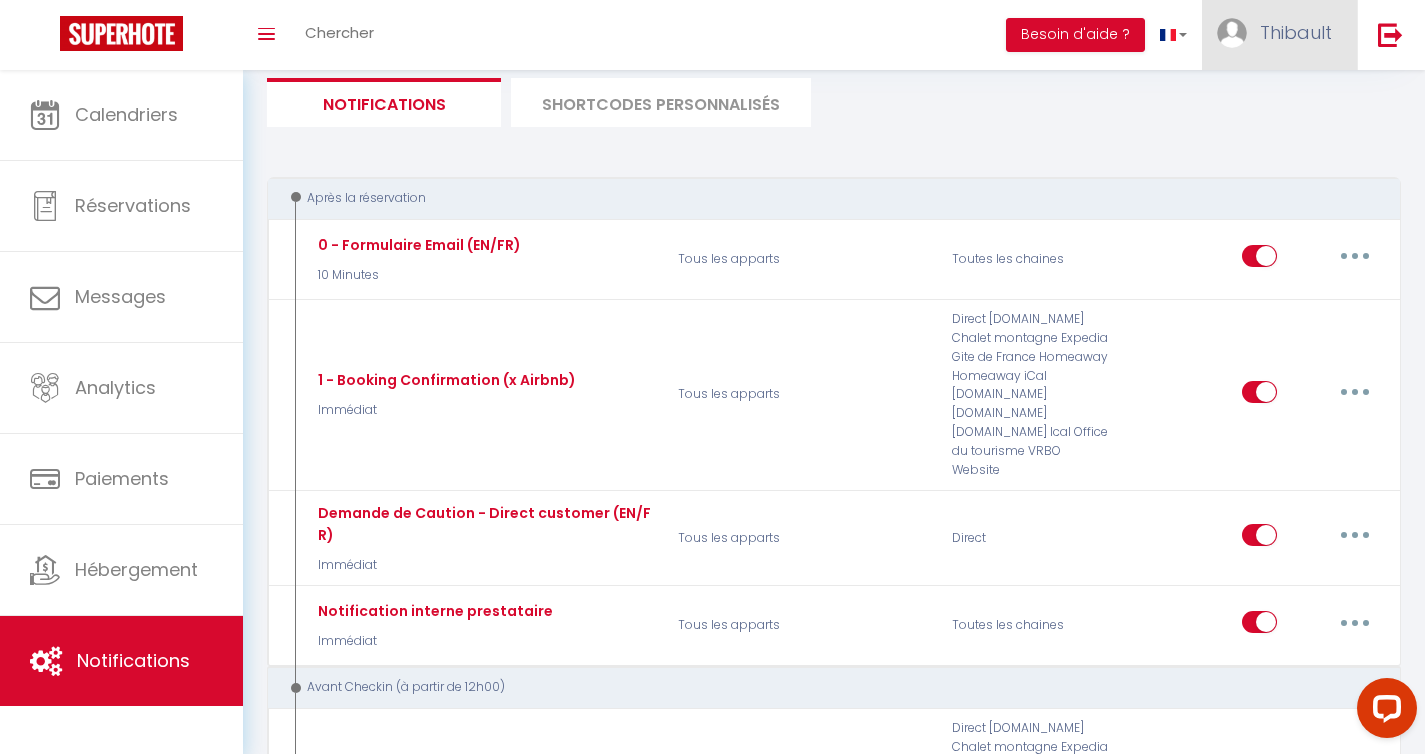 click on "Thibault" at bounding box center (1279, 35) 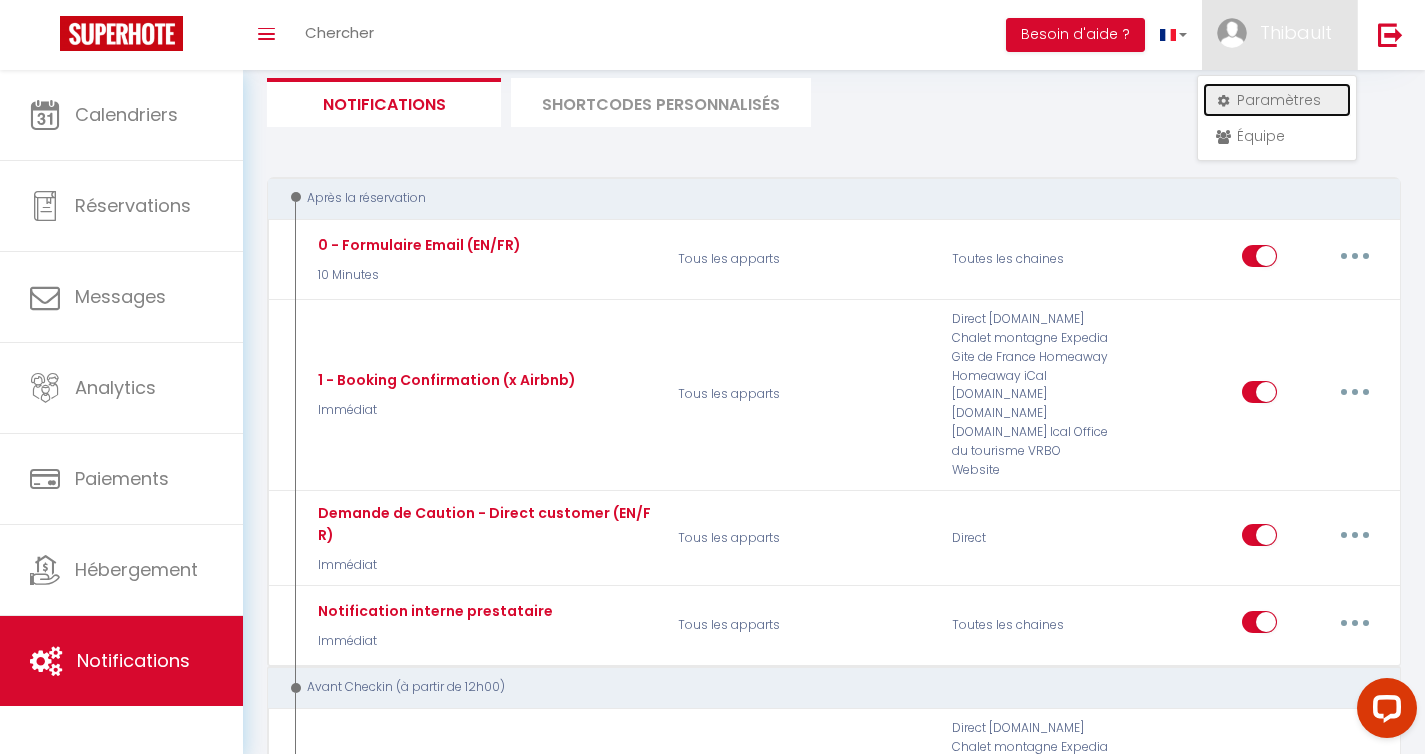 click on "Paramètres" at bounding box center [1277, 100] 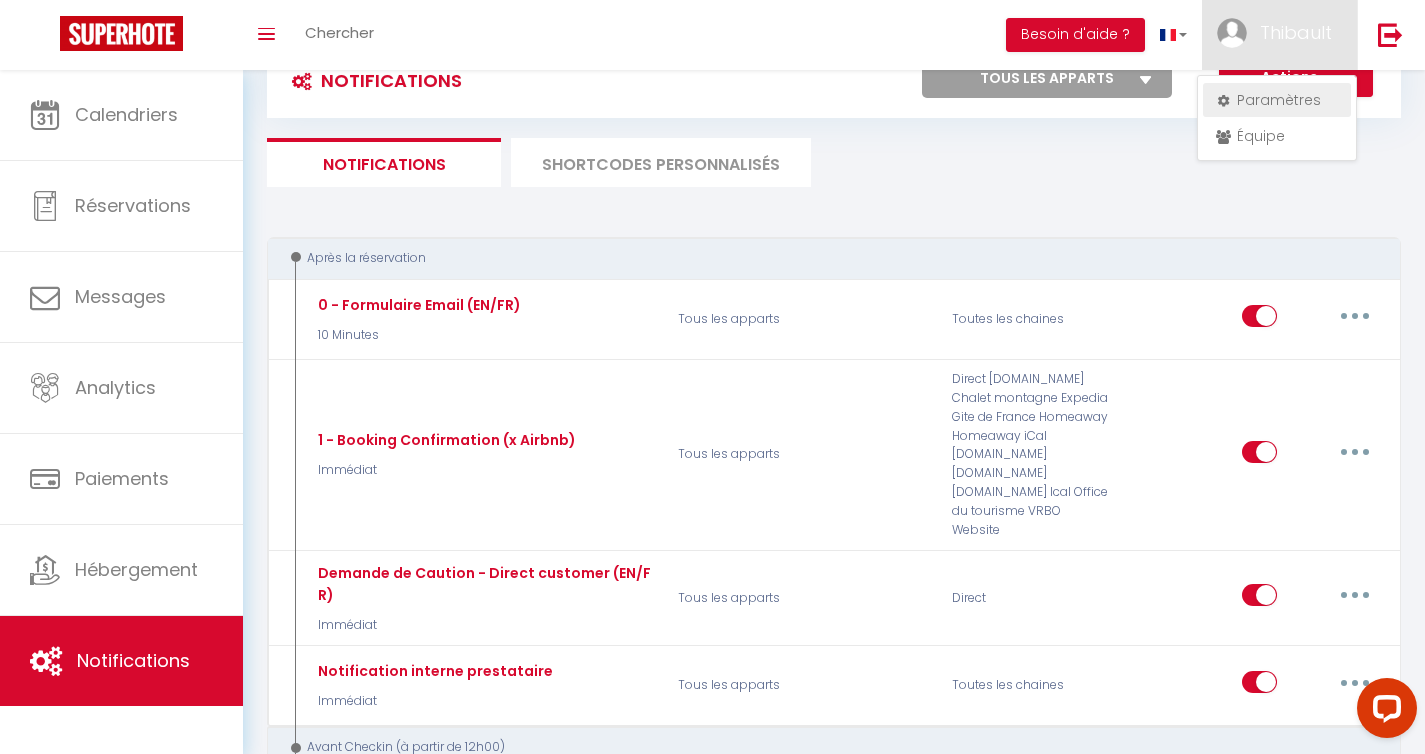 select on "fr" 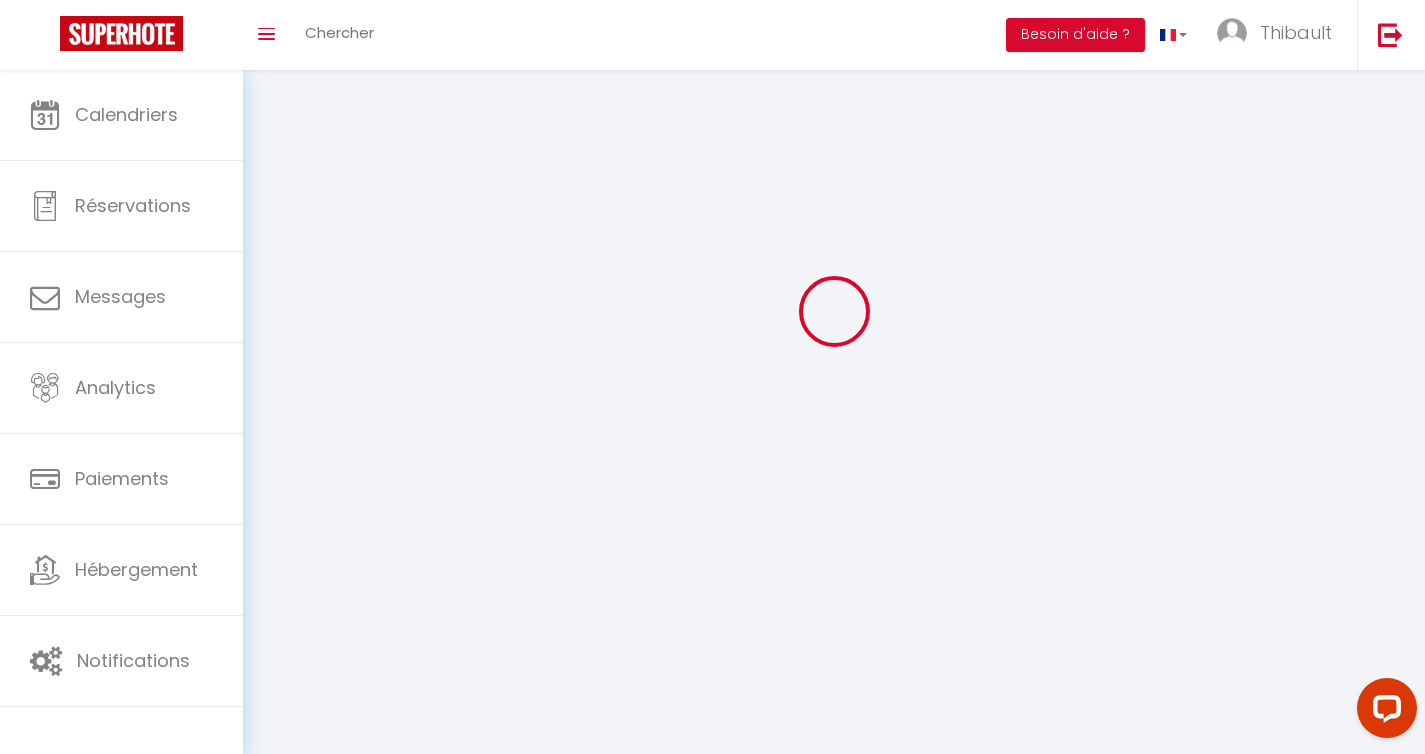 type on "Thibault" 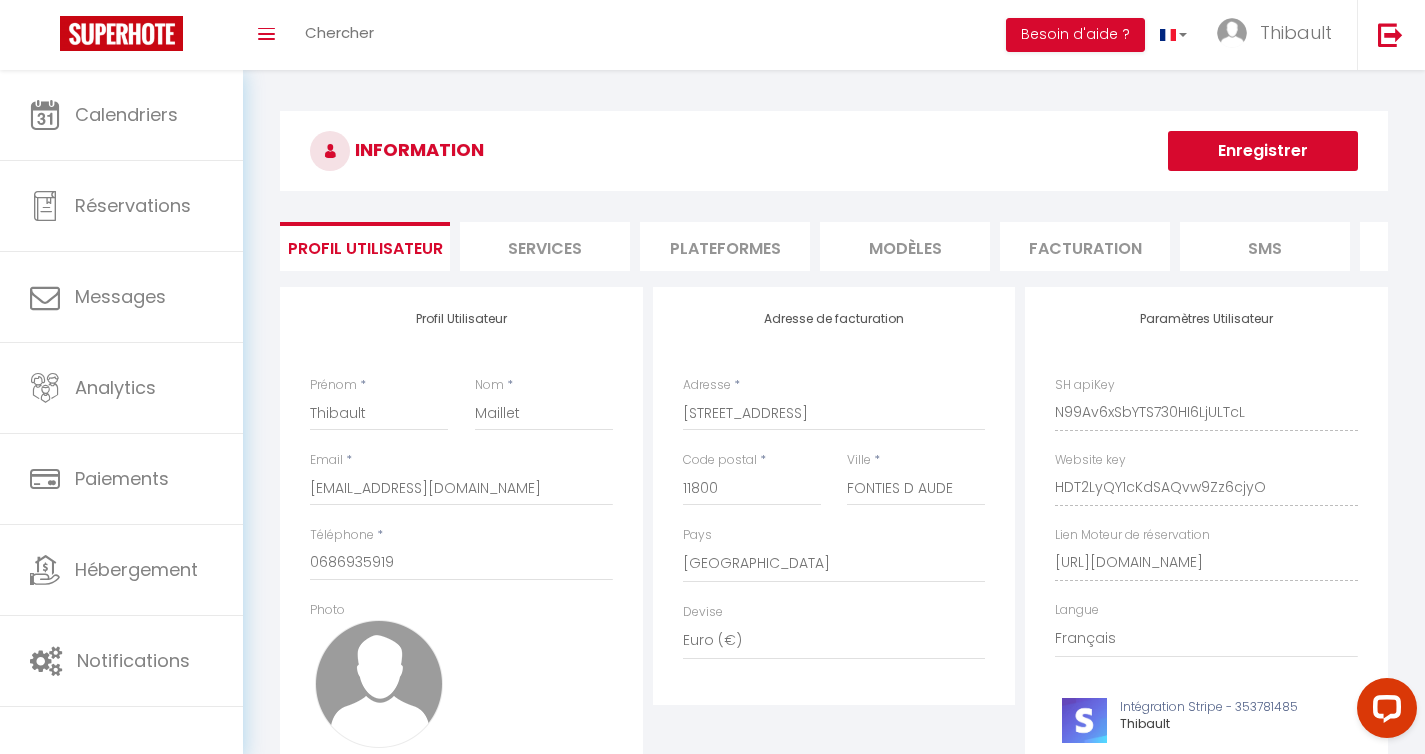 click on "Services" at bounding box center [545, 246] 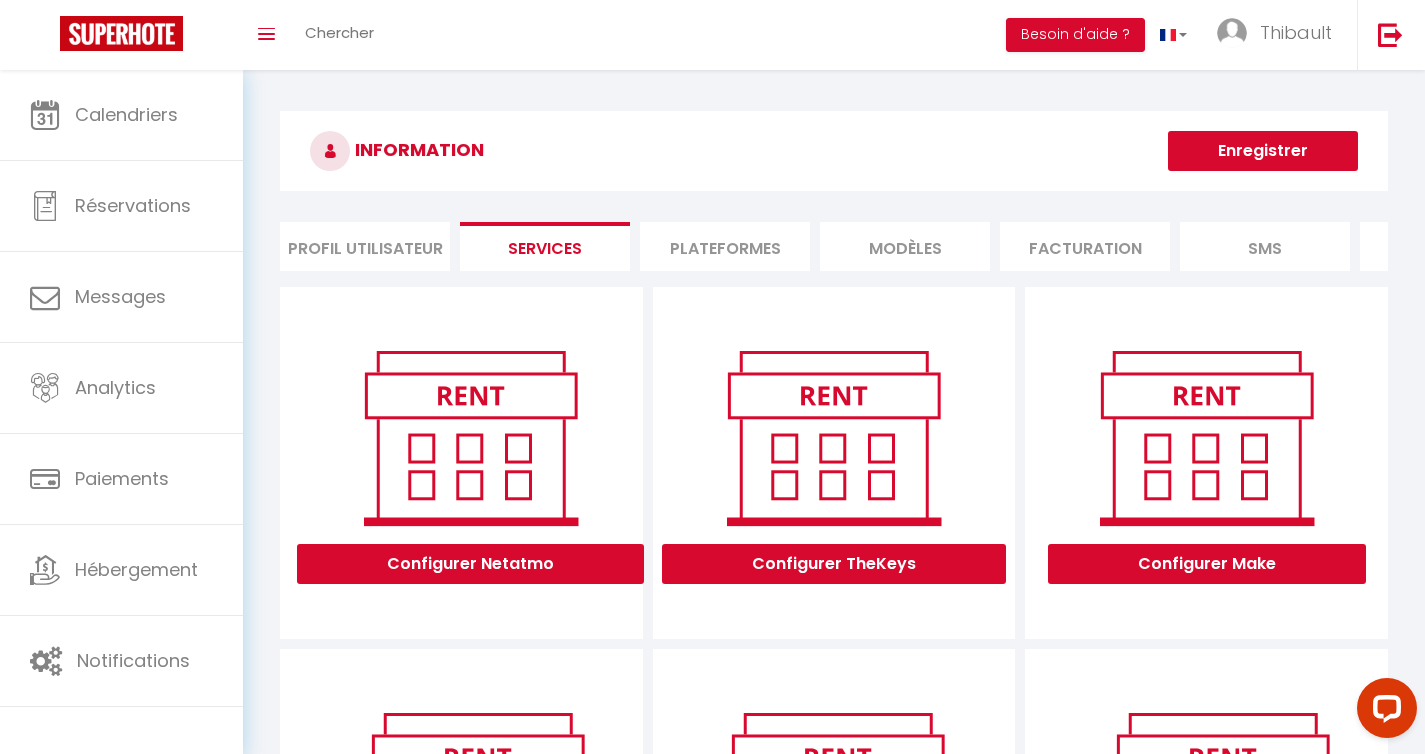 click on "Plateformes" at bounding box center (725, 246) 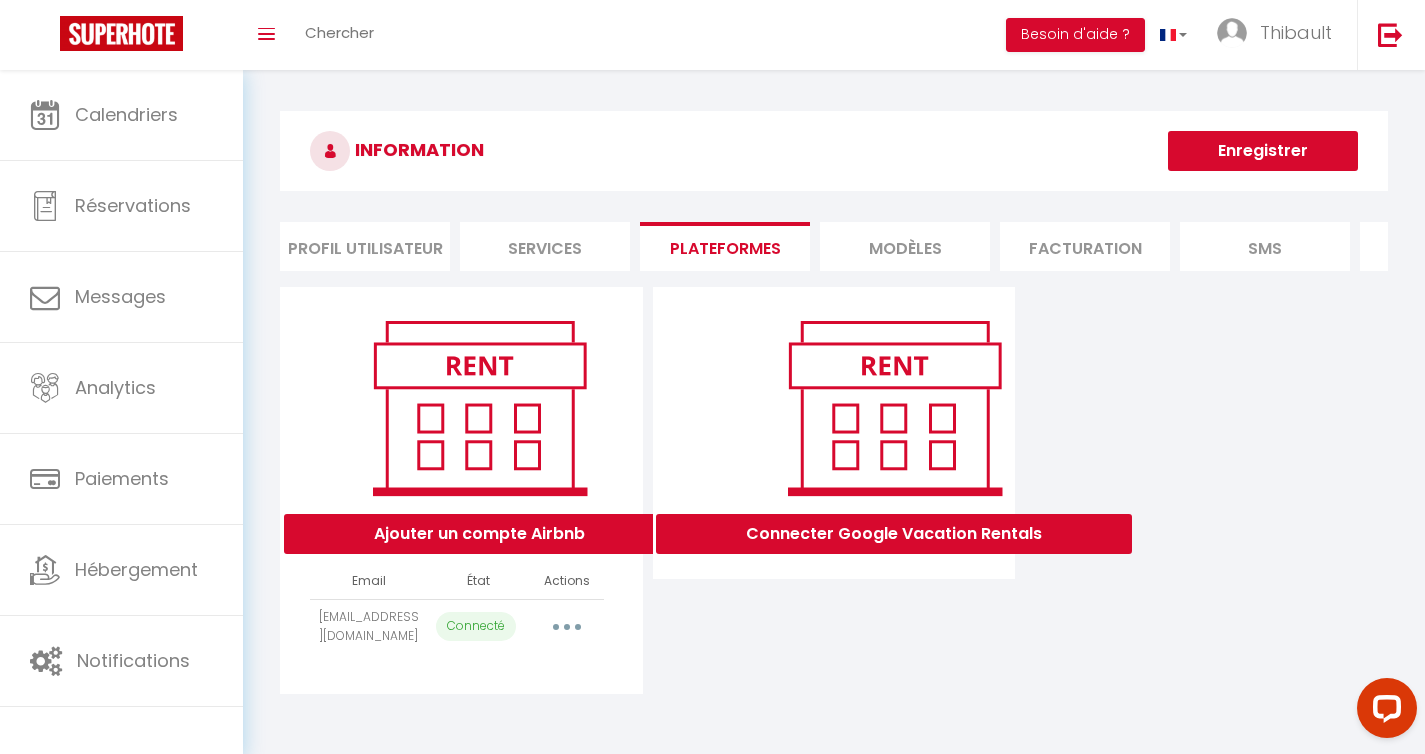 click on "MODÈLES" at bounding box center (905, 246) 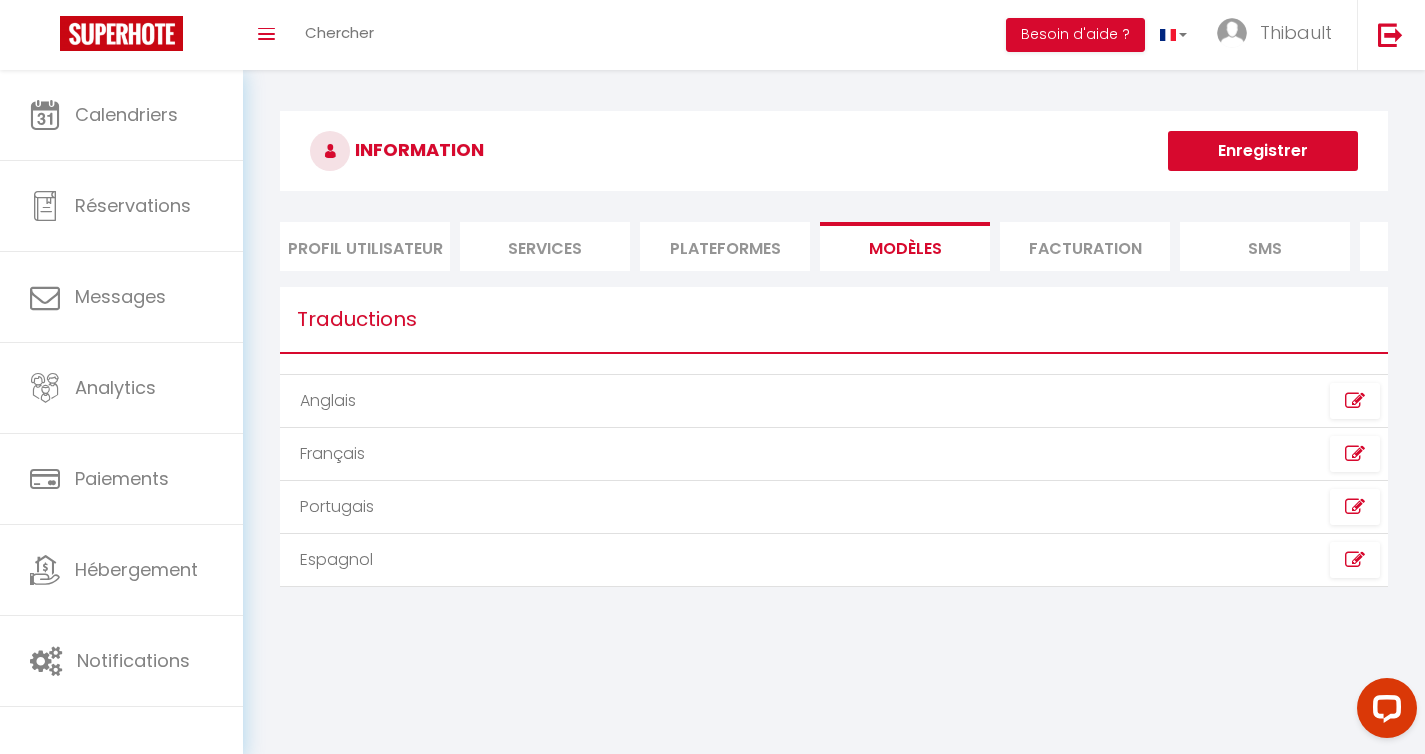 click on "Facturation" at bounding box center [1085, 246] 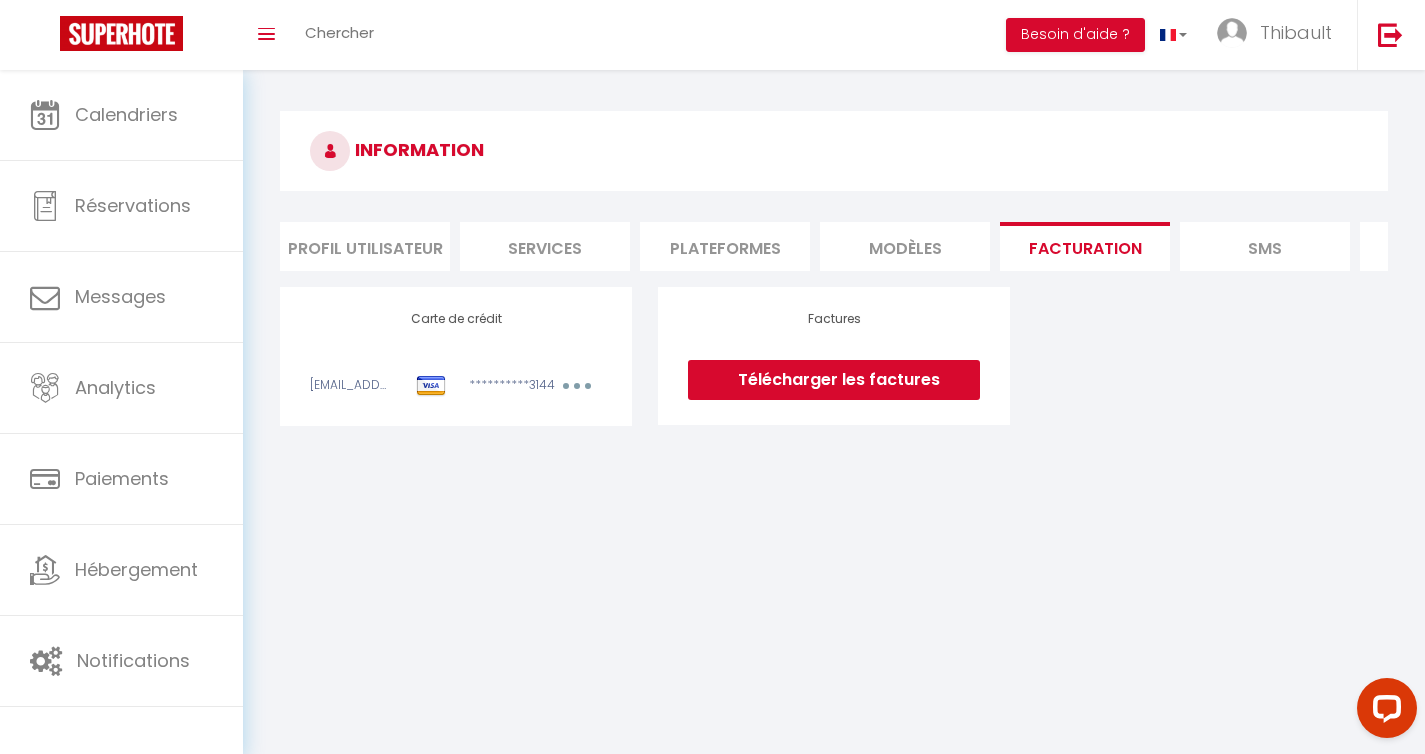 click on "MODÈLES" at bounding box center (905, 246) 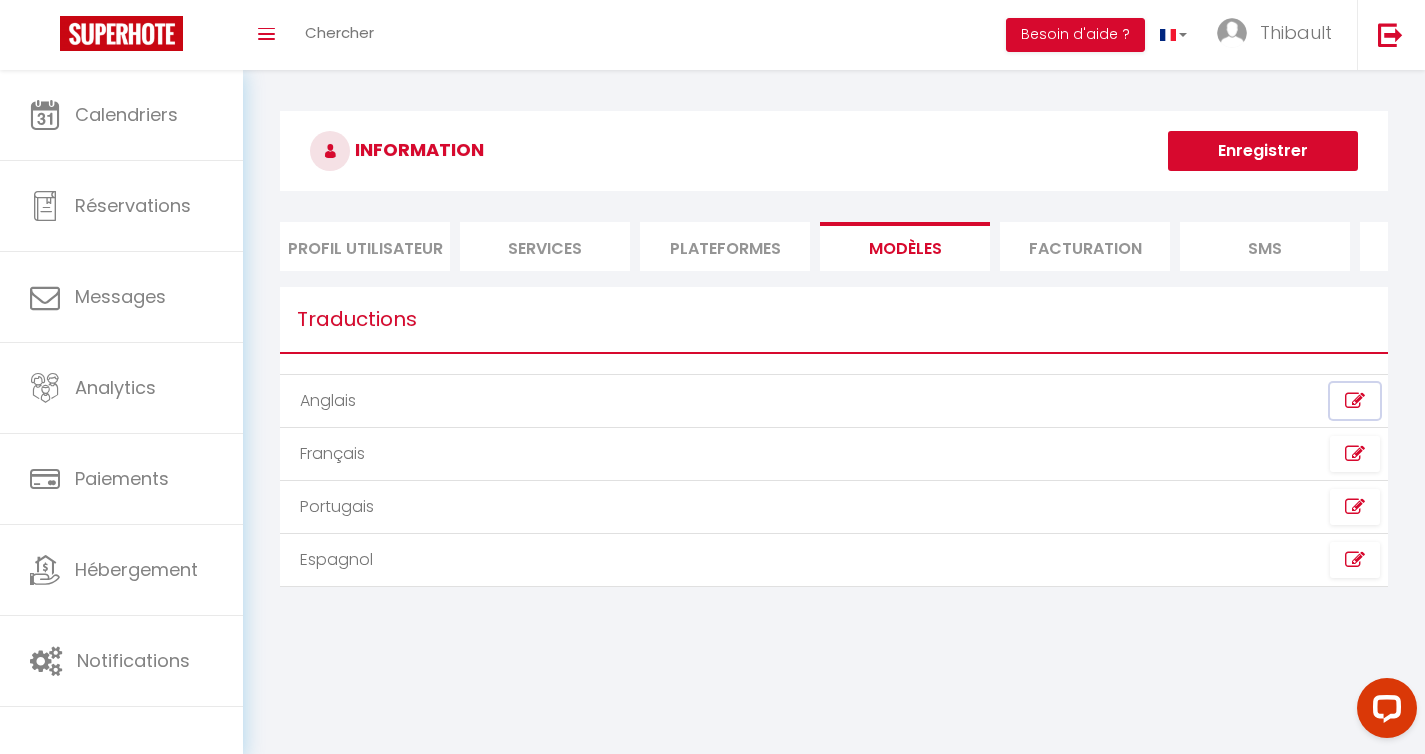 click at bounding box center [1355, 401] 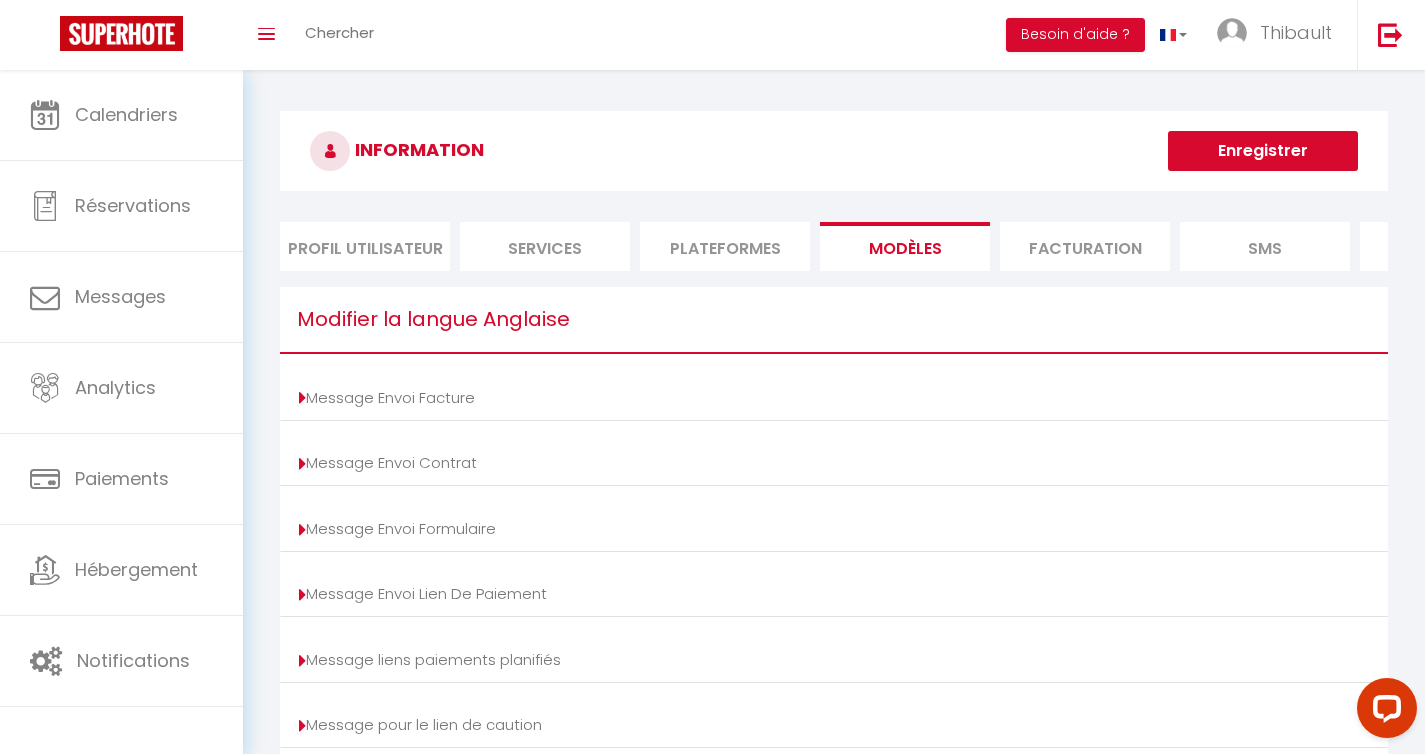 click on "Facturation" at bounding box center (1085, 246) 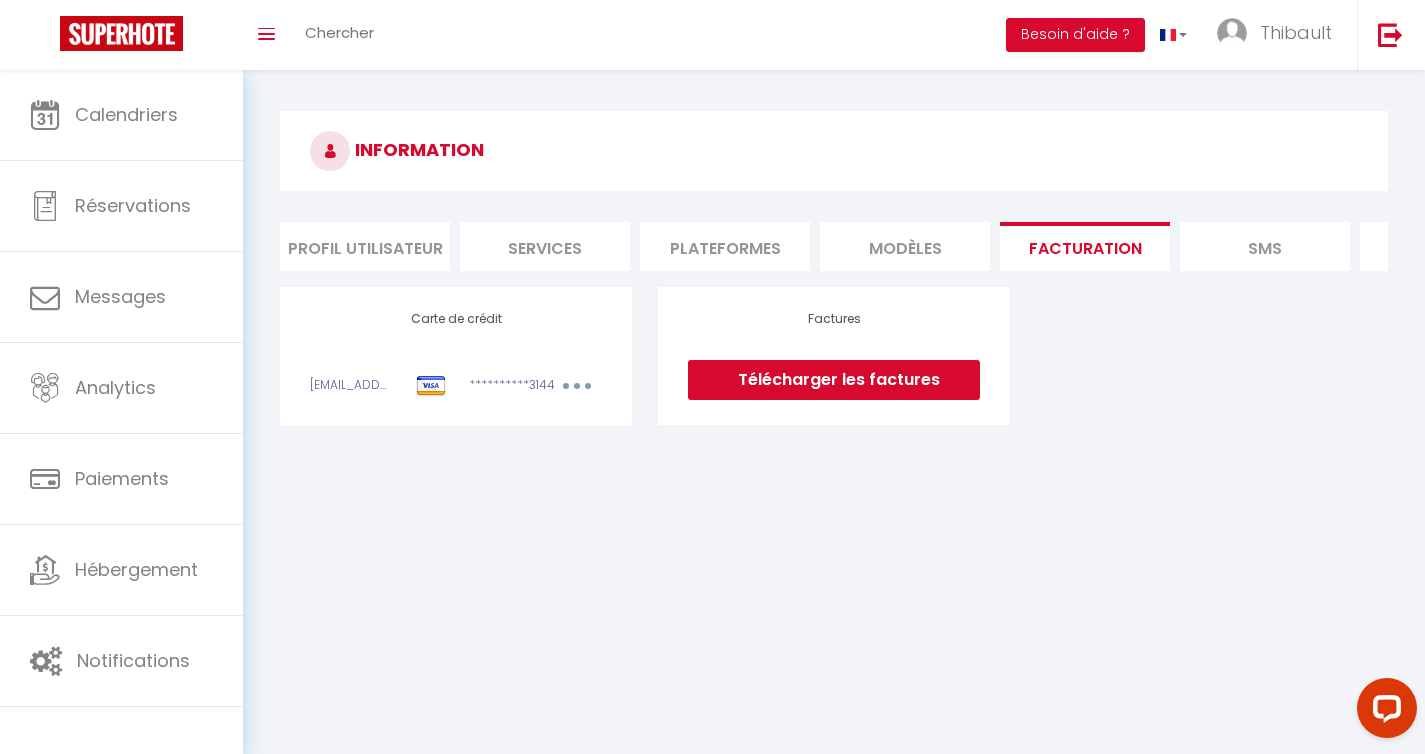 click on "SMS" at bounding box center (1265, 246) 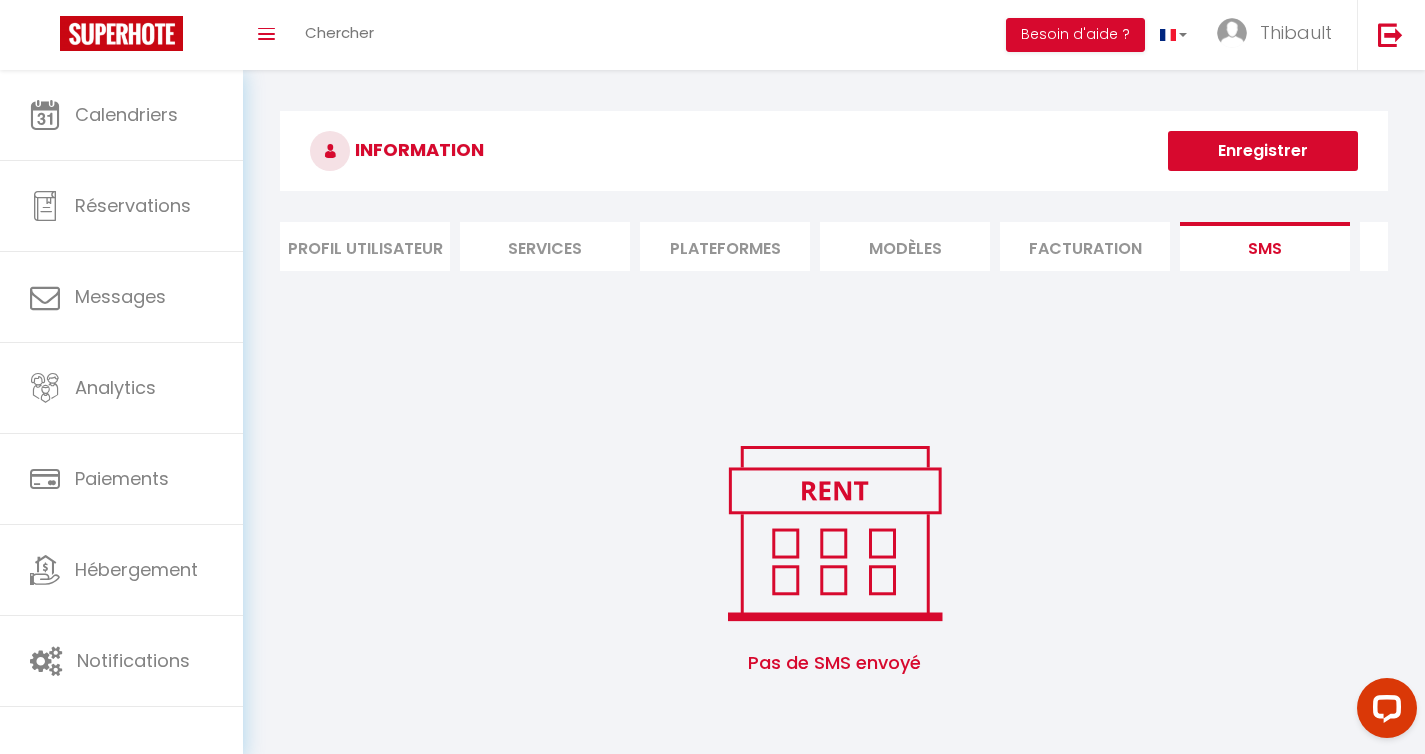 click on "Profil Utilisateur
Services
Plateformes
MODÈLES
Facturation
SMS
website
Journal" at bounding box center (834, 246) 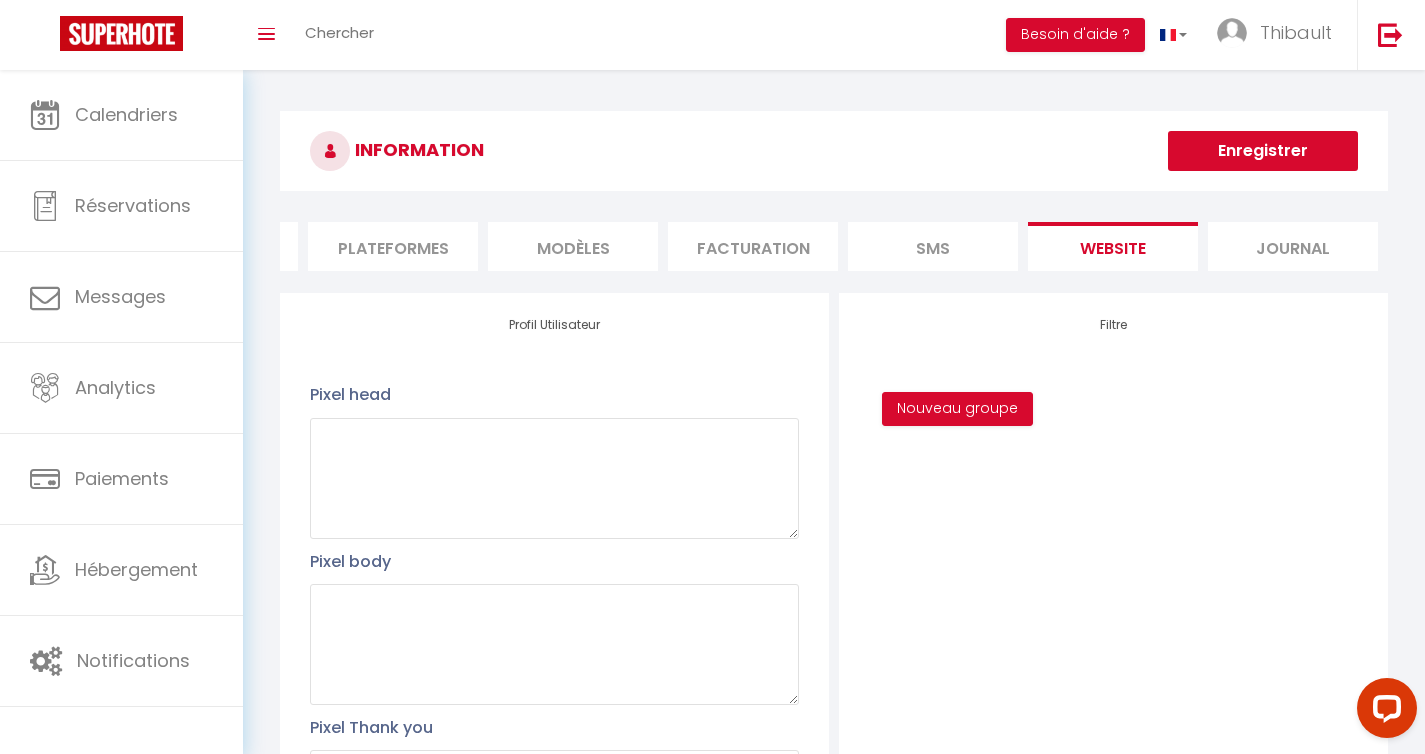 click on "Journal" at bounding box center (1293, 246) 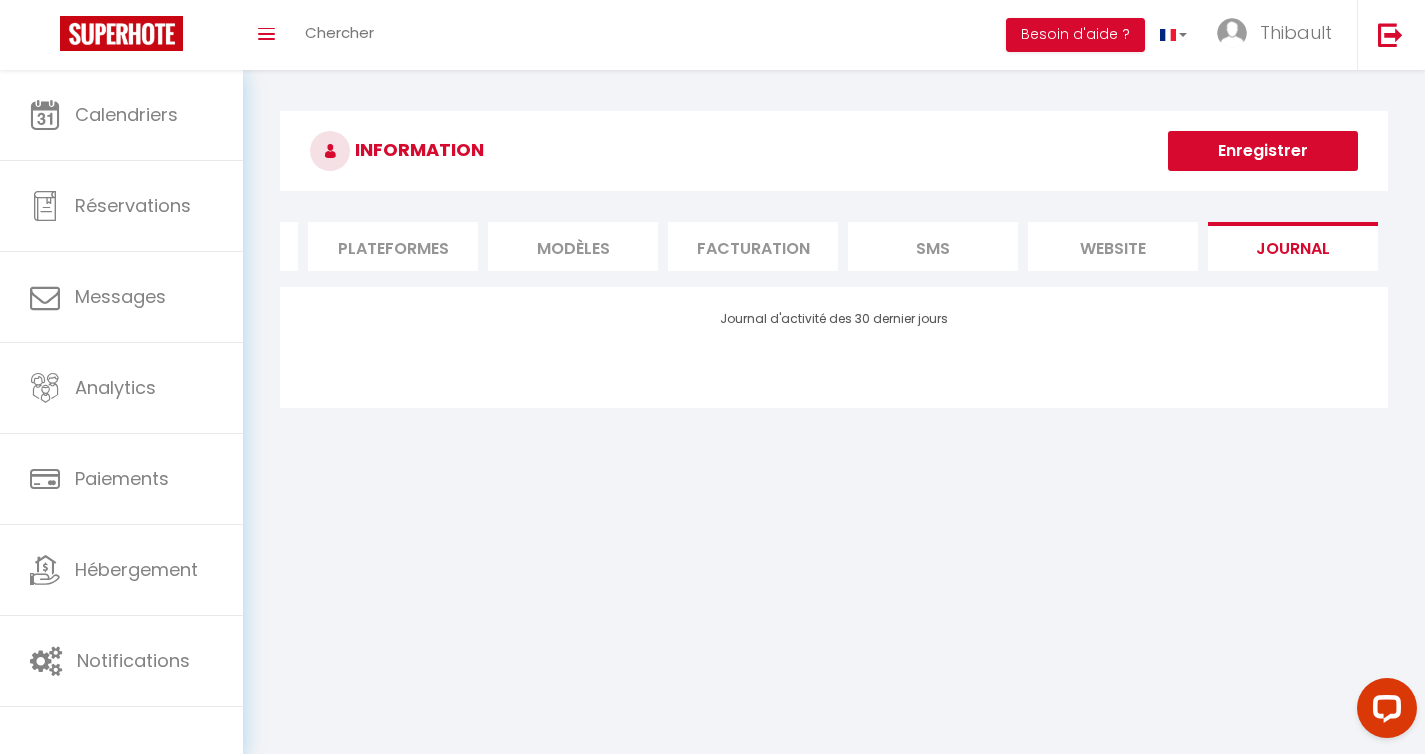 click on "SMS" at bounding box center [933, 246] 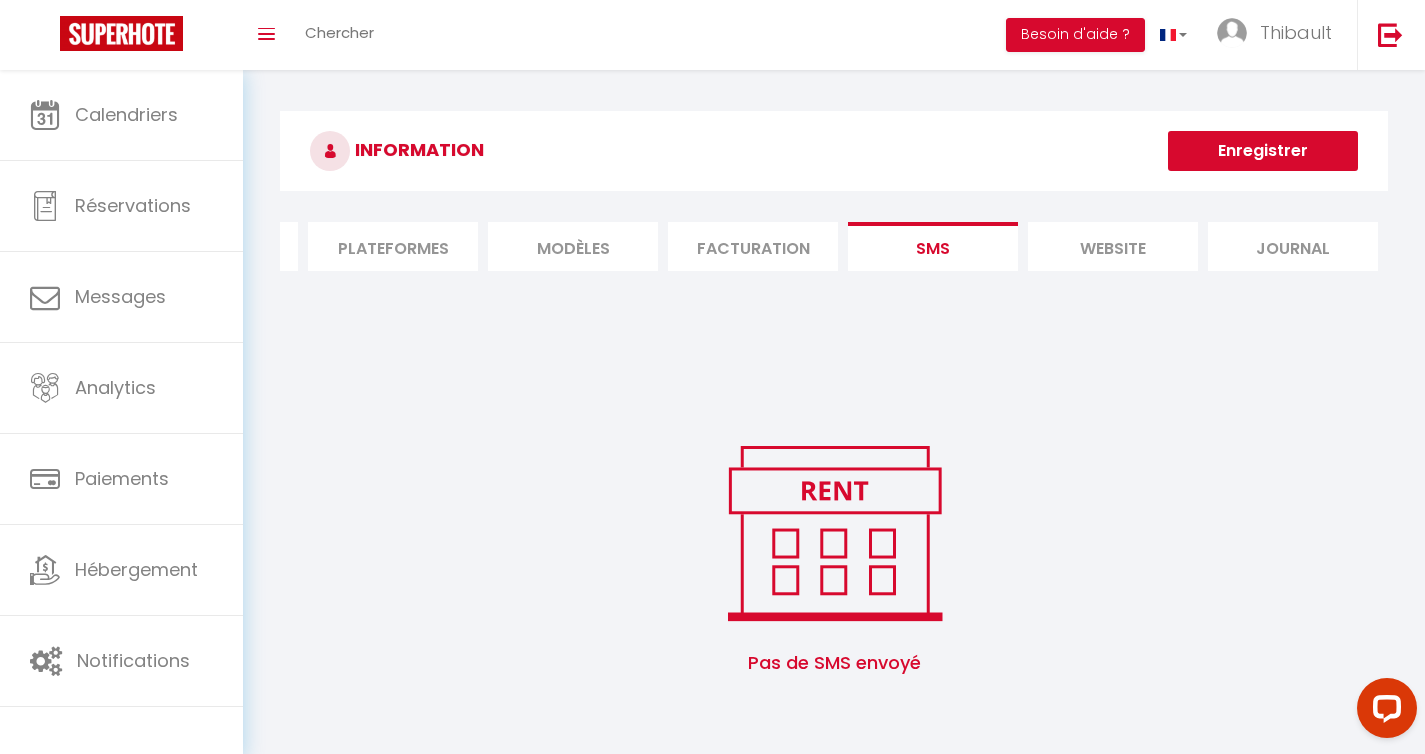 click on "Facturation" at bounding box center (753, 246) 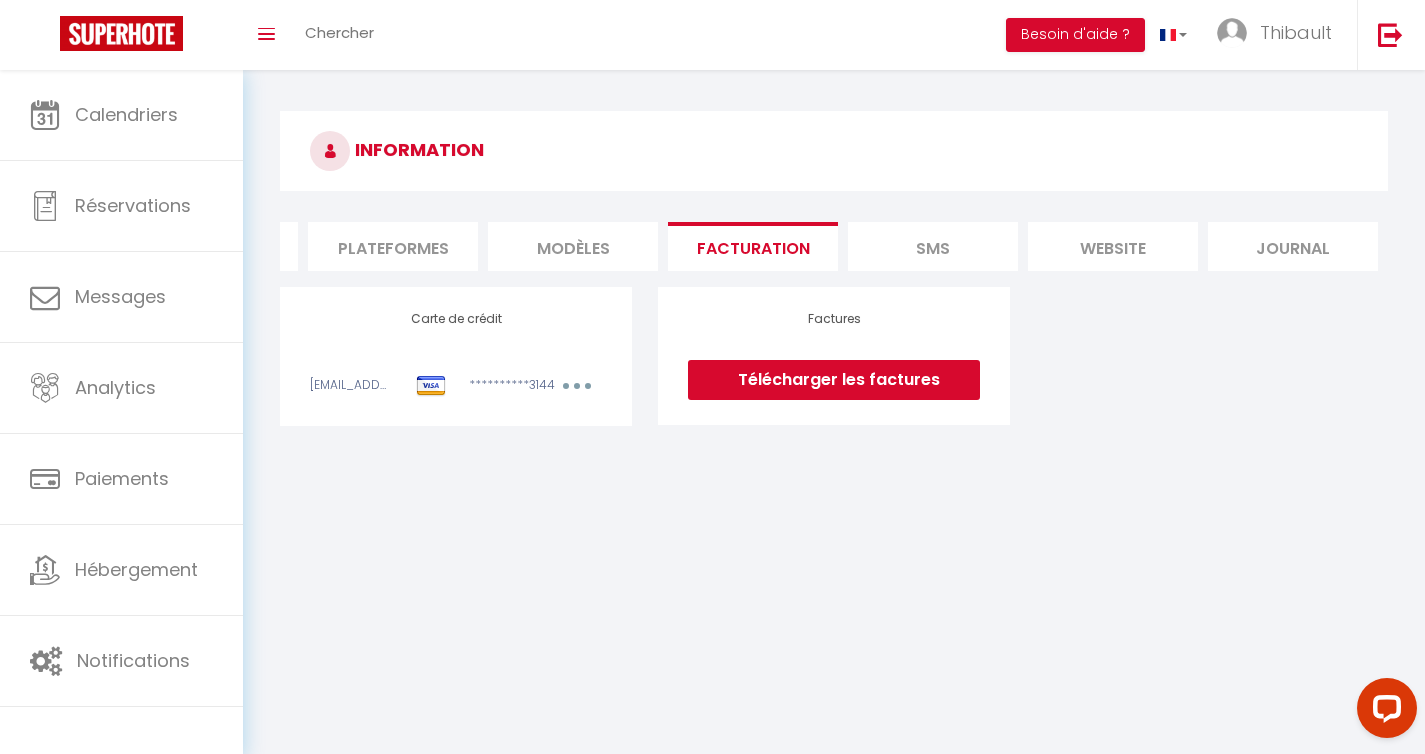 click on "MODÈLES" at bounding box center (573, 246) 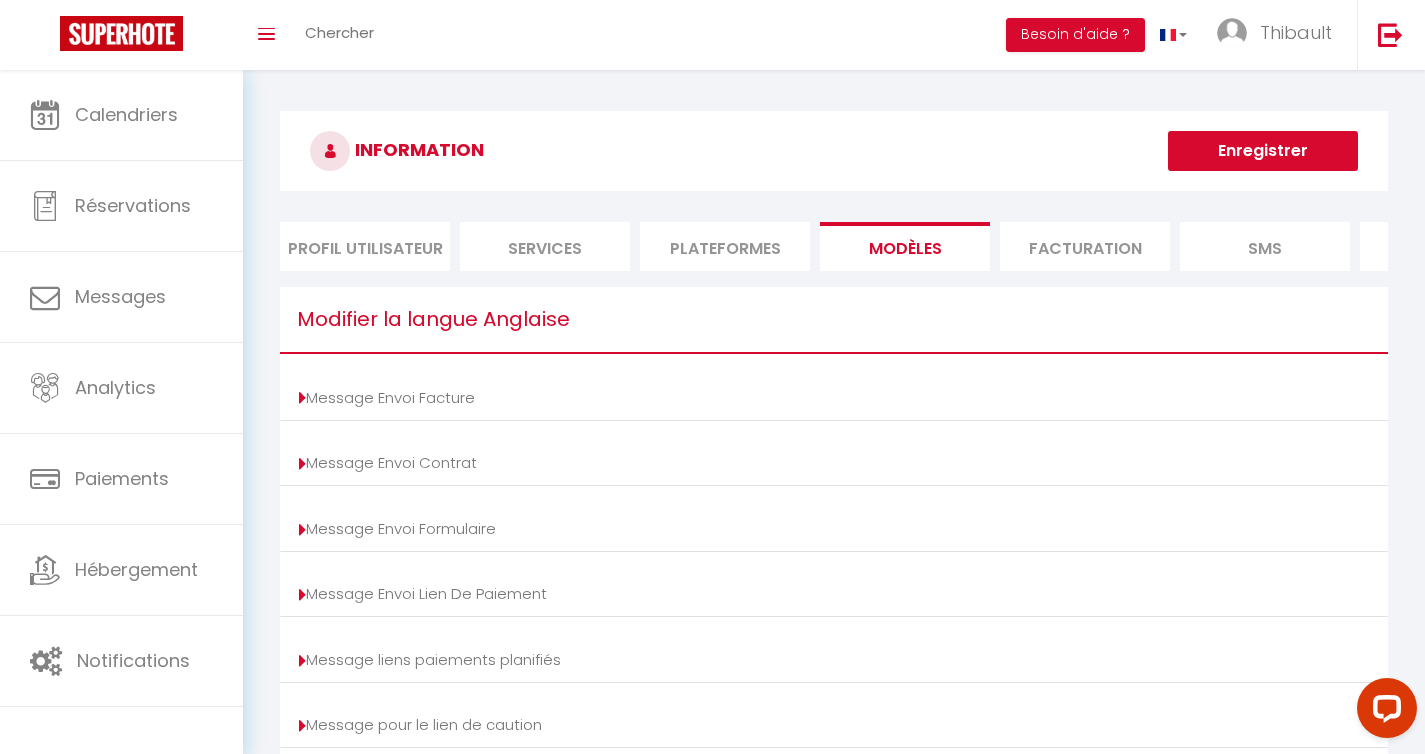 click on "Profil Utilisateur" at bounding box center [365, 246] 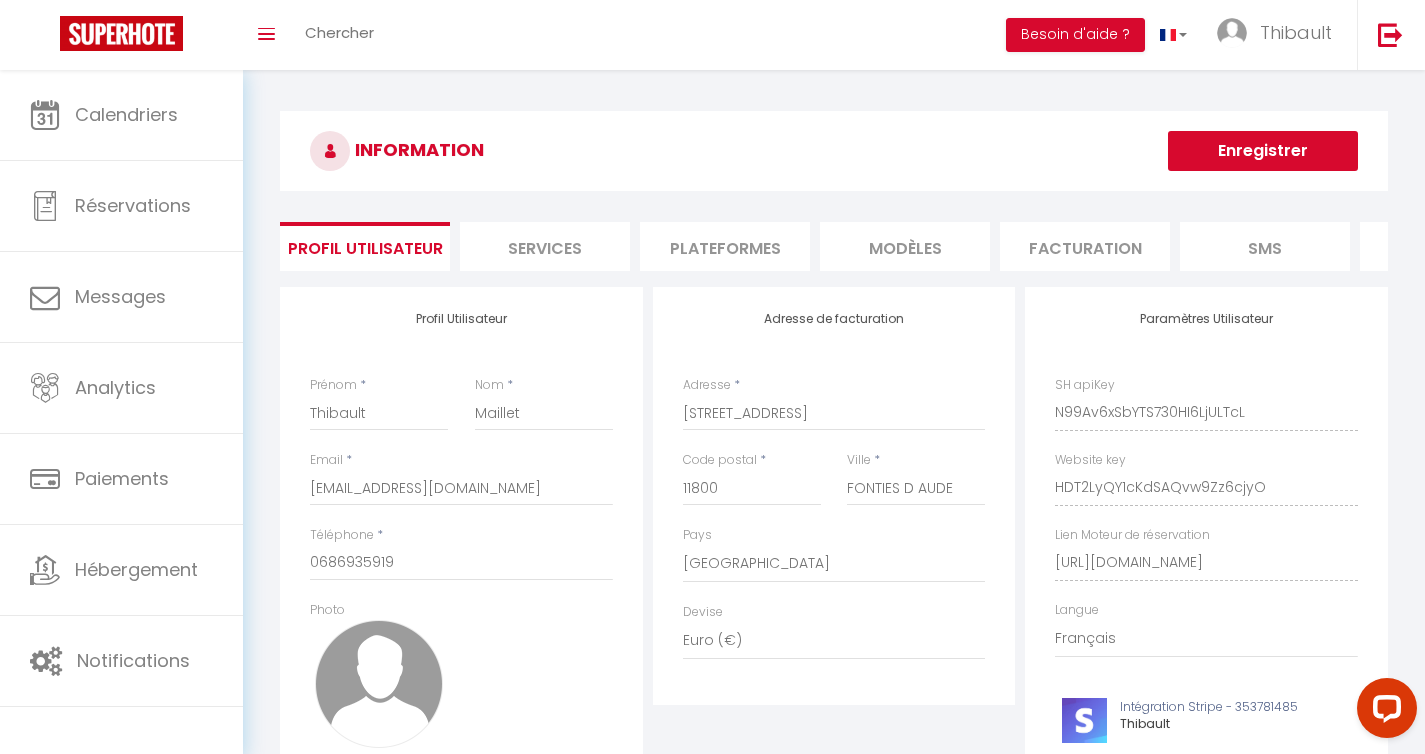click on "Services" at bounding box center (545, 246) 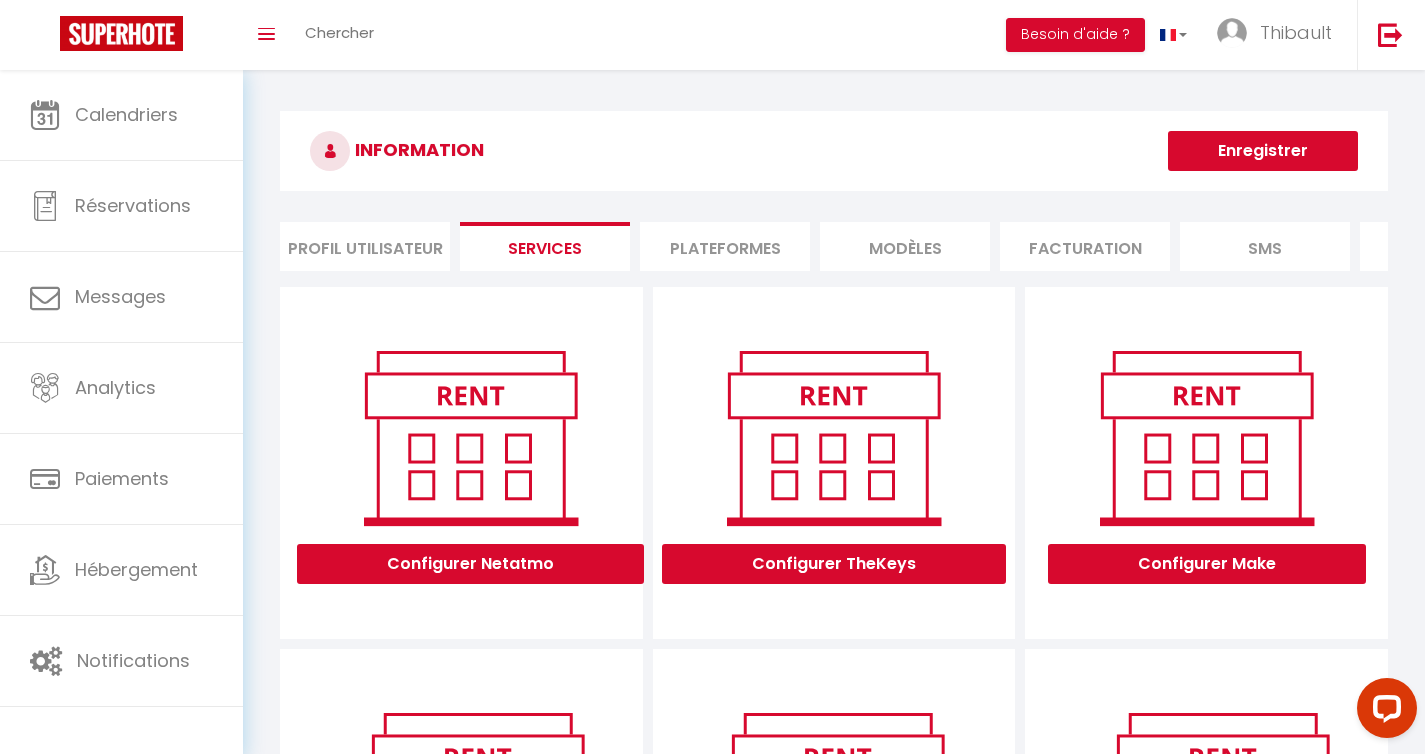 click on "Plateformes" at bounding box center [725, 246] 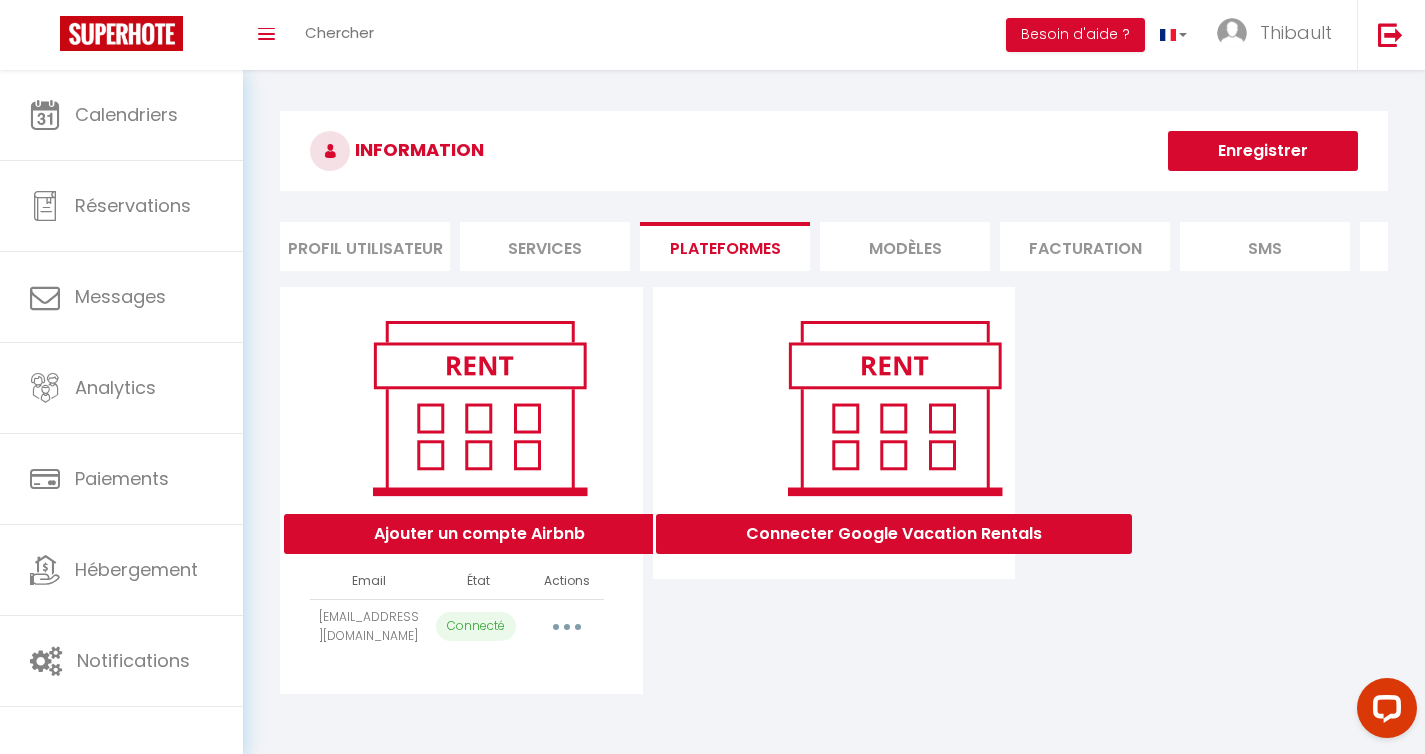 click on "MODÈLES" at bounding box center (905, 246) 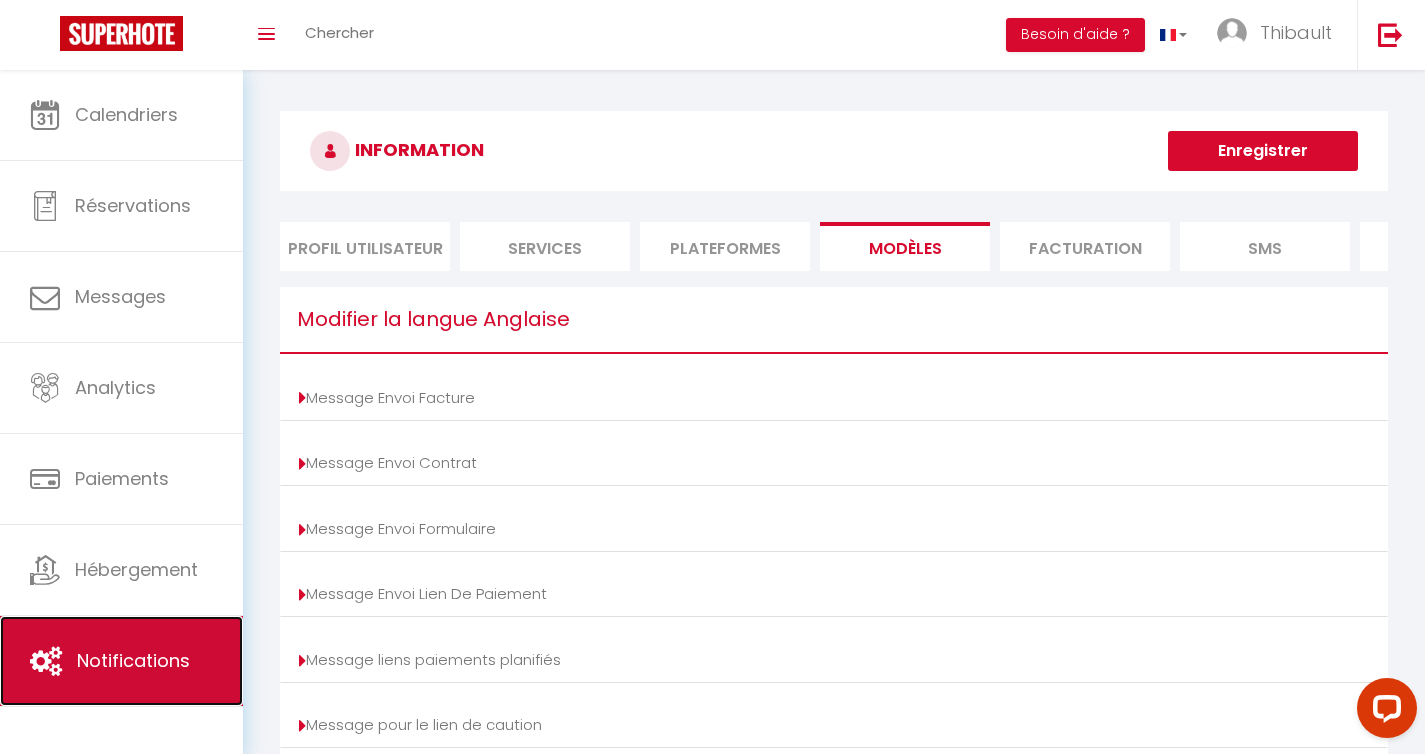 click on "Notifications" at bounding box center (121, 661) 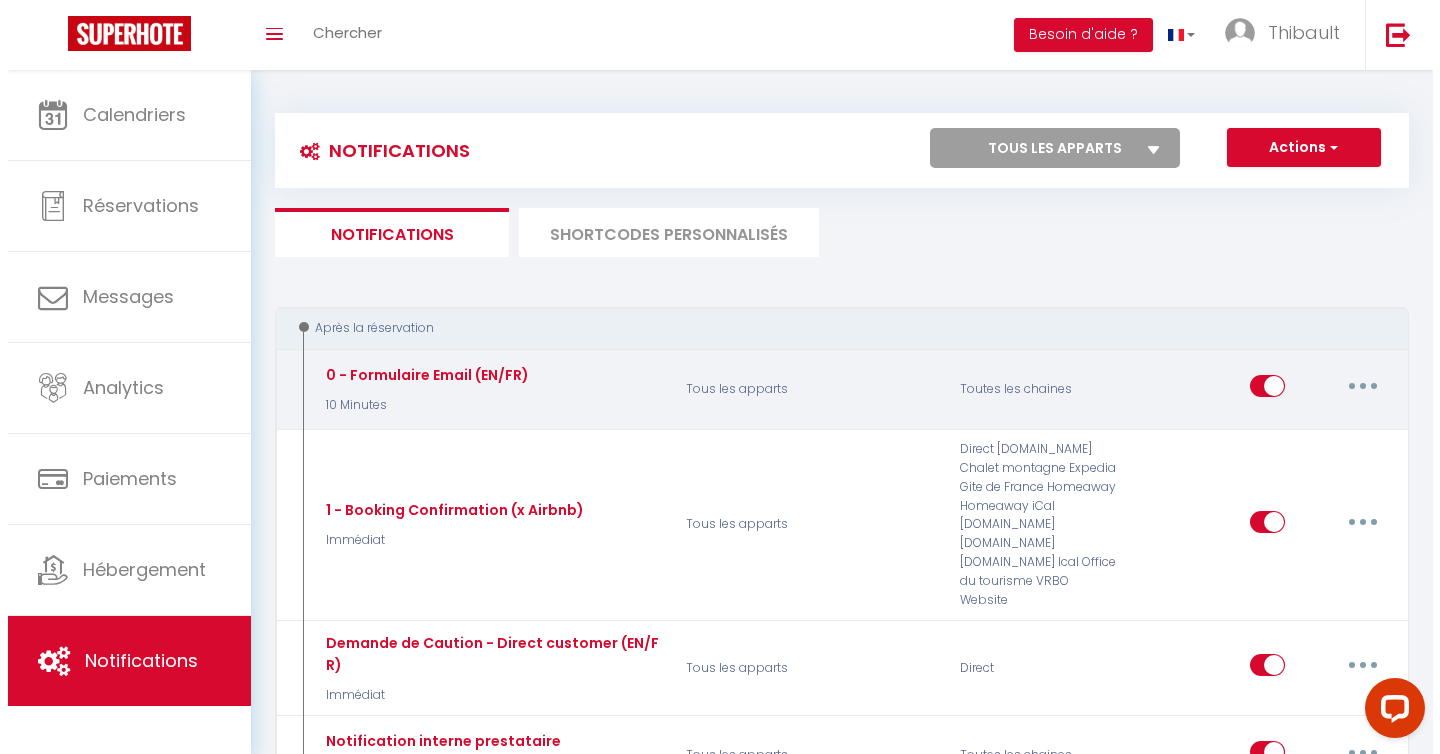 scroll, scrollTop: 115, scrollLeft: 0, axis: vertical 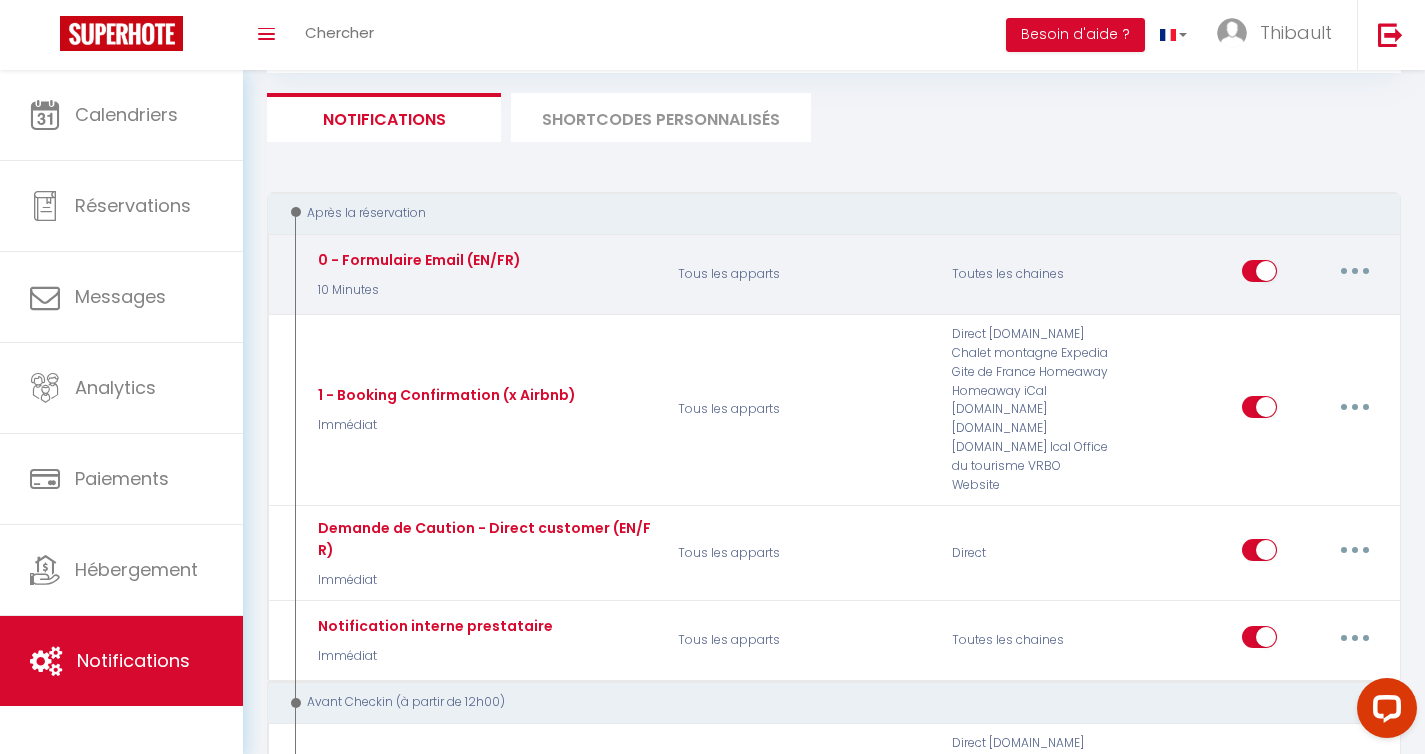 click at bounding box center (1355, 271) 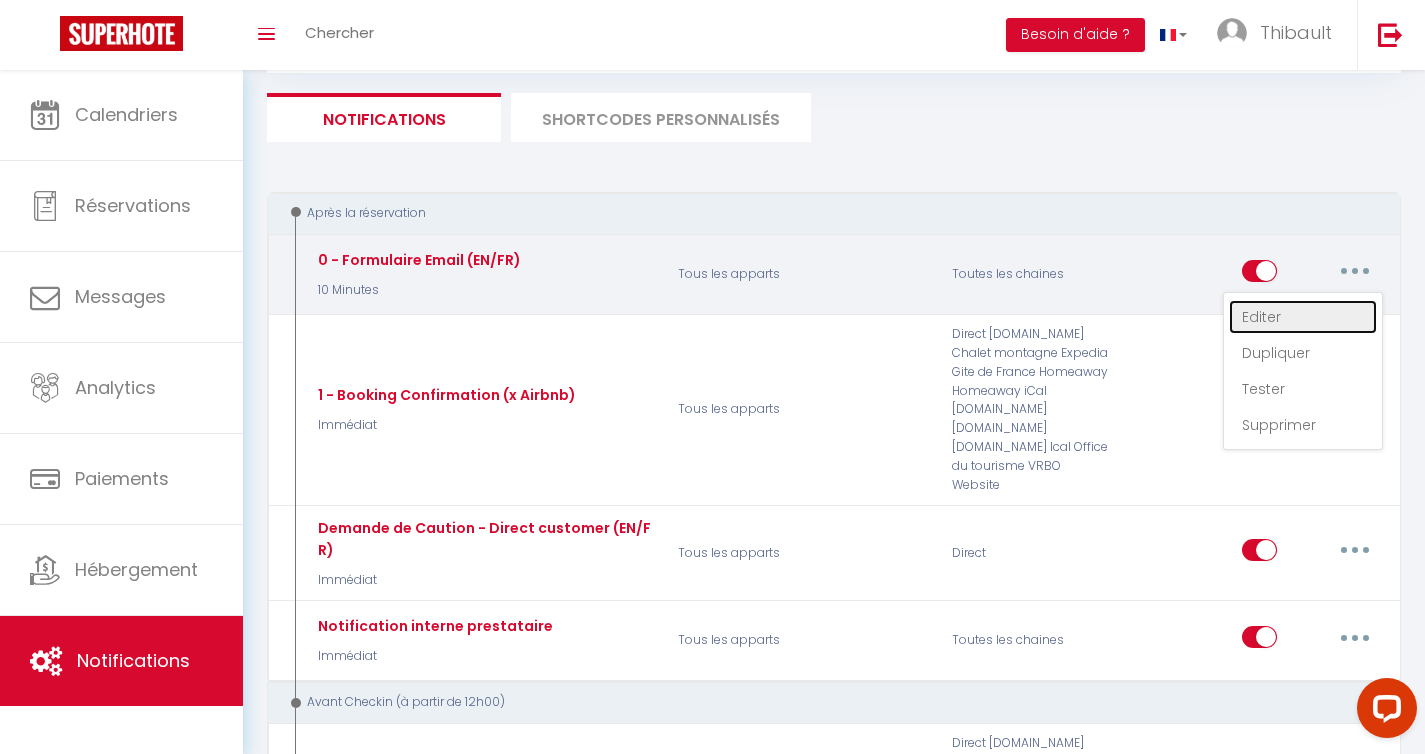 click on "Editer" at bounding box center (1303, 317) 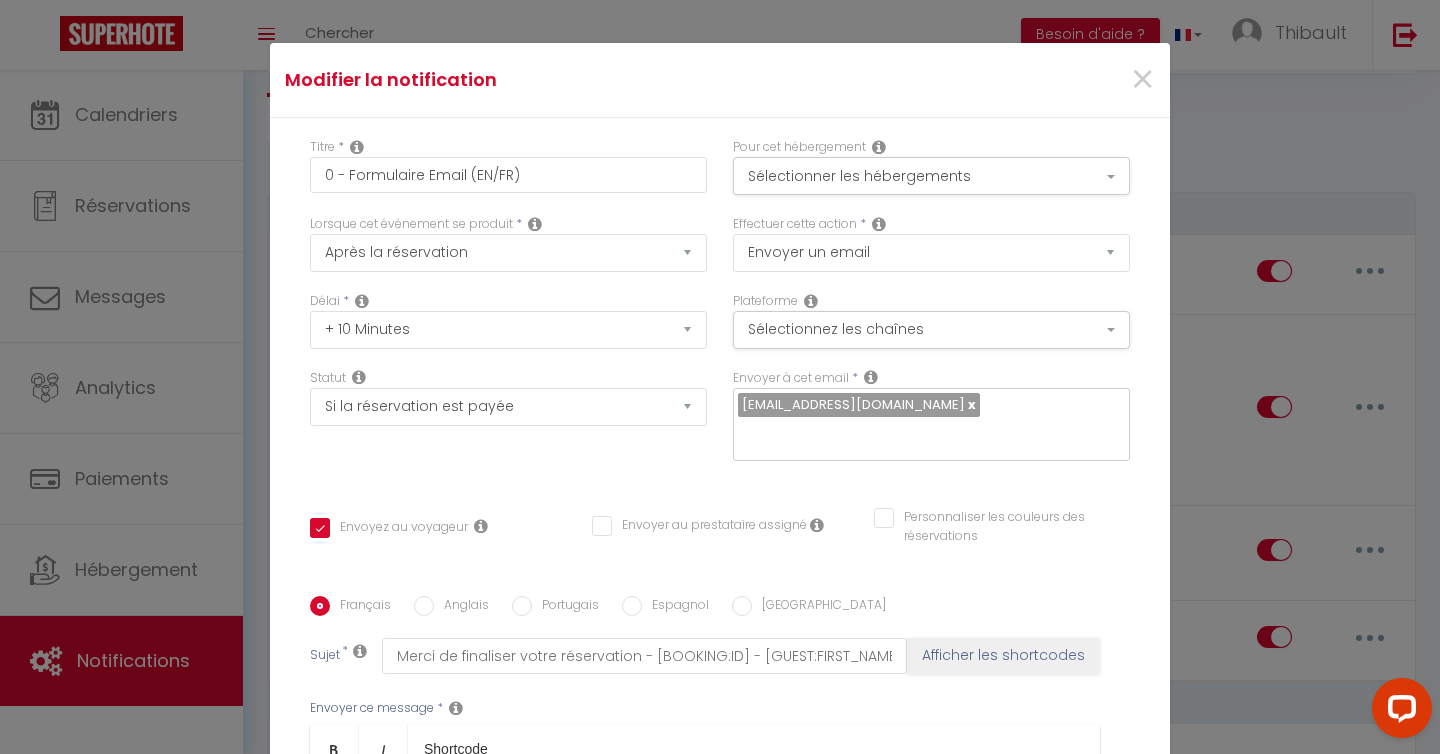 click at bounding box center (970, 404) 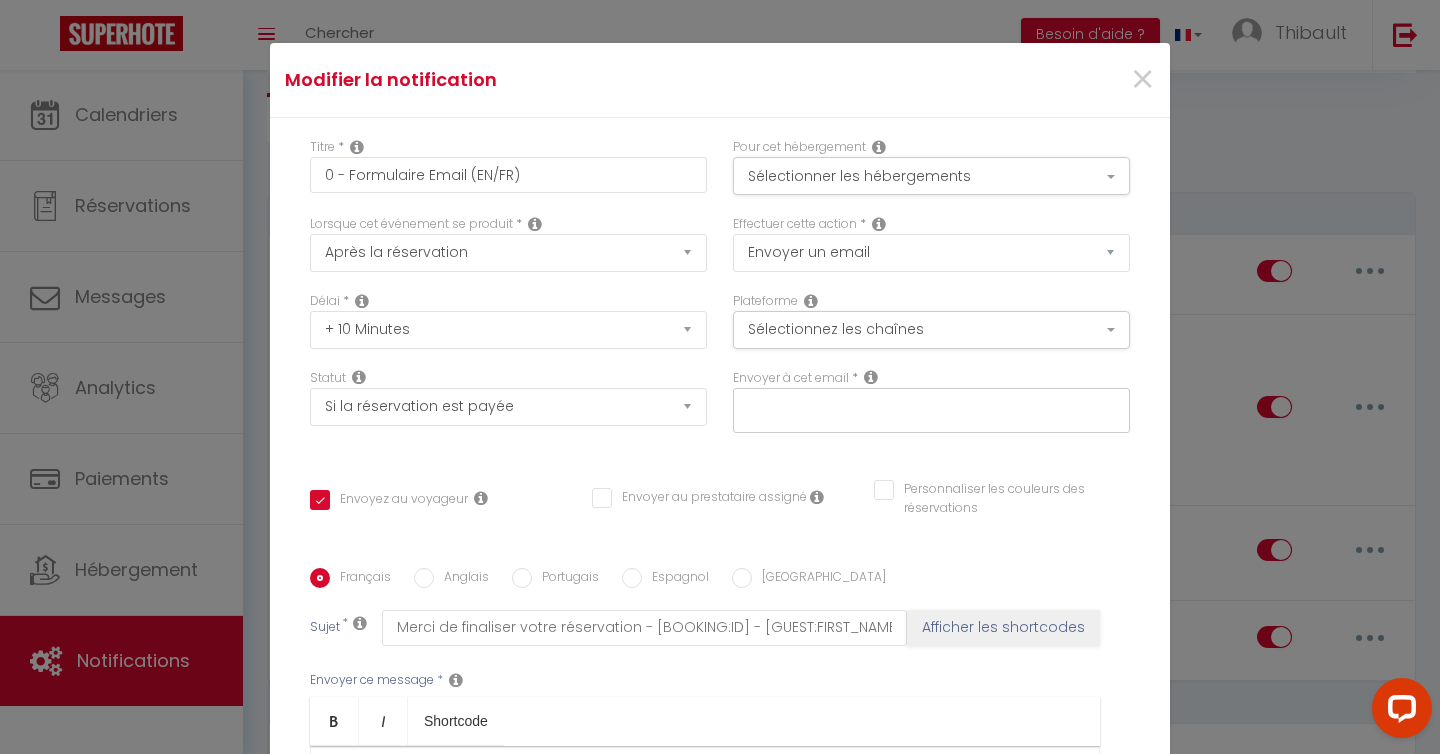 click at bounding box center [926, 407] 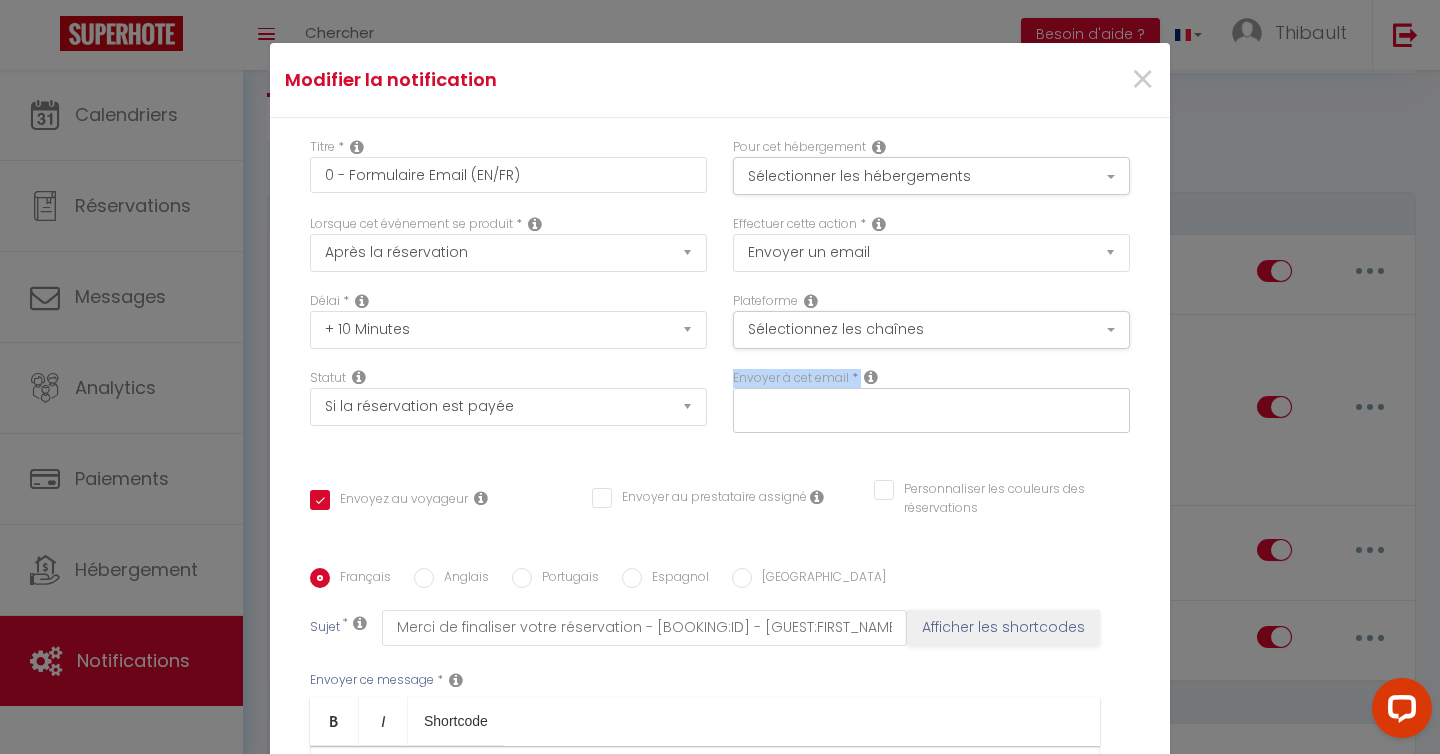 click at bounding box center (871, 377) 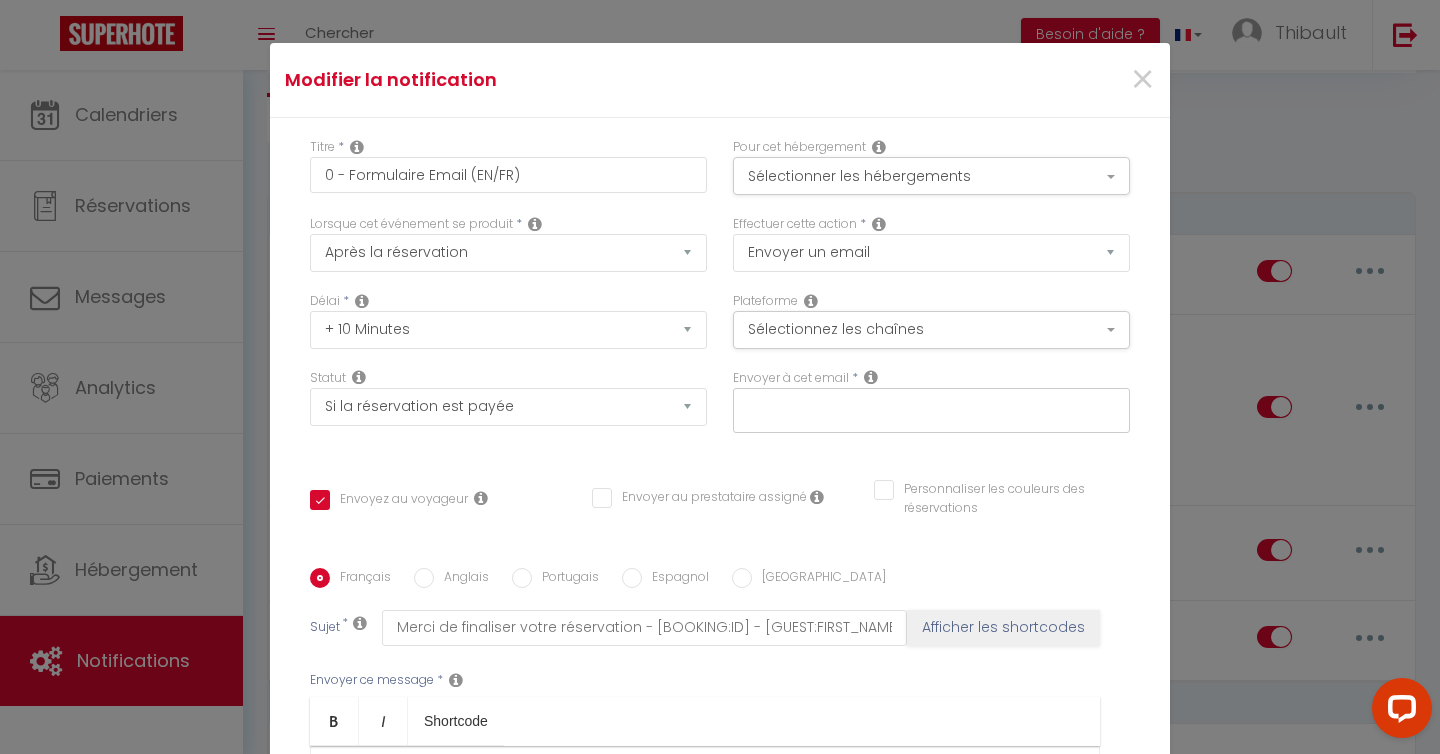 click at bounding box center [871, 377] 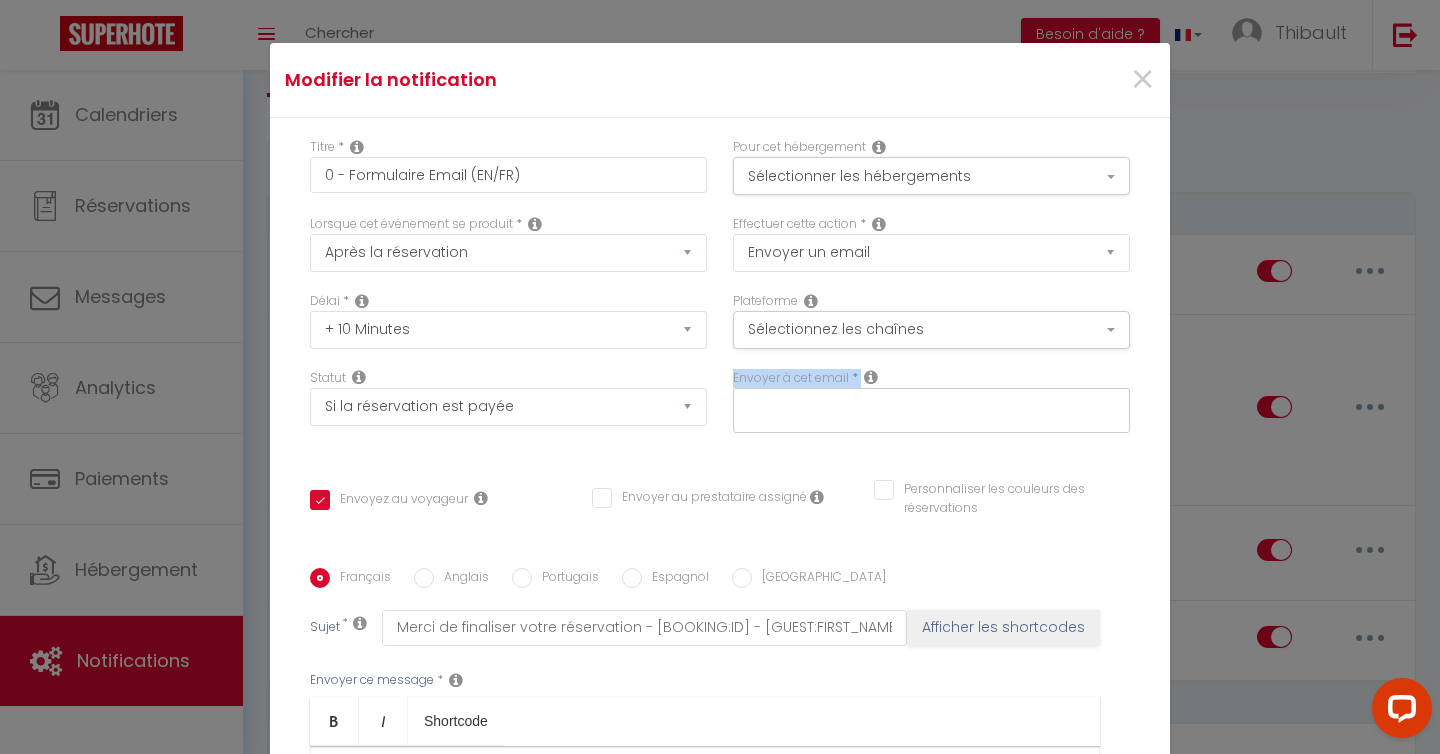 click at bounding box center [871, 377] 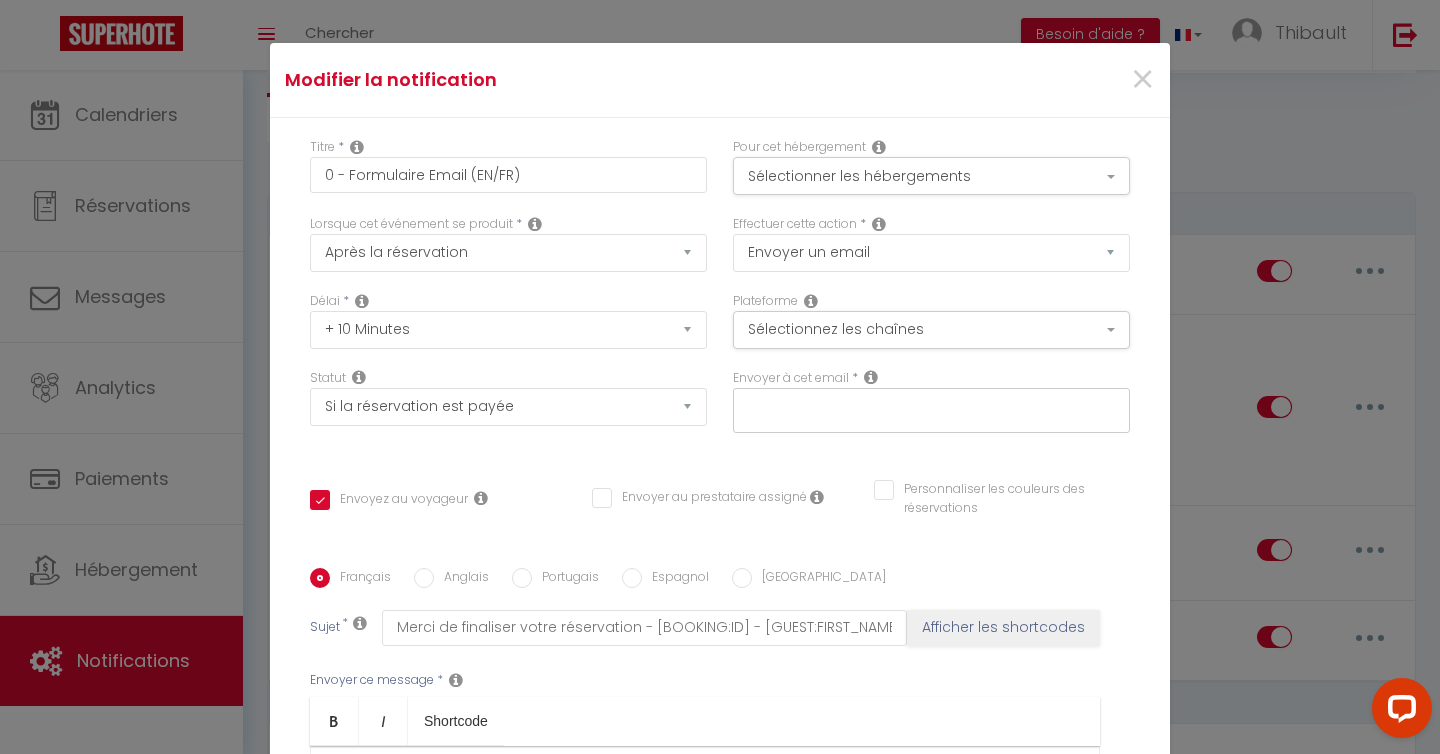 click at bounding box center [871, 377] 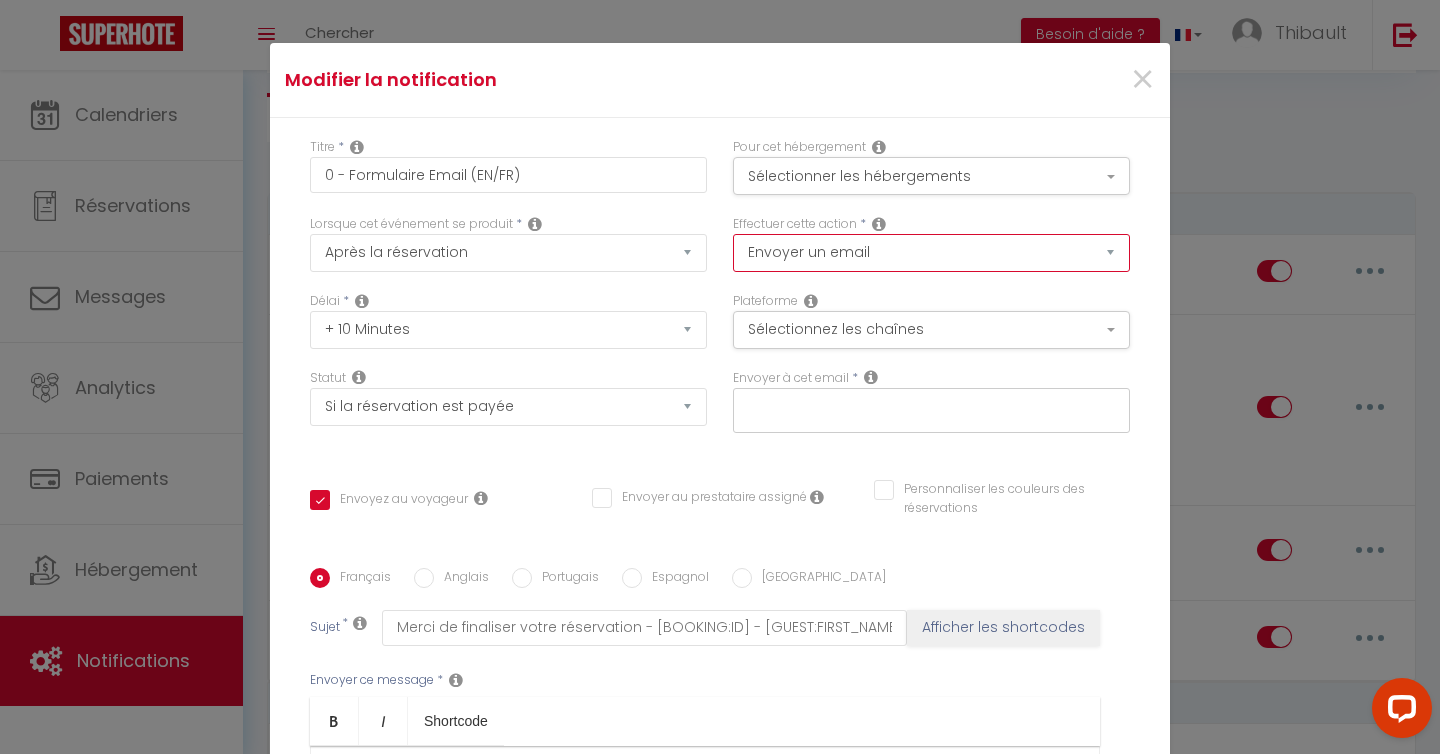 click on "Envoyer un email   Envoyer un SMS   Envoyer une notification push" at bounding box center [931, 253] 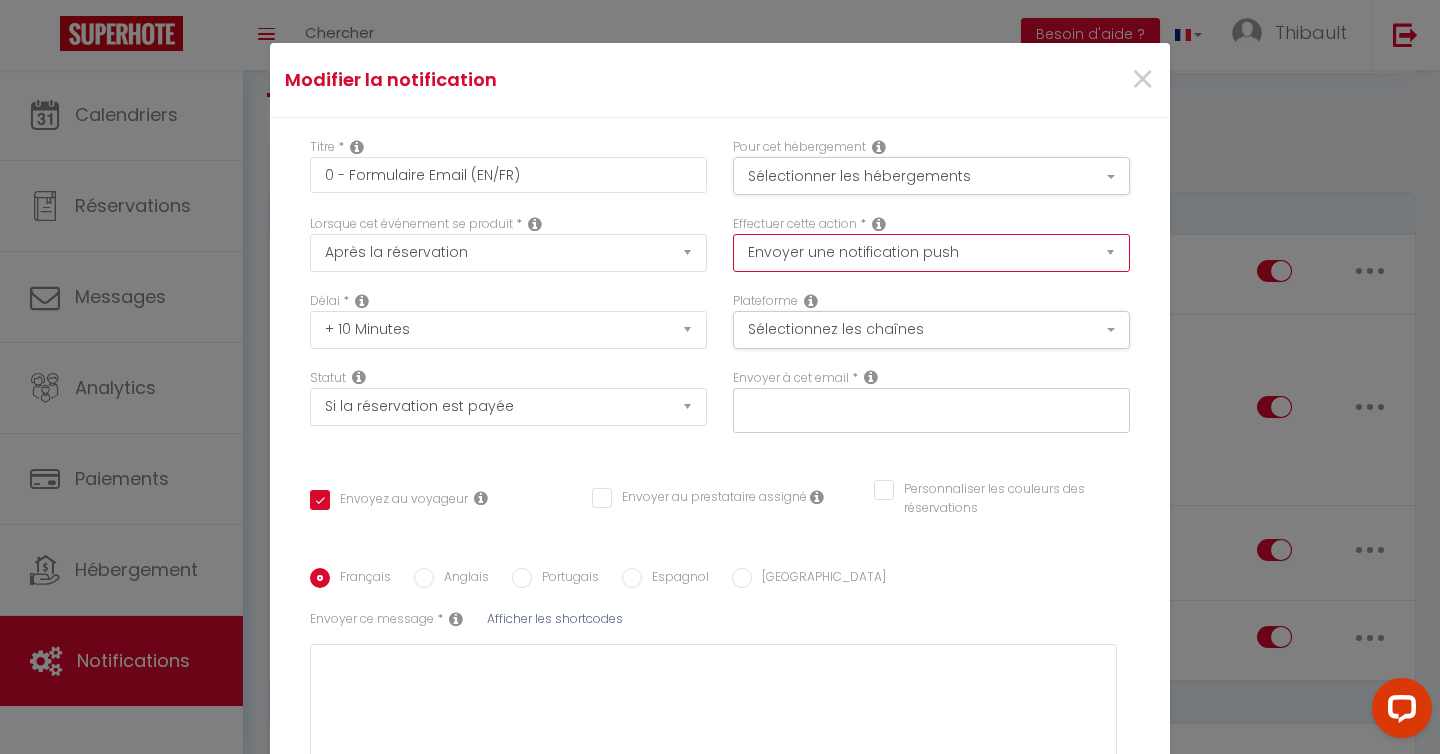 click on "Envoyer un email   Envoyer un SMS   Envoyer une notification push" at bounding box center [931, 253] 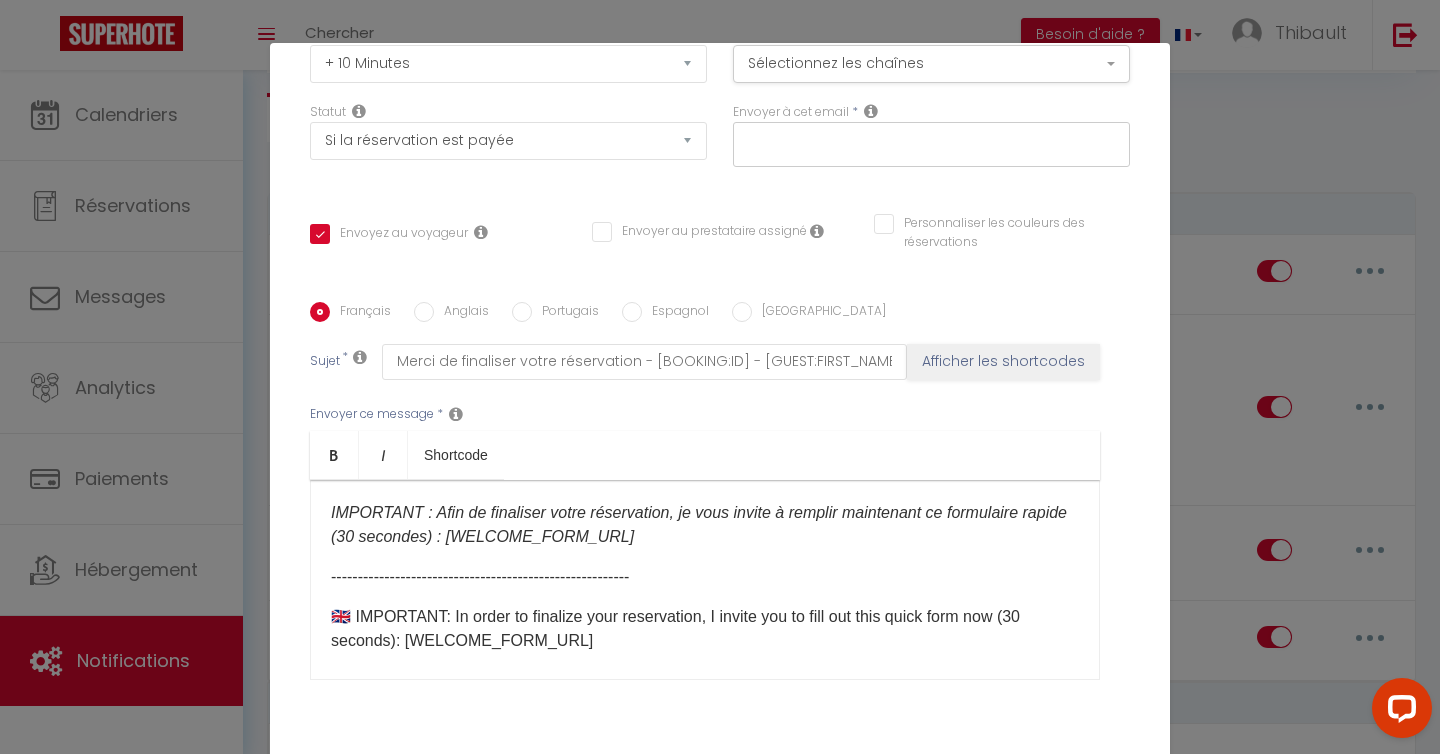 scroll, scrollTop: 310, scrollLeft: 0, axis: vertical 